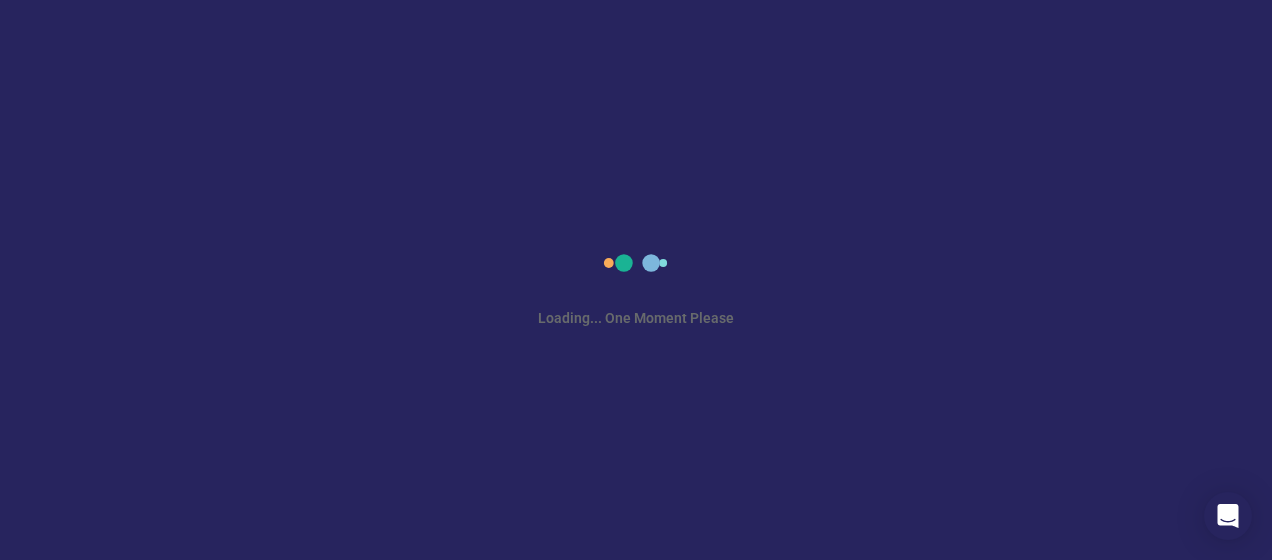 scroll, scrollTop: 0, scrollLeft: 0, axis: both 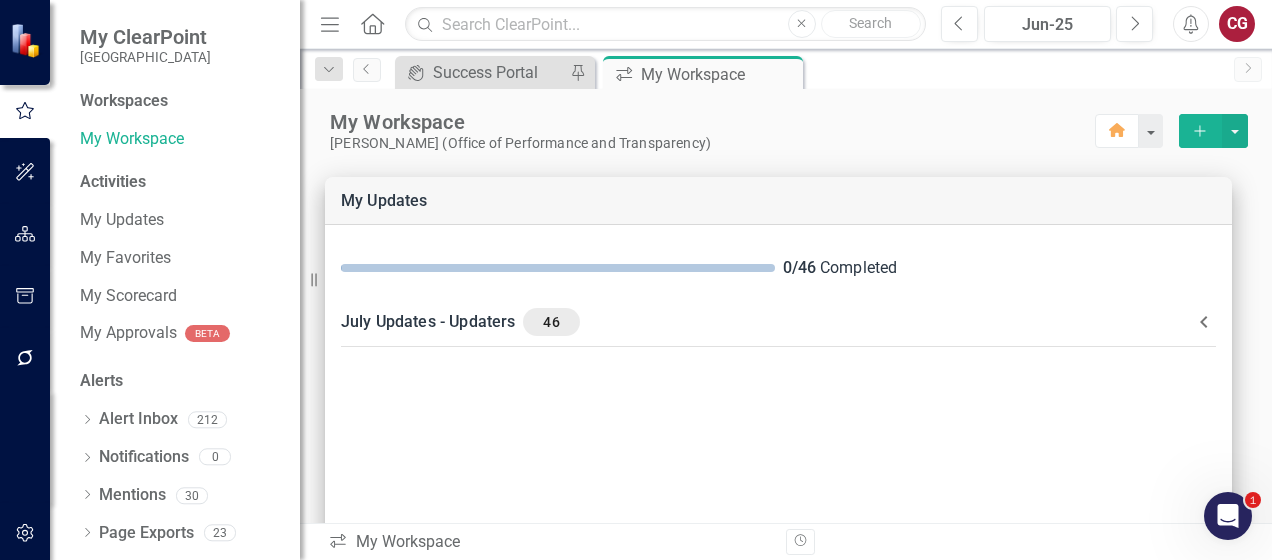 click 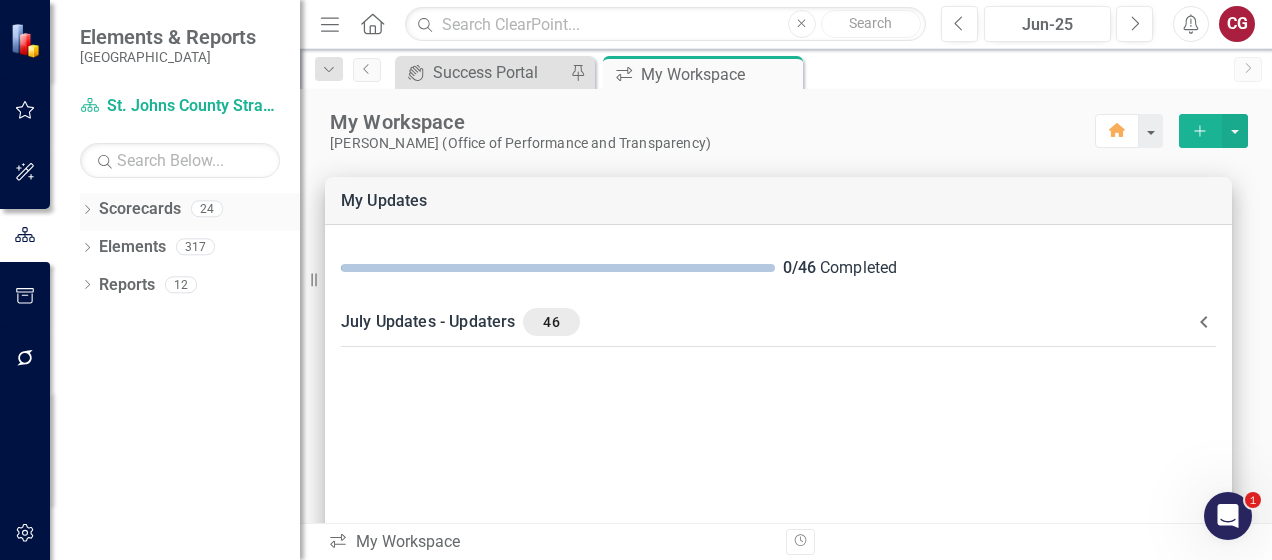 click on "Dropdown" 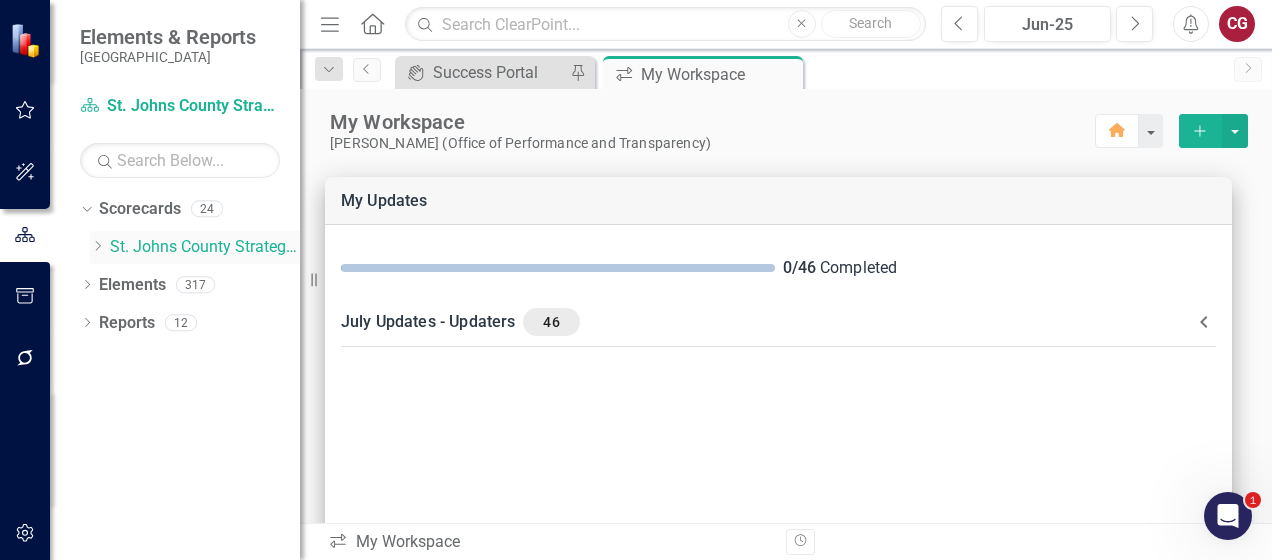 click on "St. Johns County Strategic Plan" at bounding box center (205, 247) 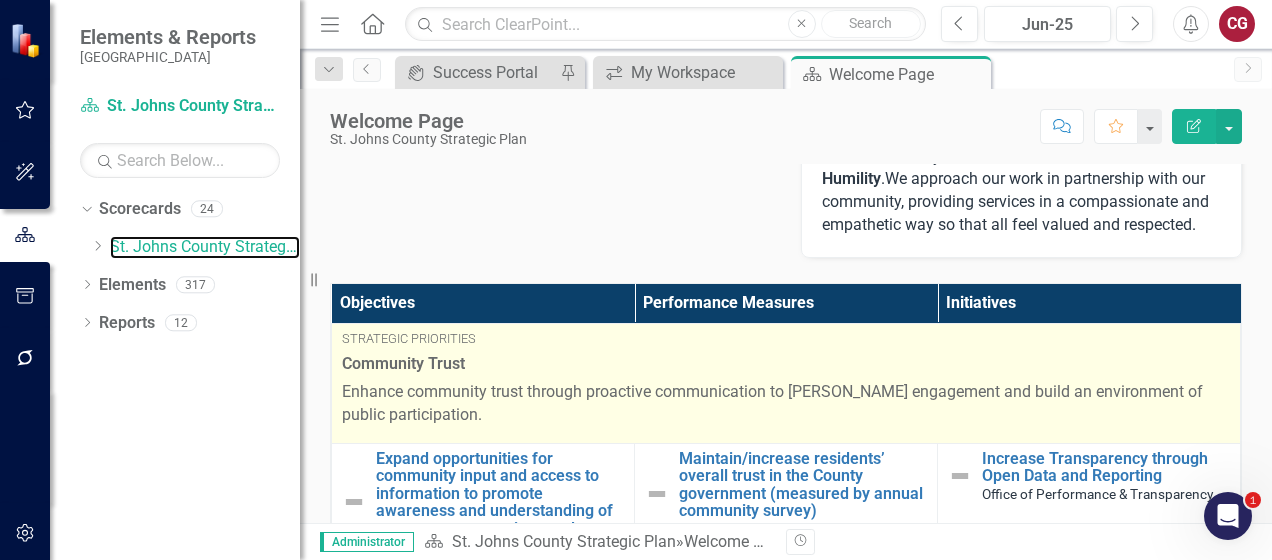 scroll, scrollTop: 800, scrollLeft: 0, axis: vertical 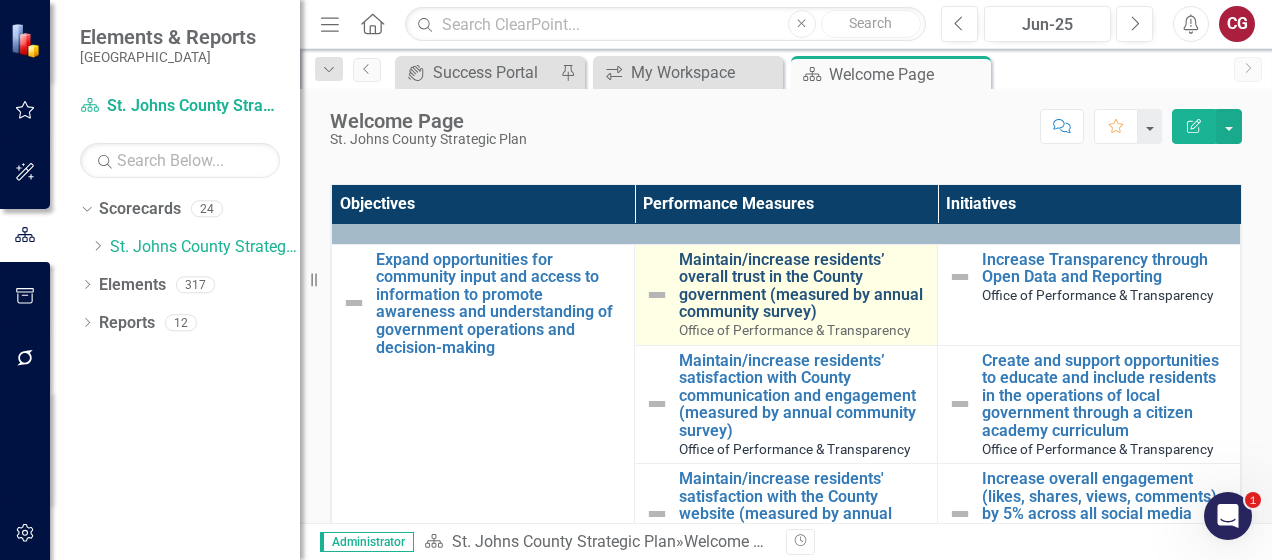 click on "Maintain/increase residents’ overall trust in the County government (measured by annual community survey)" at bounding box center [803, 286] 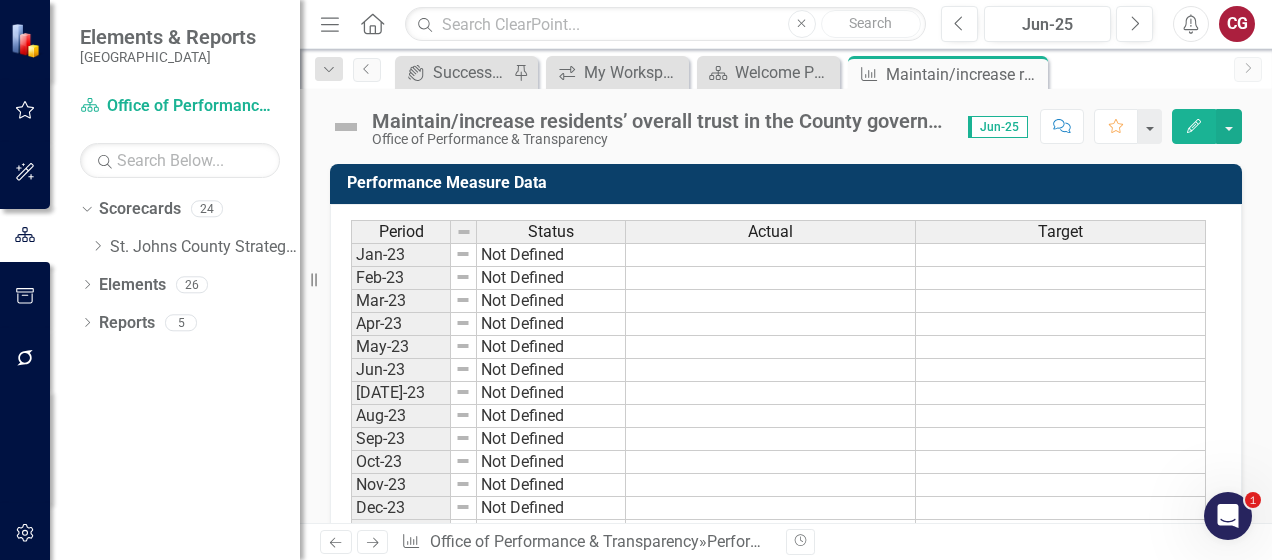 scroll, scrollTop: 900, scrollLeft: 0, axis: vertical 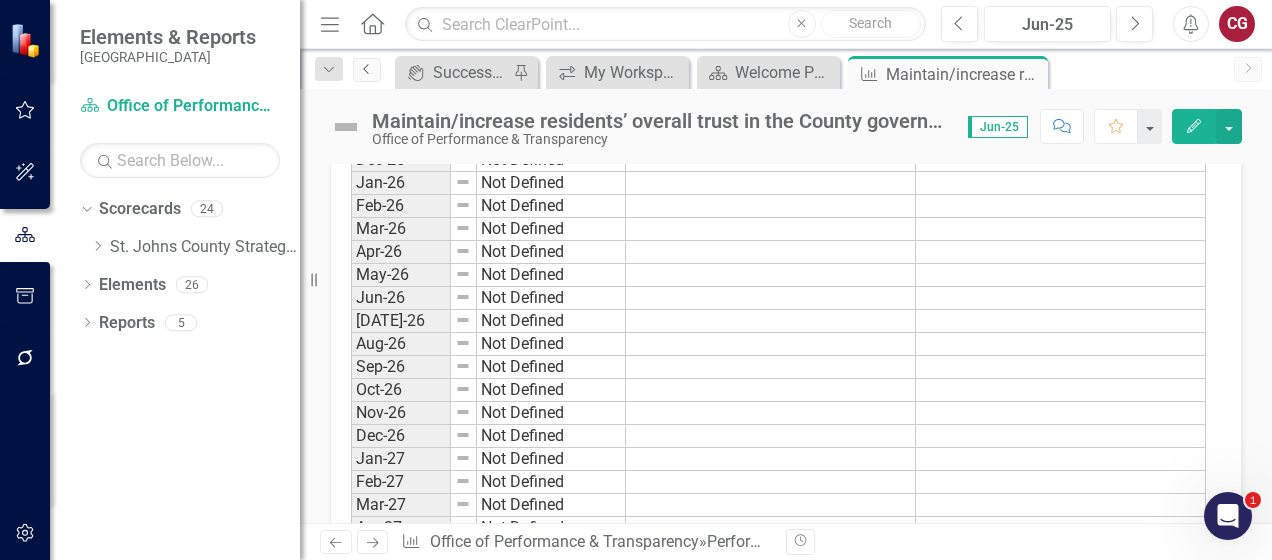 click on "Previous" at bounding box center (367, 70) 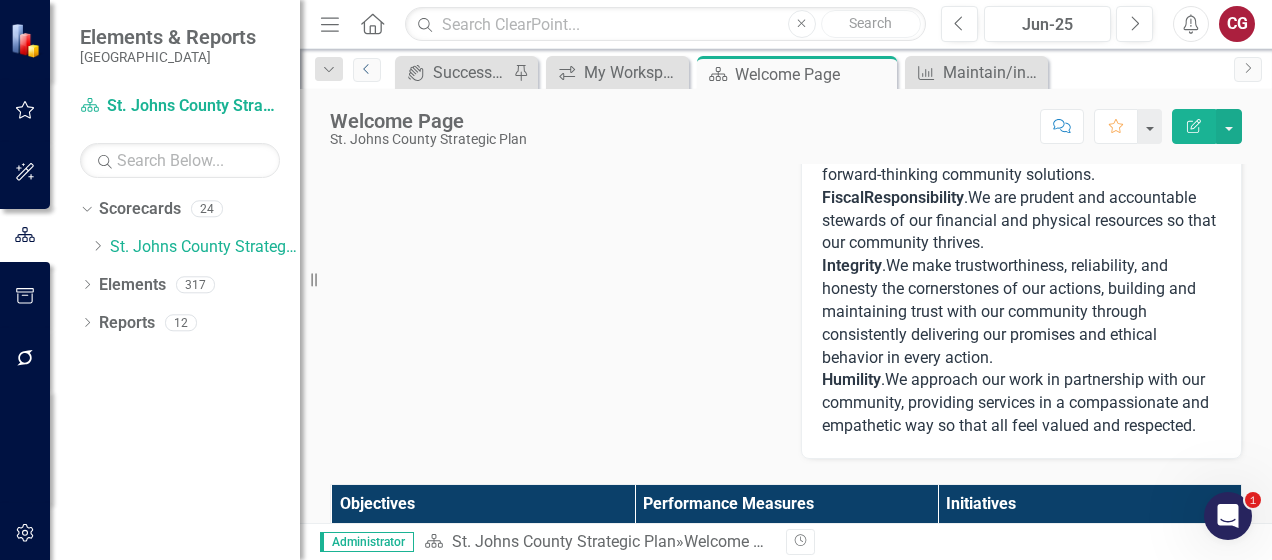 scroll, scrollTop: 800, scrollLeft: 0, axis: vertical 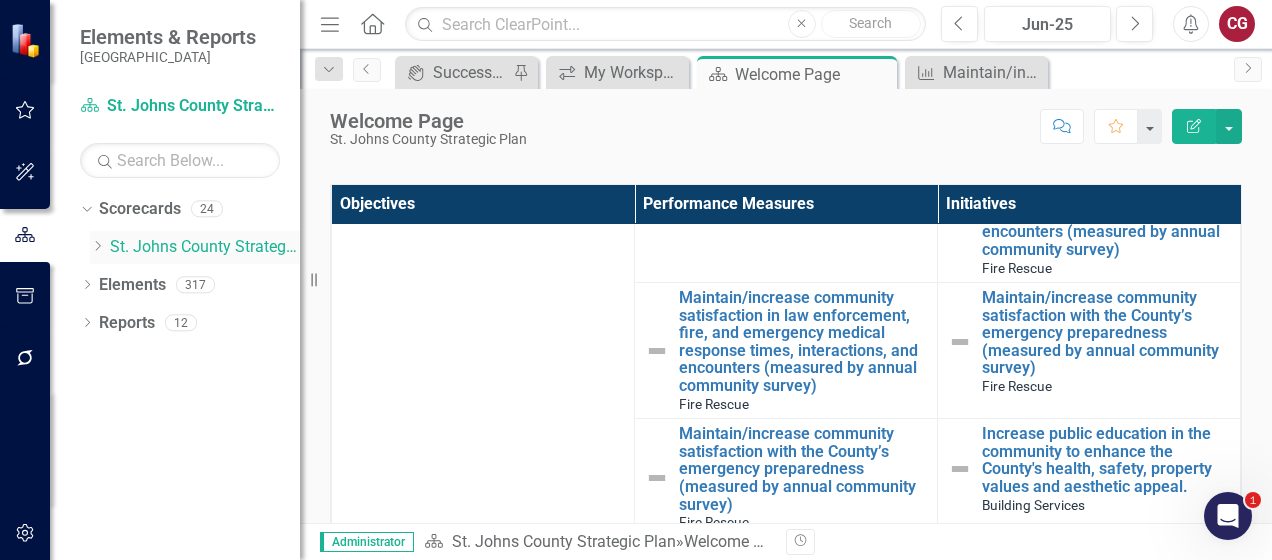 click on "Dropdown" at bounding box center (97, 247) 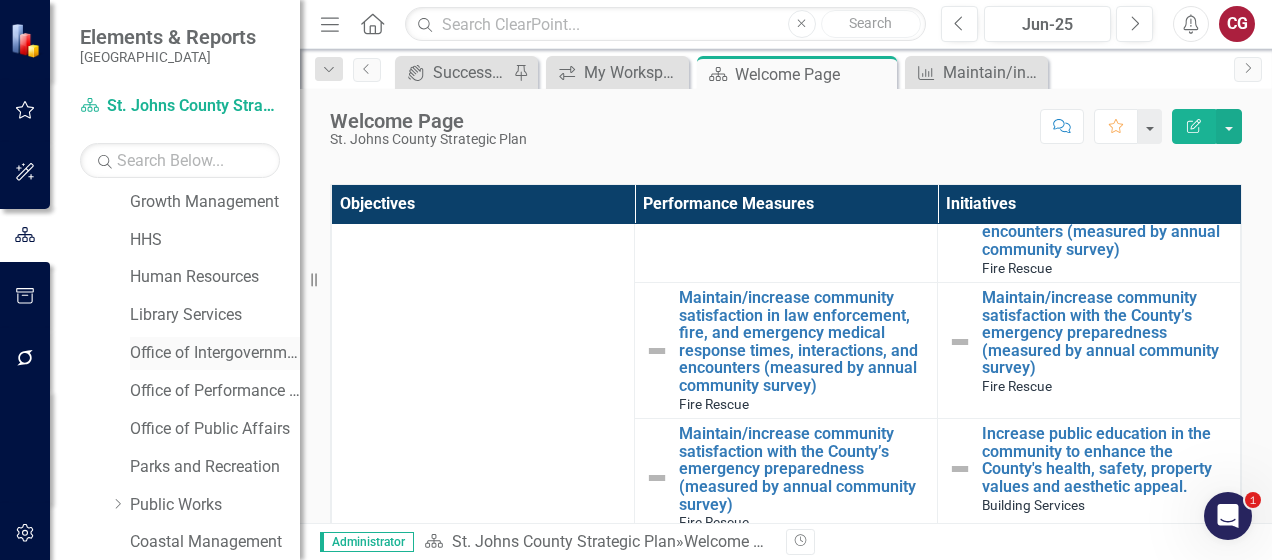scroll, scrollTop: 400, scrollLeft: 0, axis: vertical 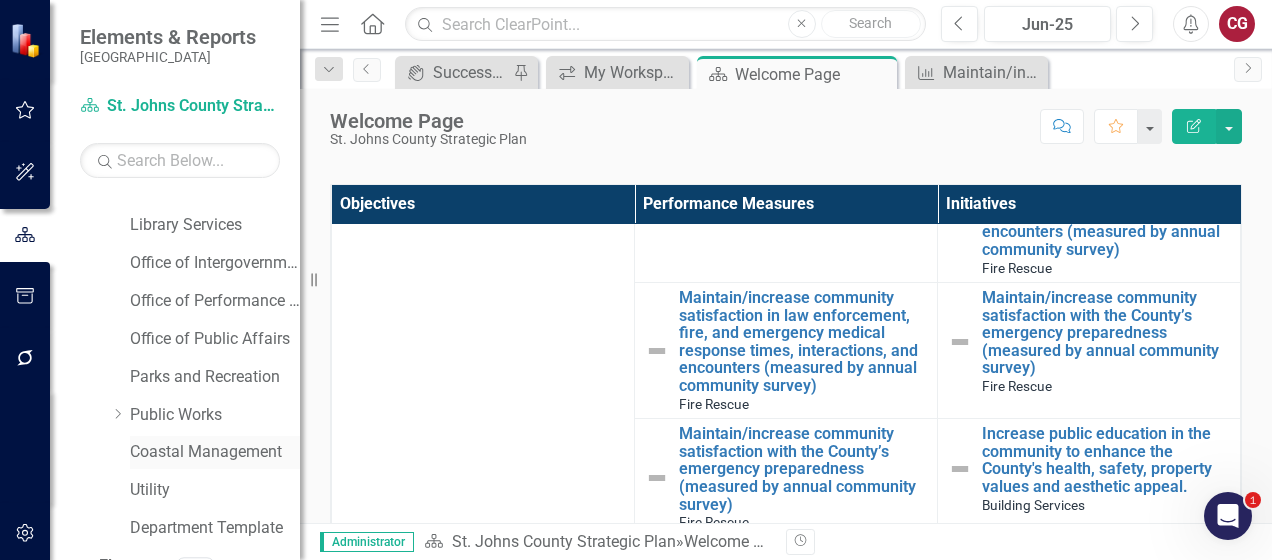 click on "Coastal Management" at bounding box center (215, 452) 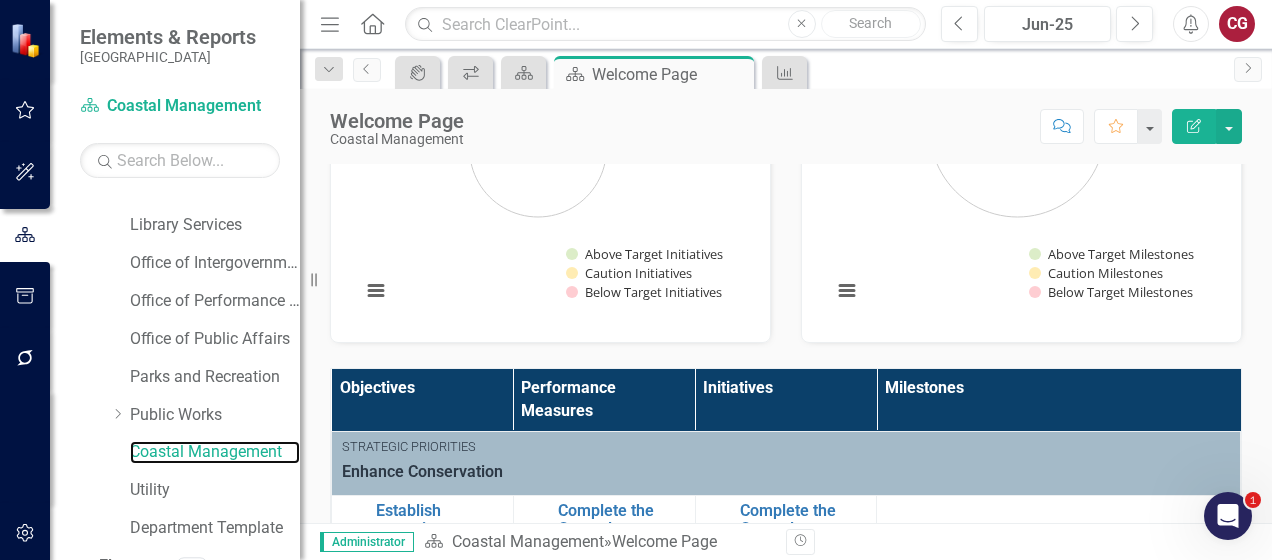 scroll, scrollTop: 300, scrollLeft: 0, axis: vertical 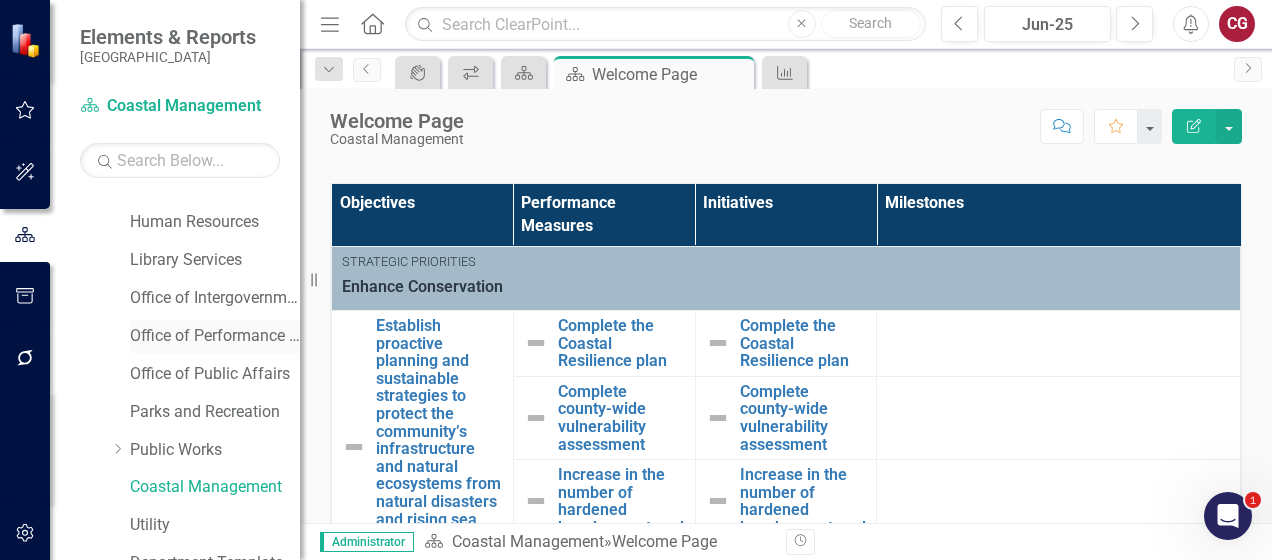 click on "Office of Performance & Transparency" at bounding box center (215, 336) 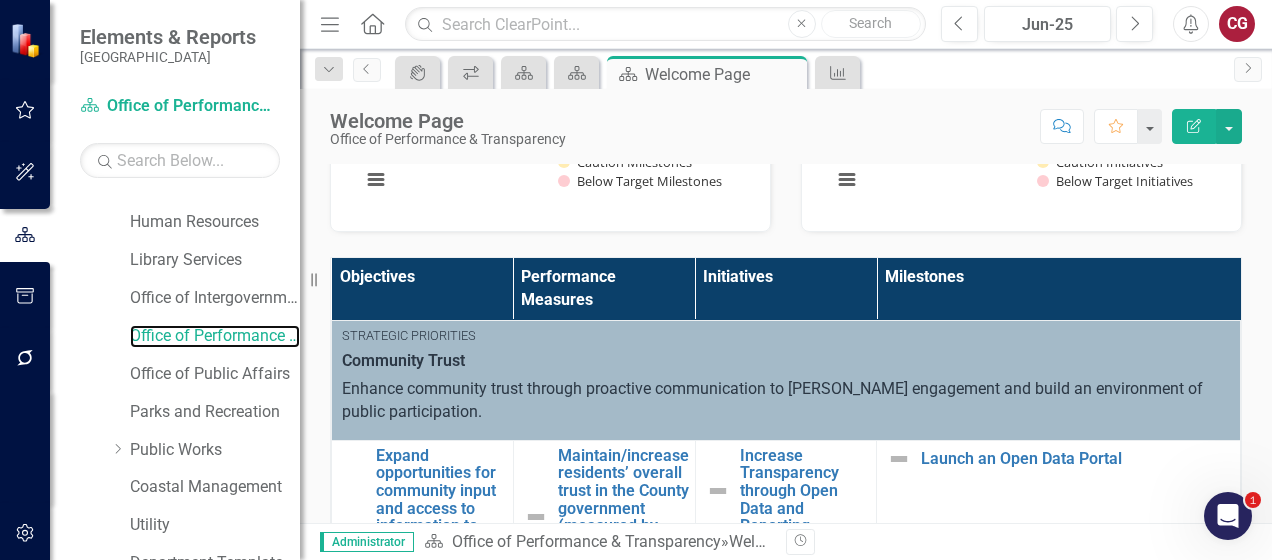 scroll, scrollTop: 600, scrollLeft: 0, axis: vertical 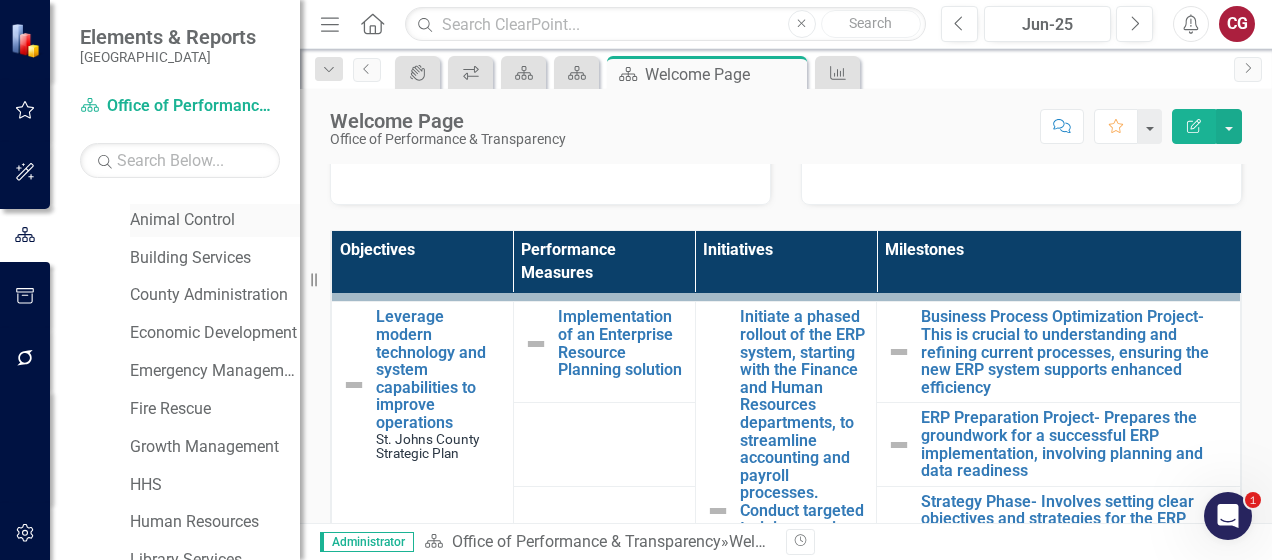 click on "Animal Control" at bounding box center [215, 220] 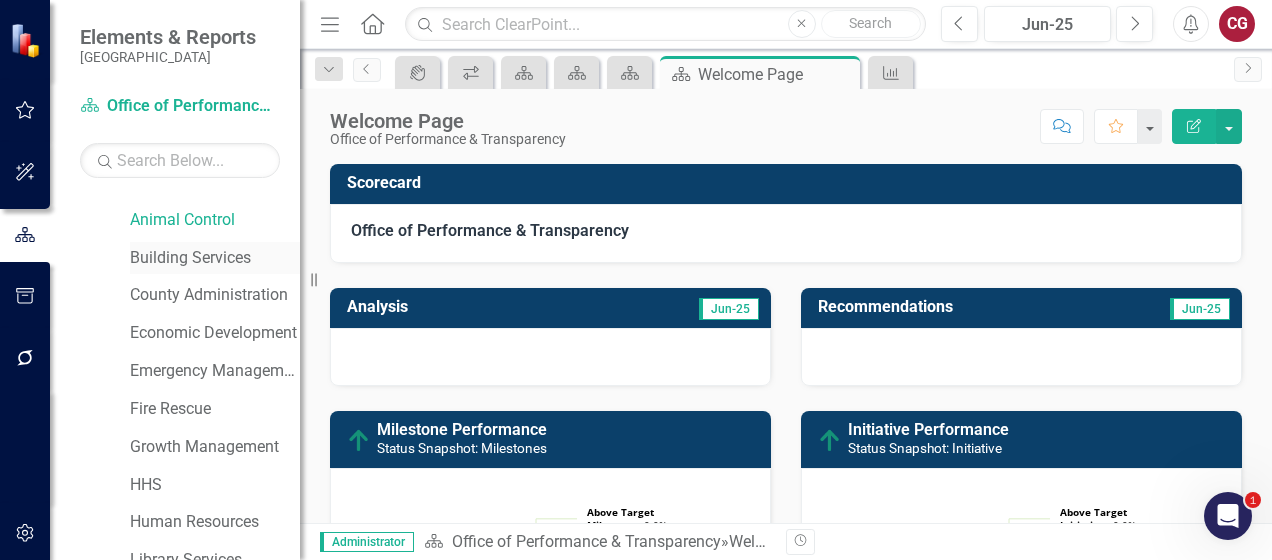 click on "Building Services" at bounding box center [215, 258] 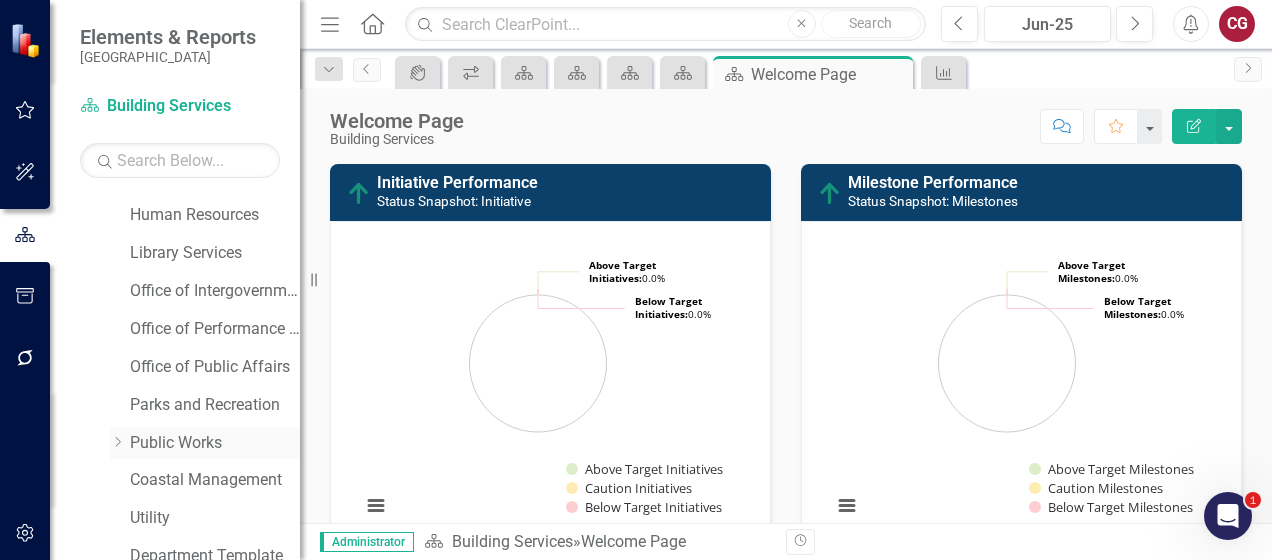 scroll, scrollTop: 365, scrollLeft: 0, axis: vertical 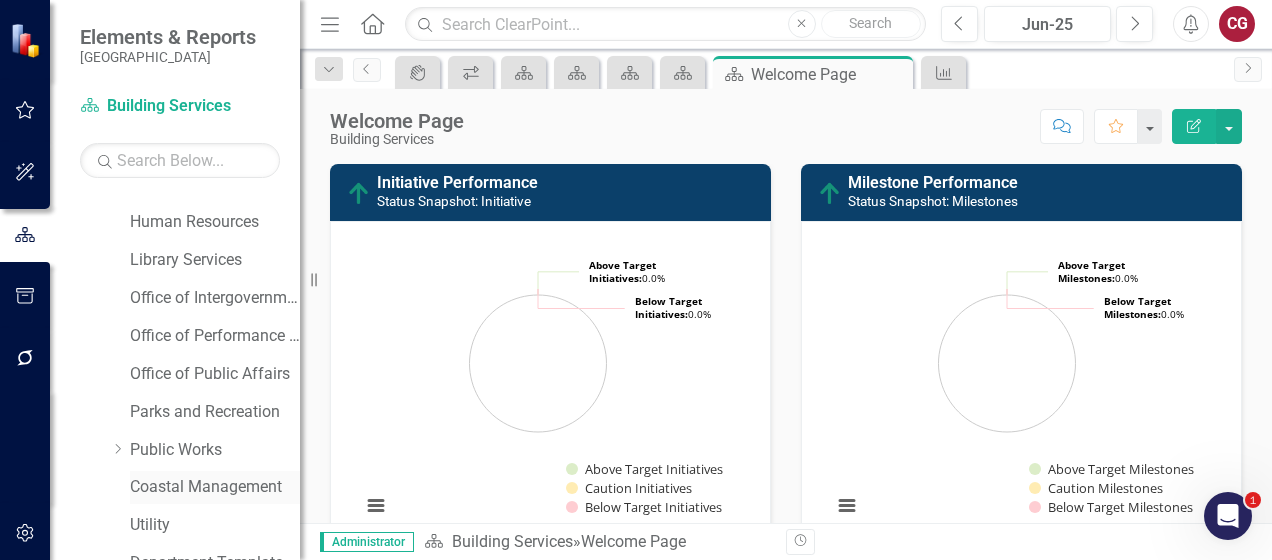 click on "Coastal Management" at bounding box center (215, 487) 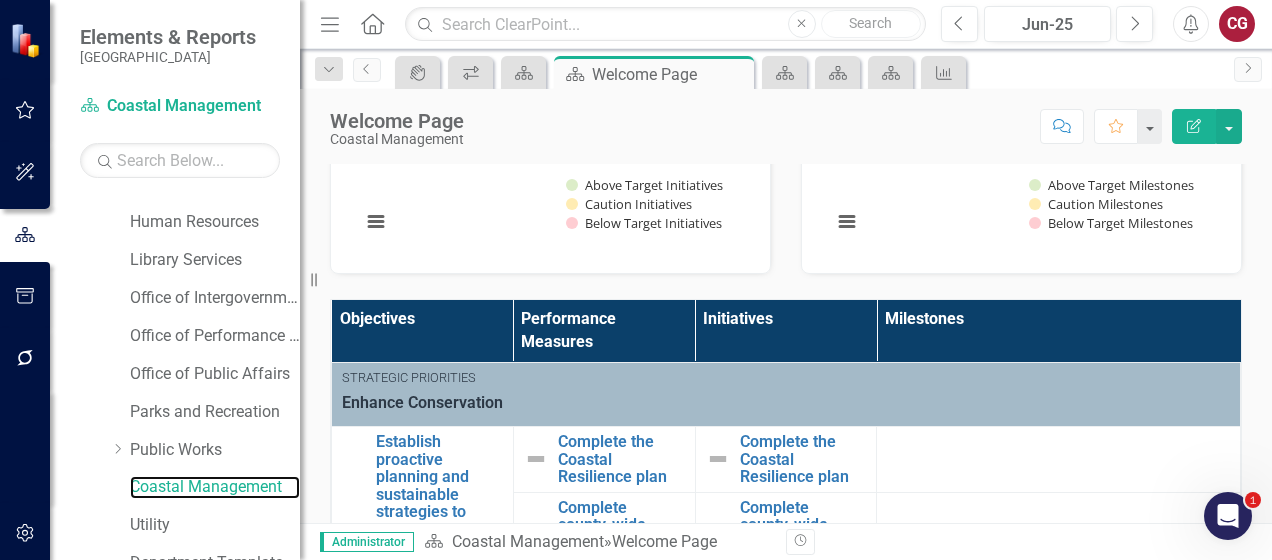 scroll, scrollTop: 300, scrollLeft: 0, axis: vertical 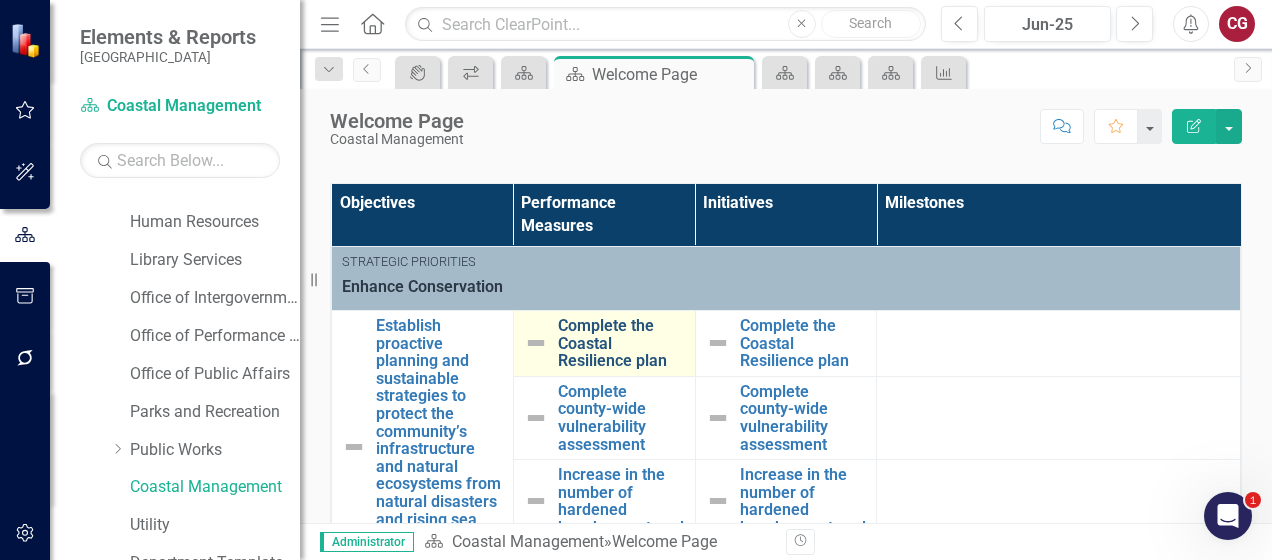 click on "Complete the Coastal Resilience plan" at bounding box center [621, 343] 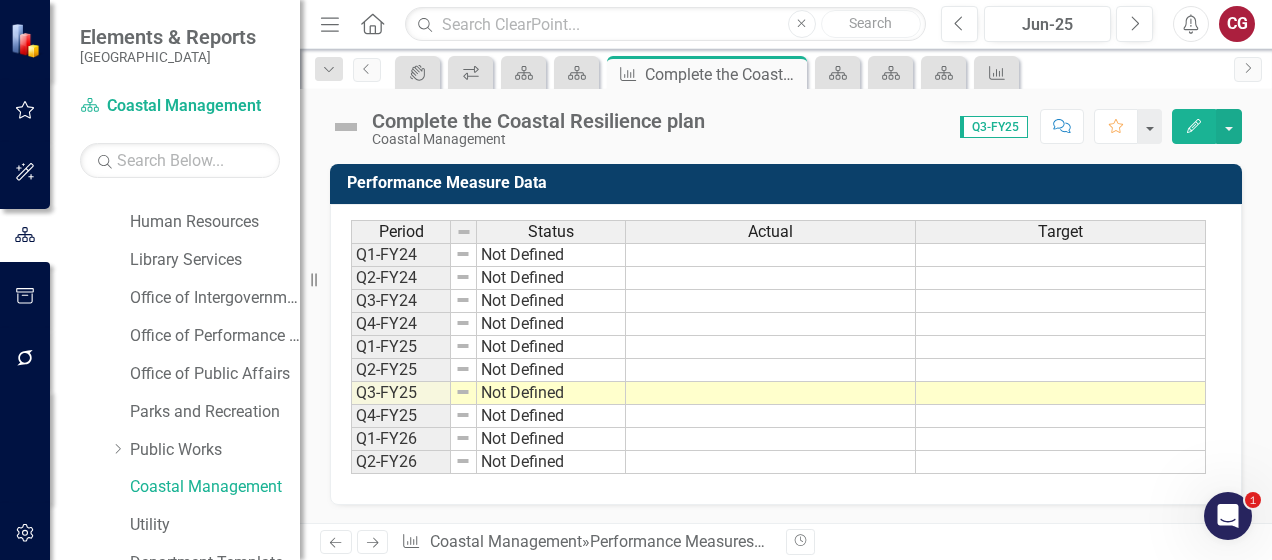scroll, scrollTop: 0, scrollLeft: 0, axis: both 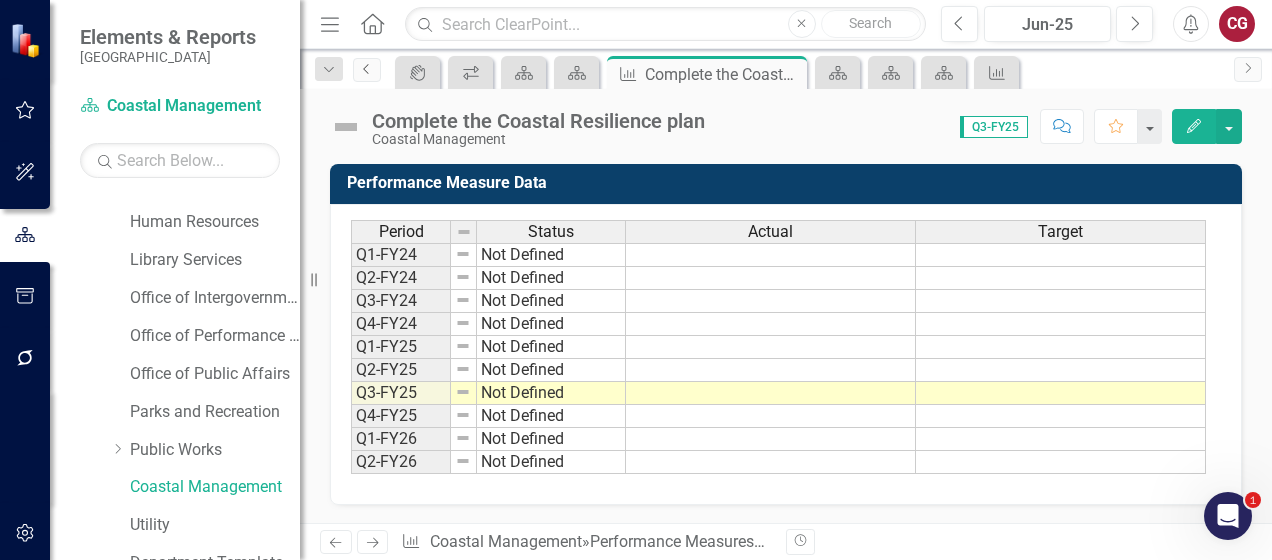 click on "Previous" 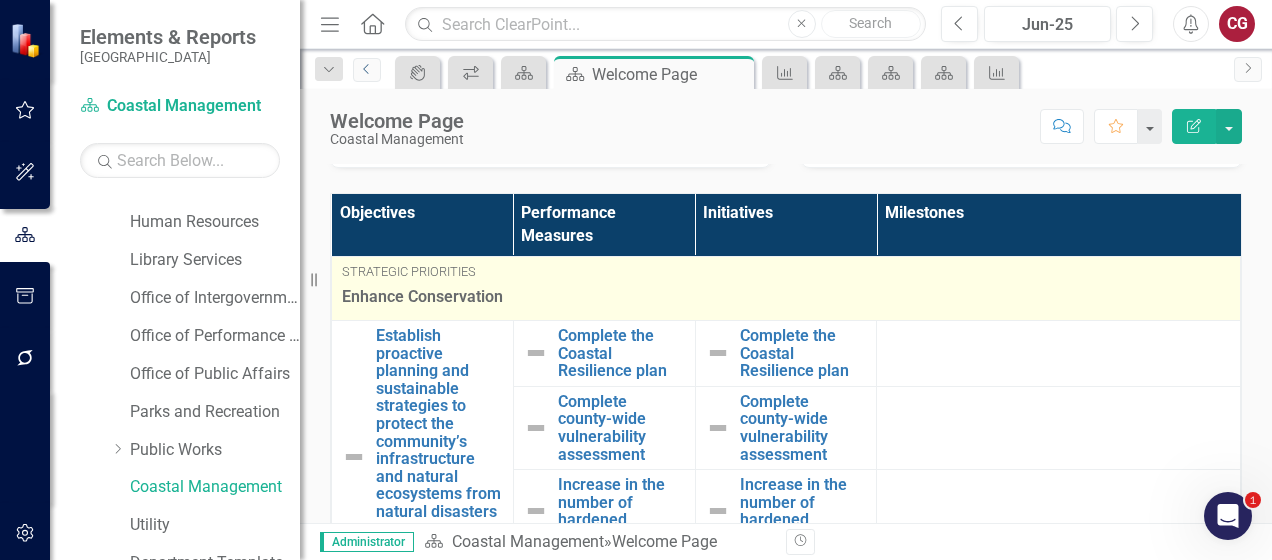 scroll, scrollTop: 400, scrollLeft: 0, axis: vertical 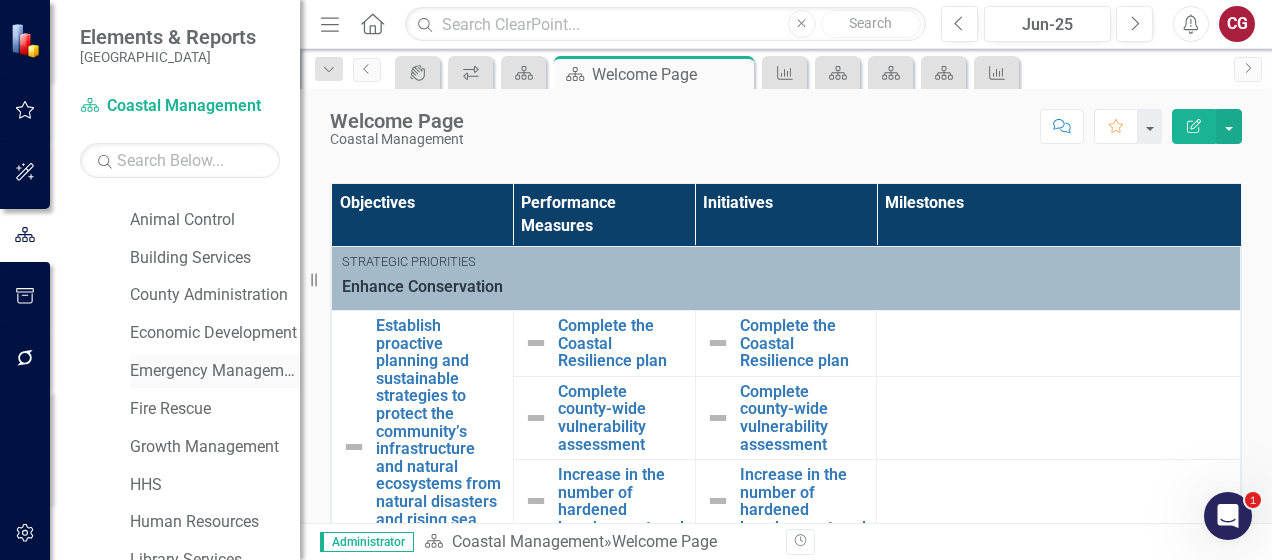 click on "Emergency Management" at bounding box center (215, 371) 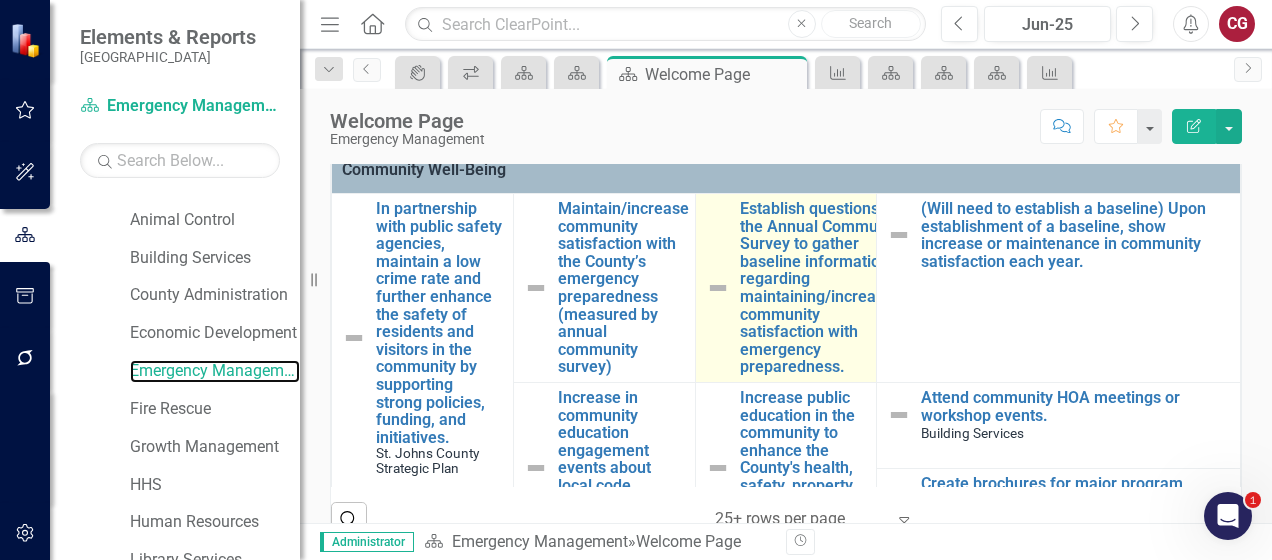 scroll, scrollTop: 500, scrollLeft: 0, axis: vertical 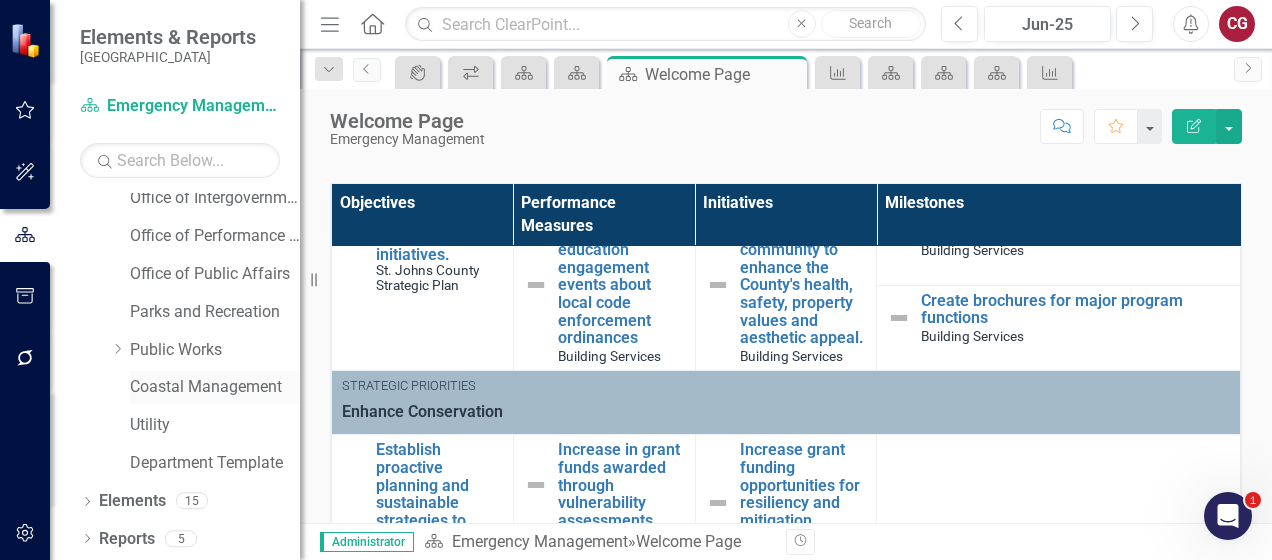 click on "Coastal Management" at bounding box center (215, 387) 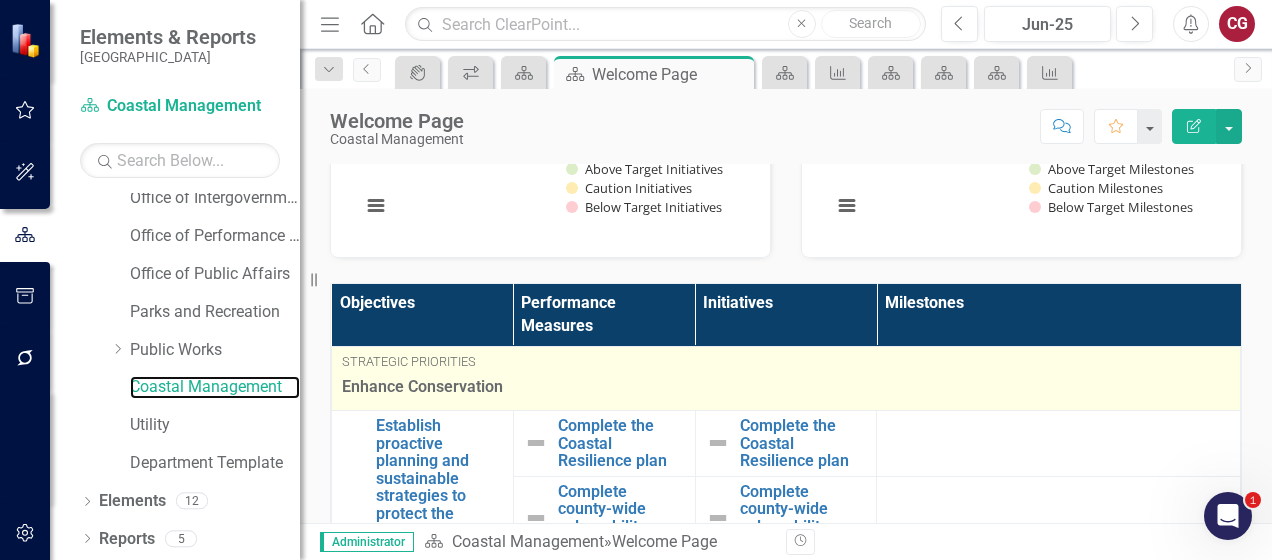 scroll, scrollTop: 400, scrollLeft: 0, axis: vertical 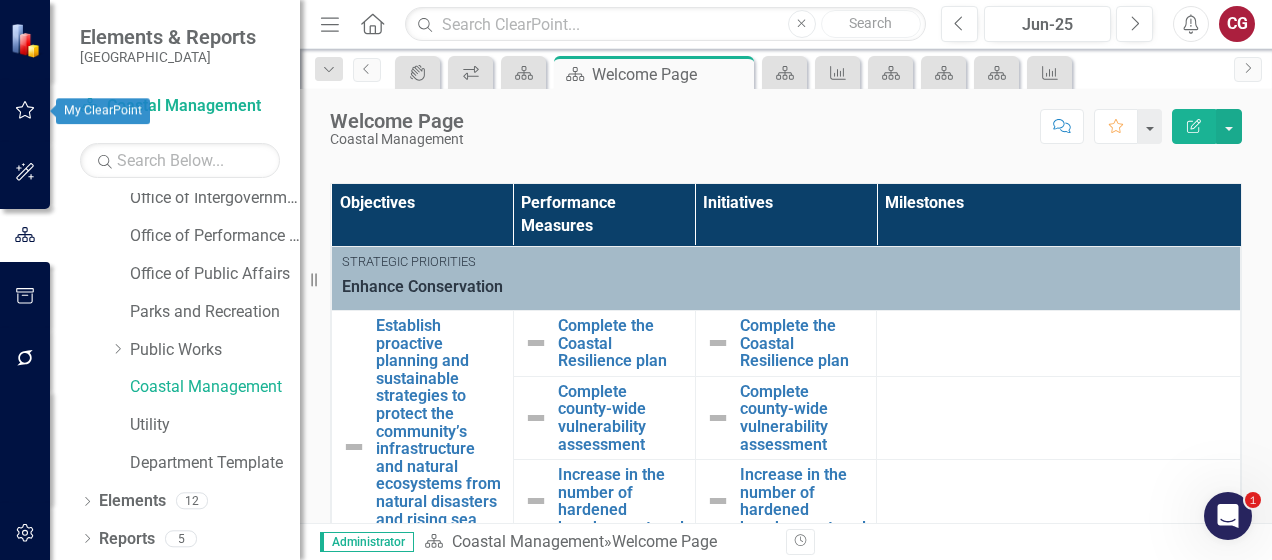 click 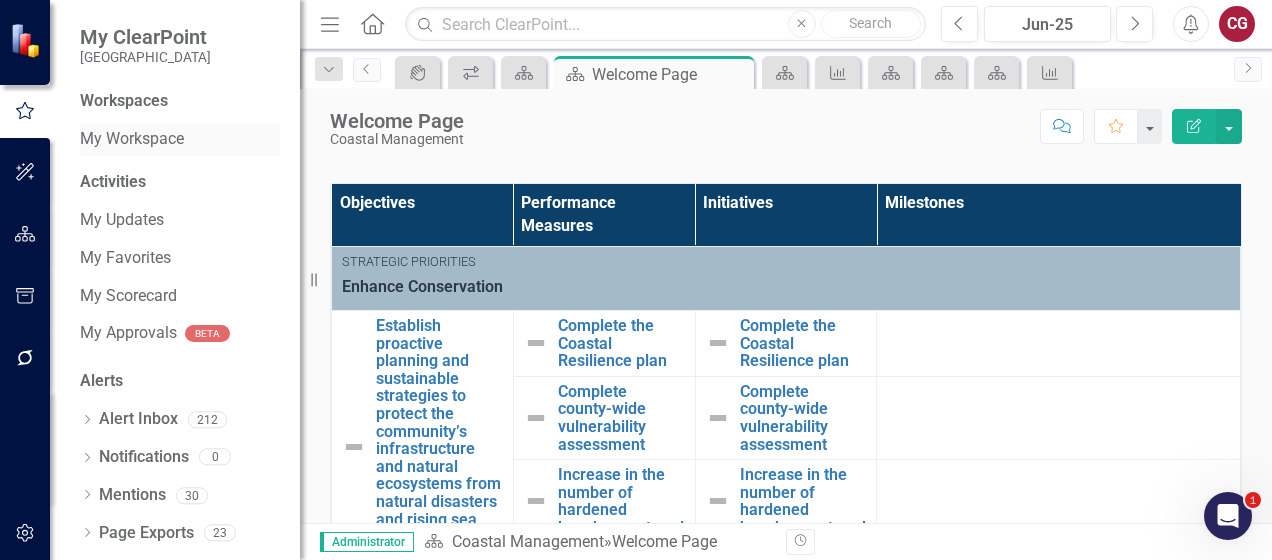 click on "My Workspace" at bounding box center [180, 139] 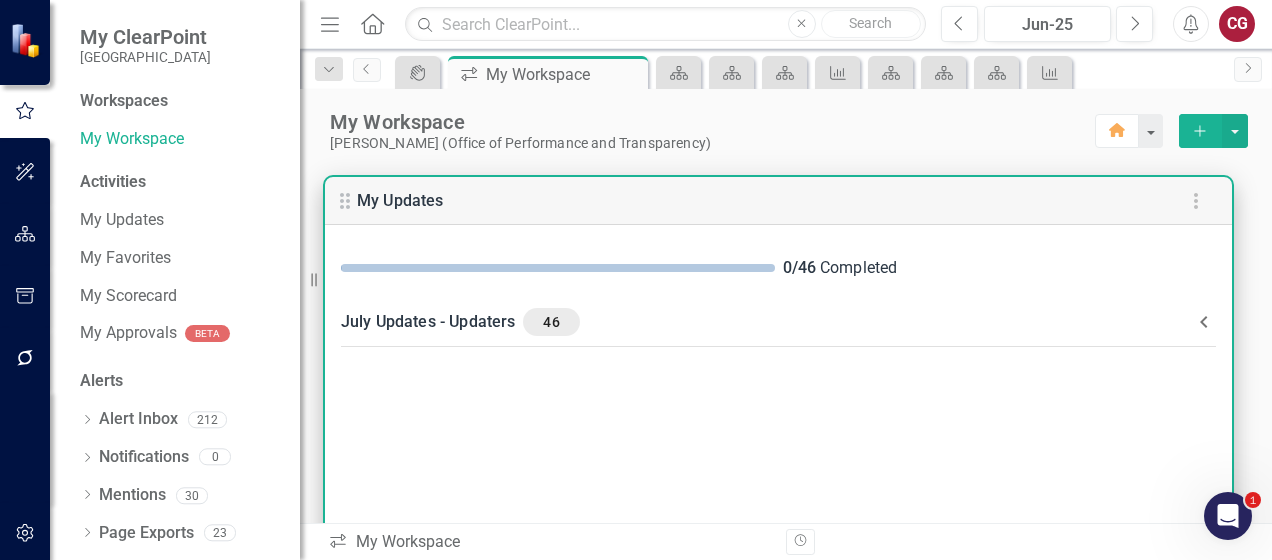 click on "July Updates - Updaters 46" at bounding box center [766, 322] 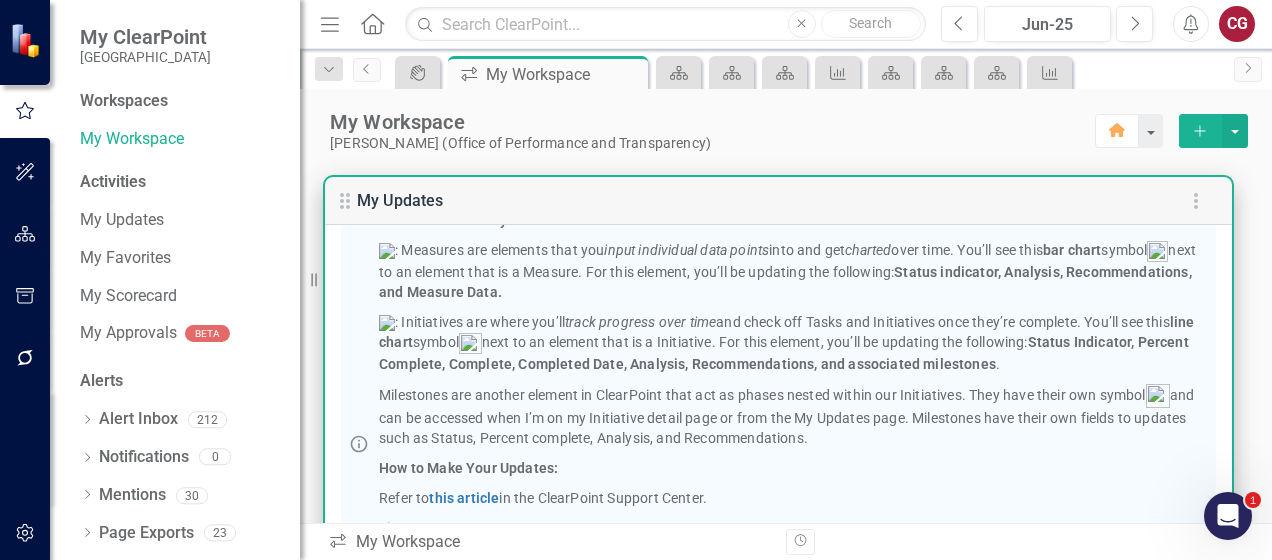 scroll, scrollTop: 300, scrollLeft: 0, axis: vertical 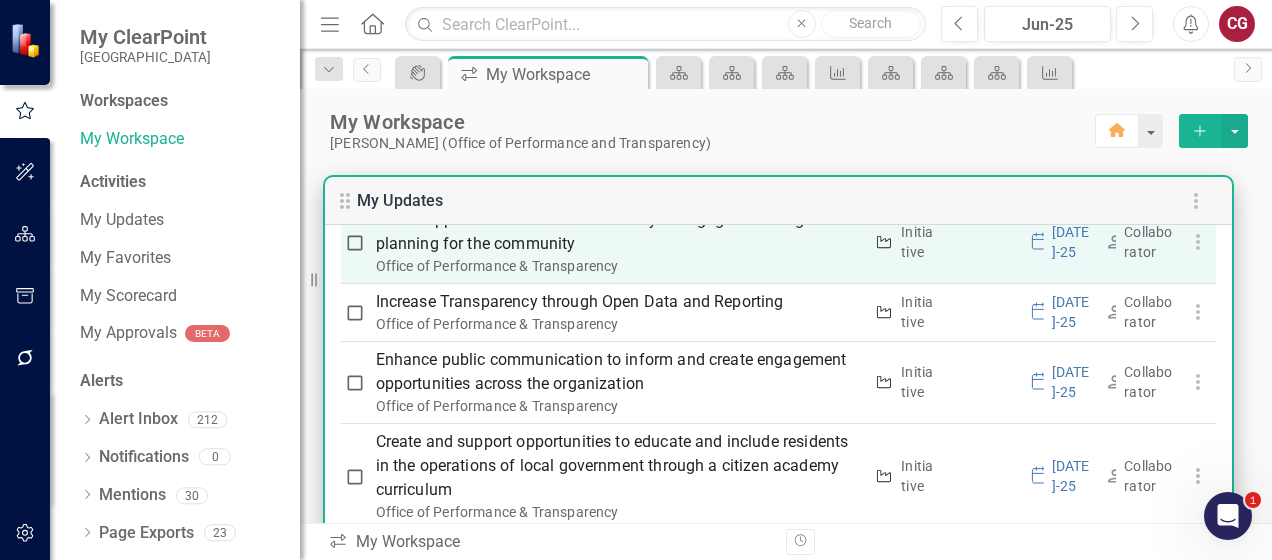 click on "Create opportunities for the community to engage in strategic planning for the community" at bounding box center (619, 232) 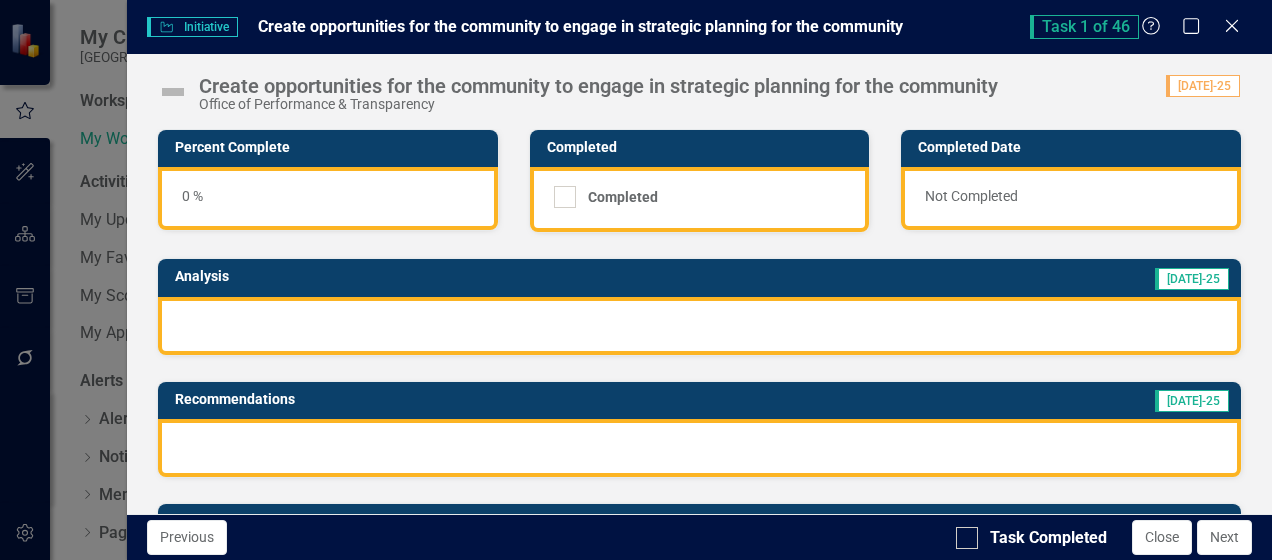 click on "Not Completed" at bounding box center (1071, 198) 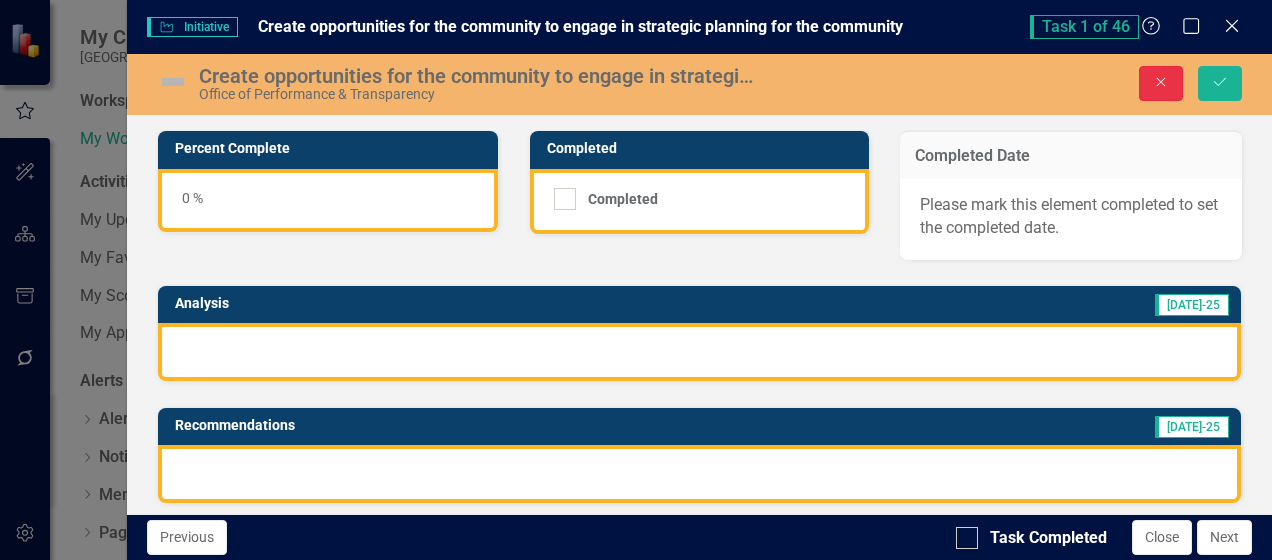 click on "Close" 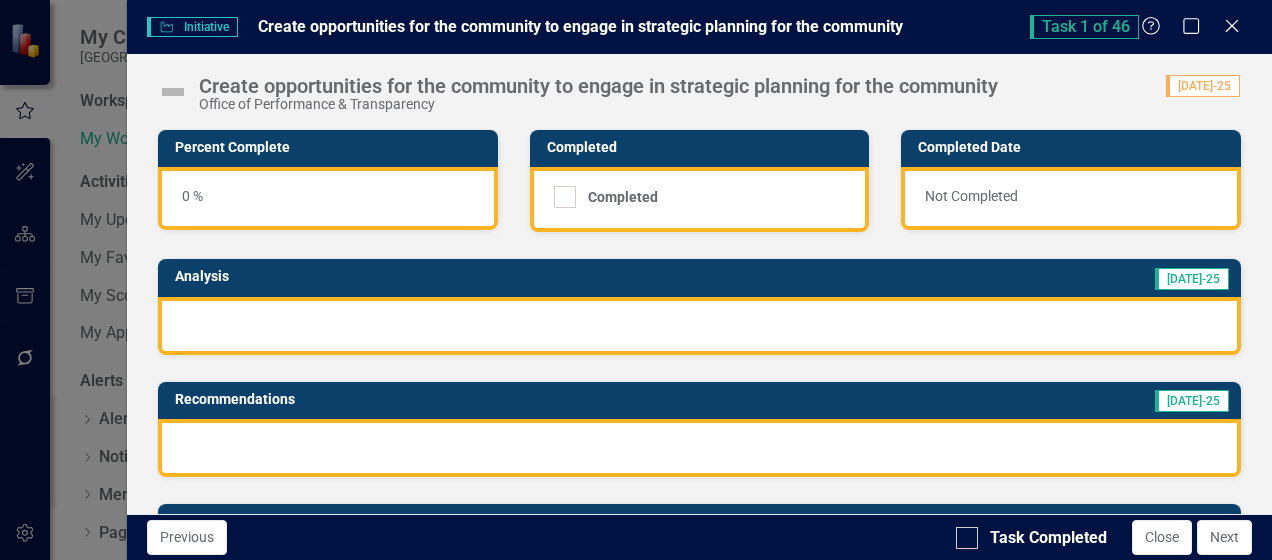 click on "0 %" at bounding box center (328, 198) 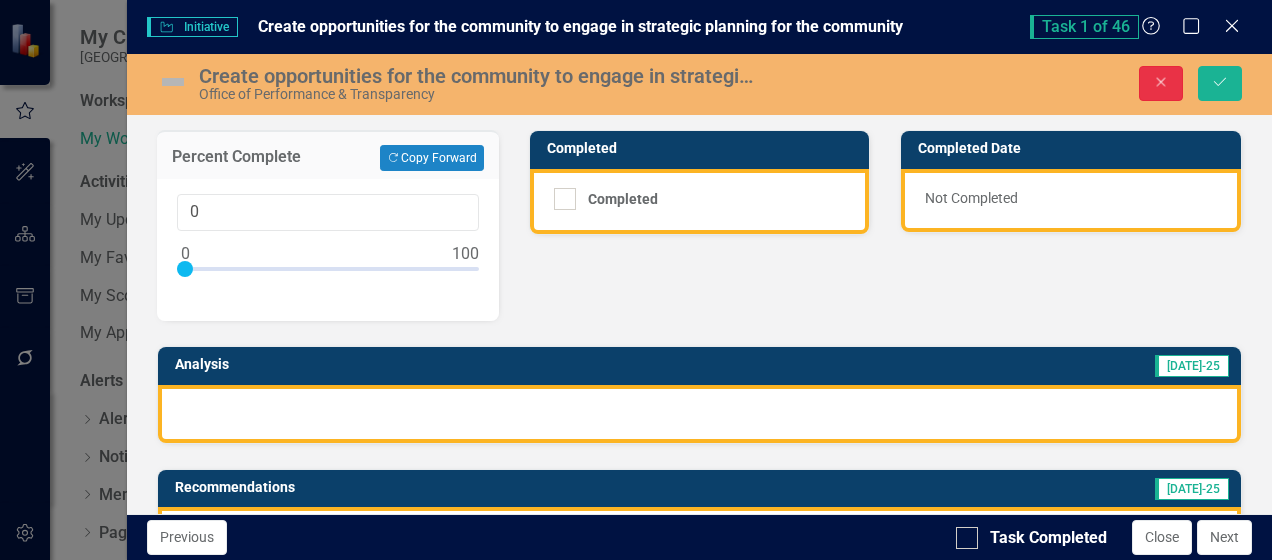 click on "Close" 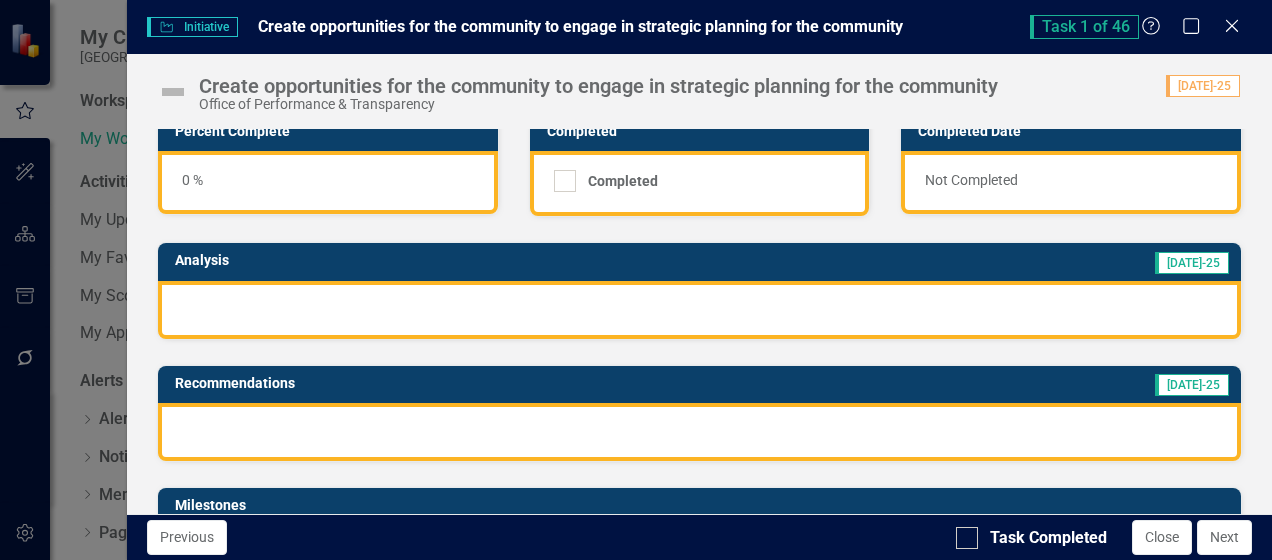 scroll, scrollTop: 0, scrollLeft: 0, axis: both 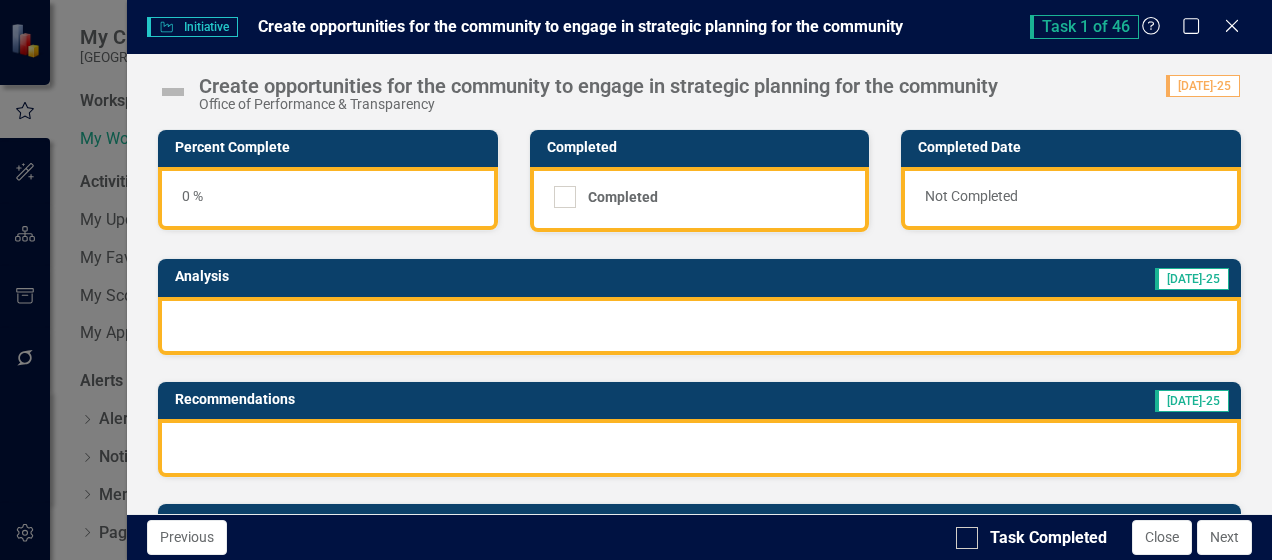click on "0 %" at bounding box center [328, 198] 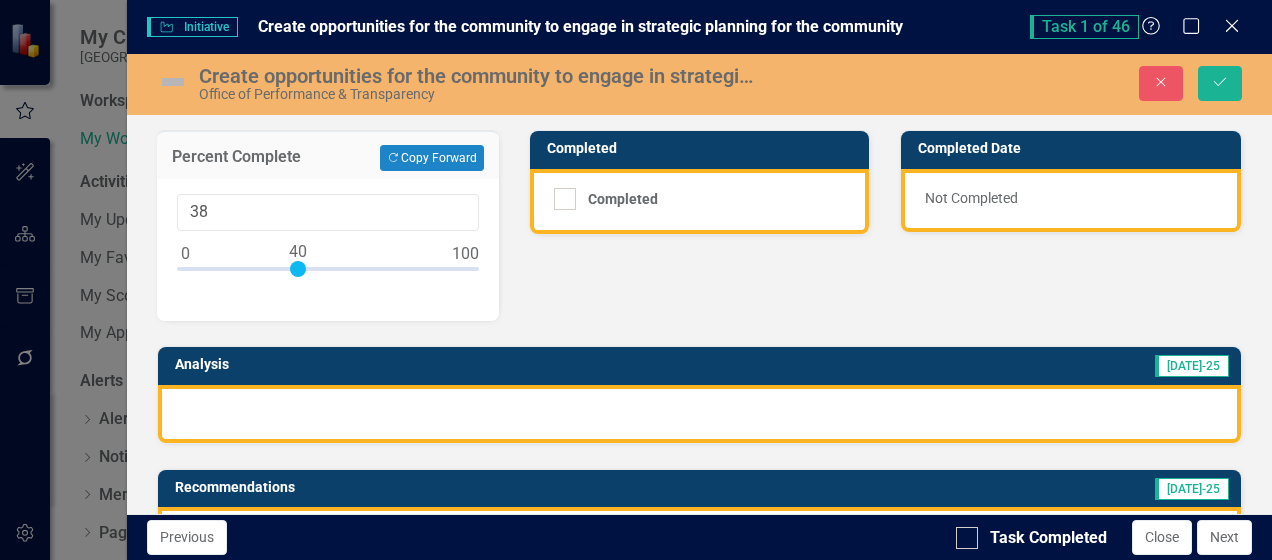 type on "40" 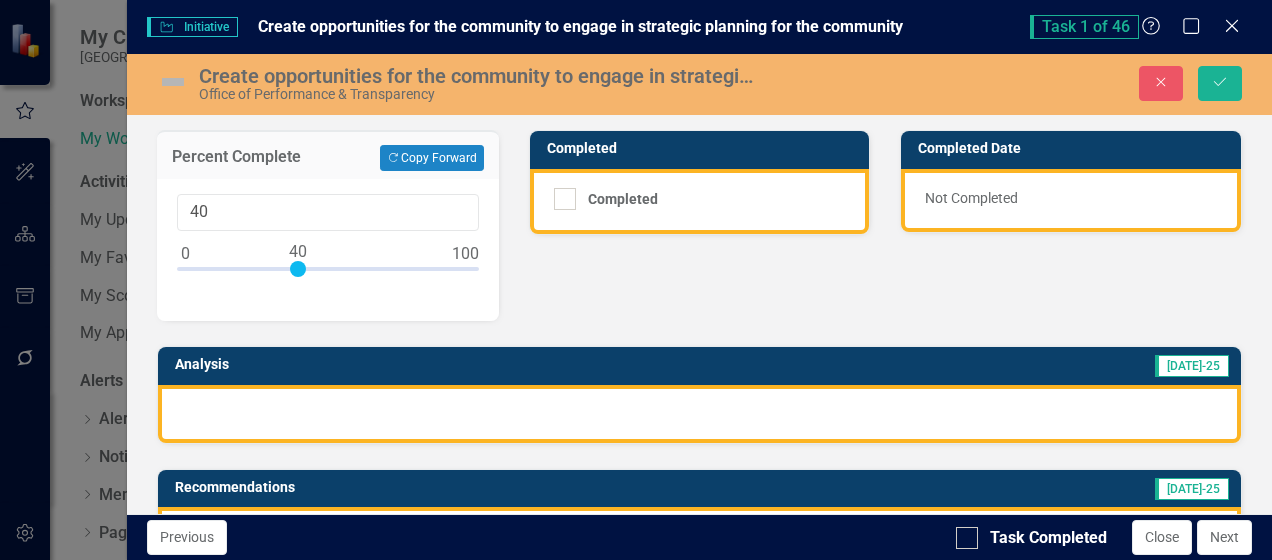 drag, startPoint x: 182, startPoint y: 264, endPoint x: 294, endPoint y: 274, distance: 112.44554 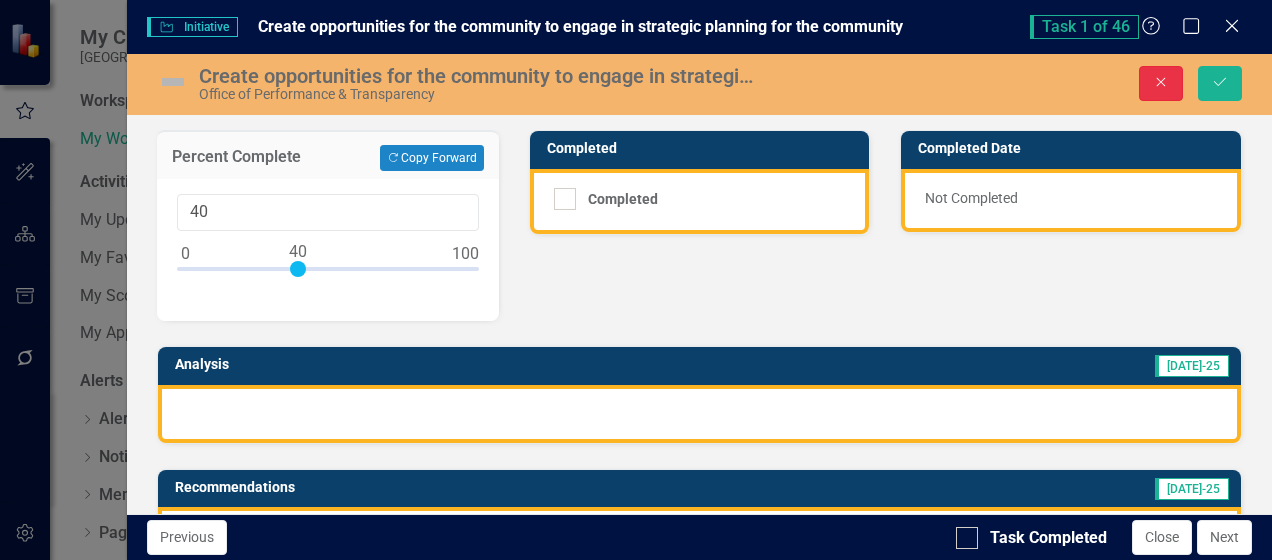 click on "Close" 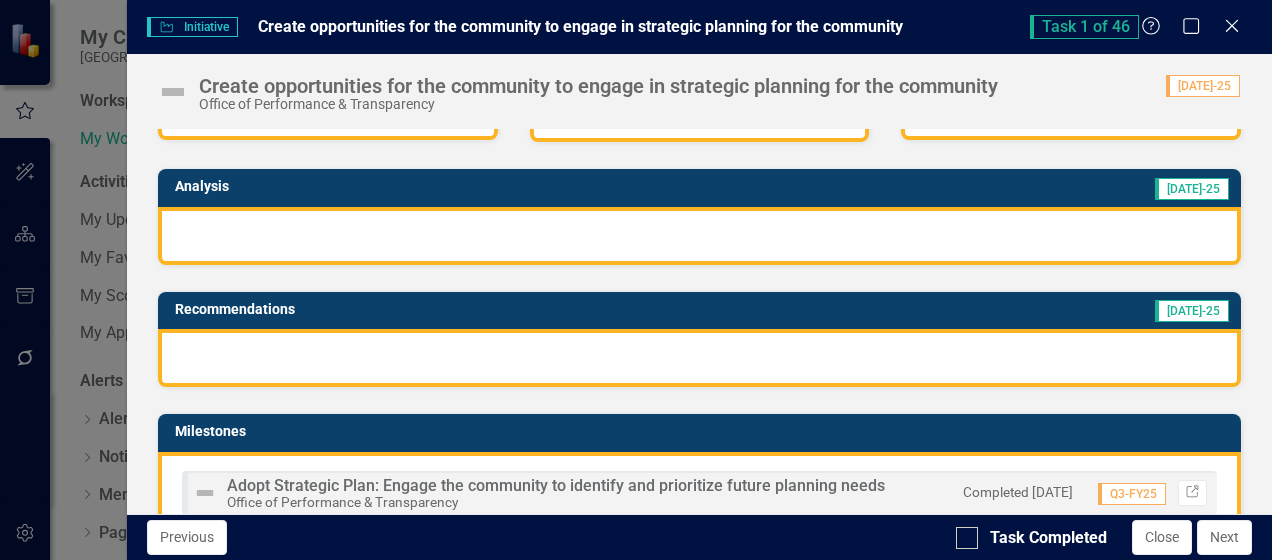 scroll, scrollTop: 100, scrollLeft: 0, axis: vertical 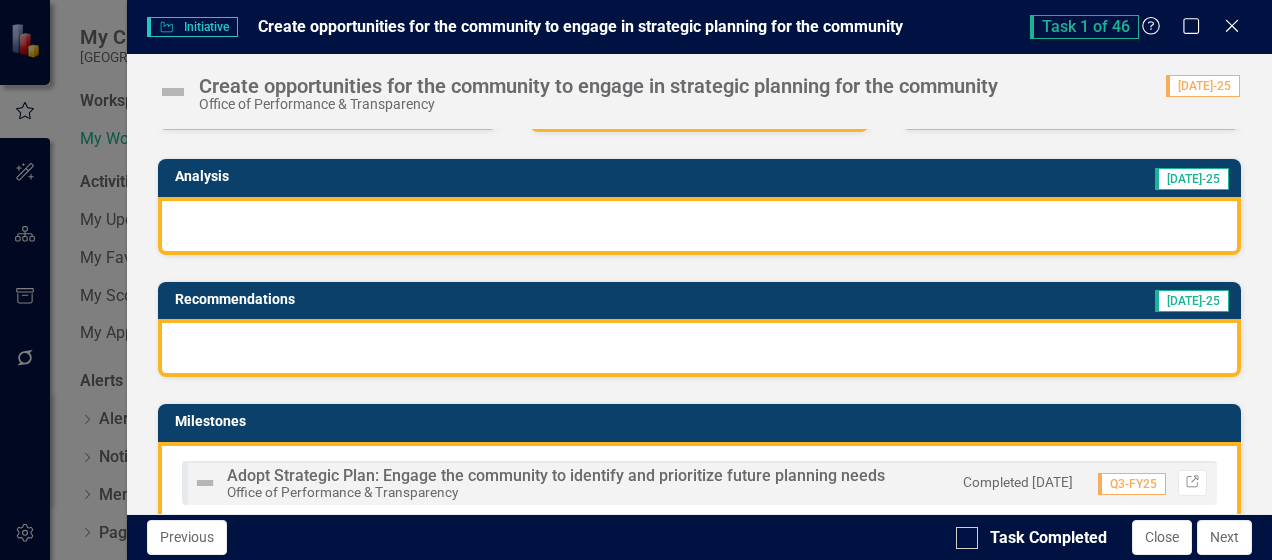 click at bounding box center (699, 226) 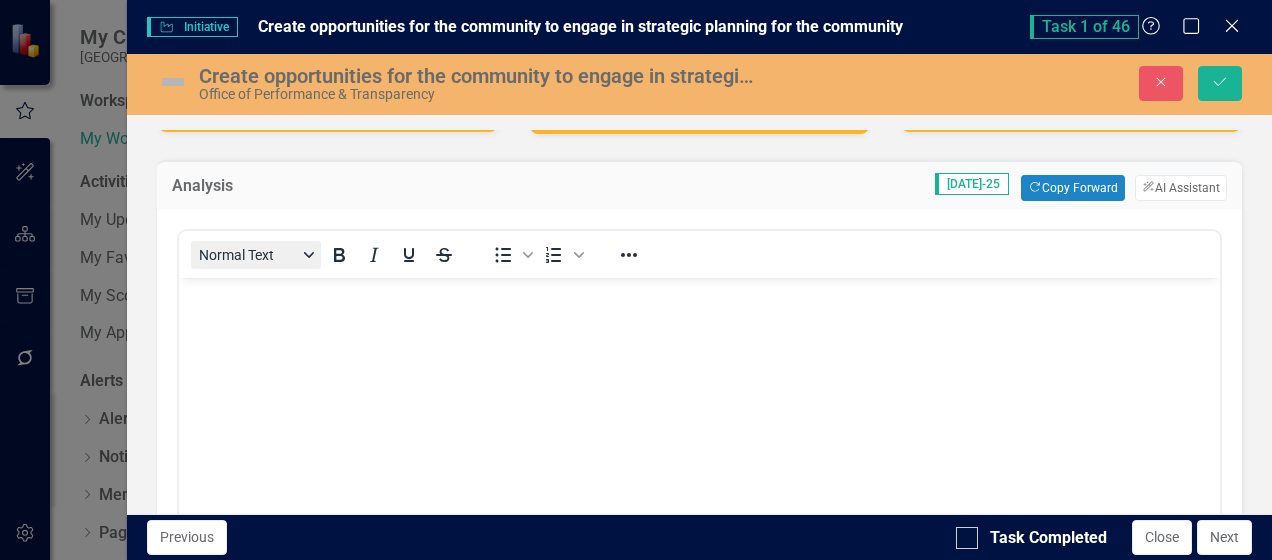 scroll, scrollTop: 0, scrollLeft: 0, axis: both 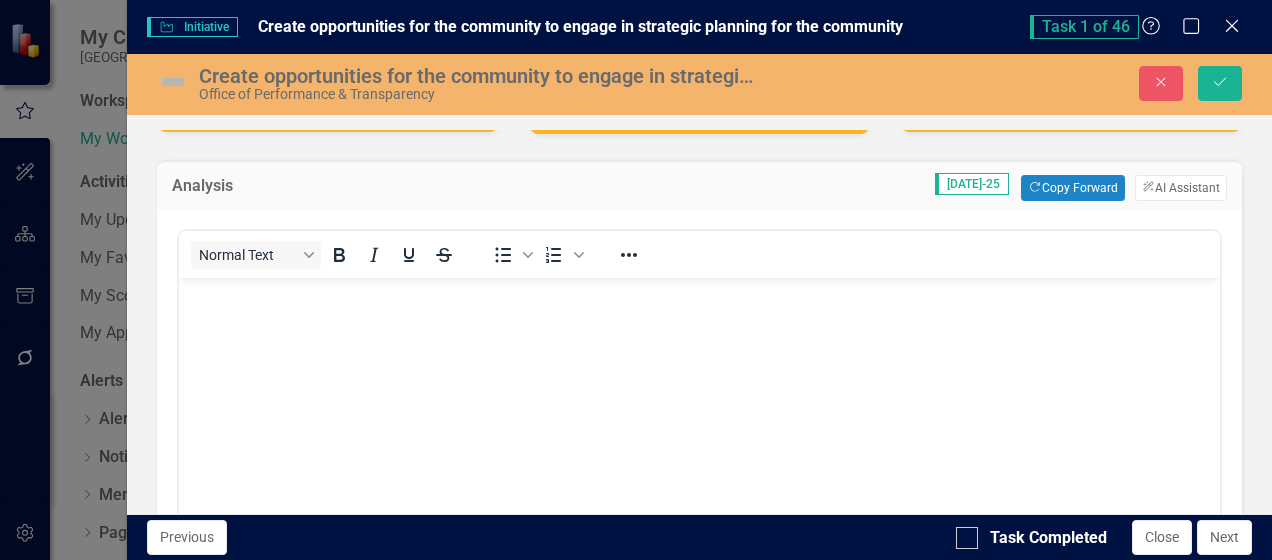 click at bounding box center (699, 427) 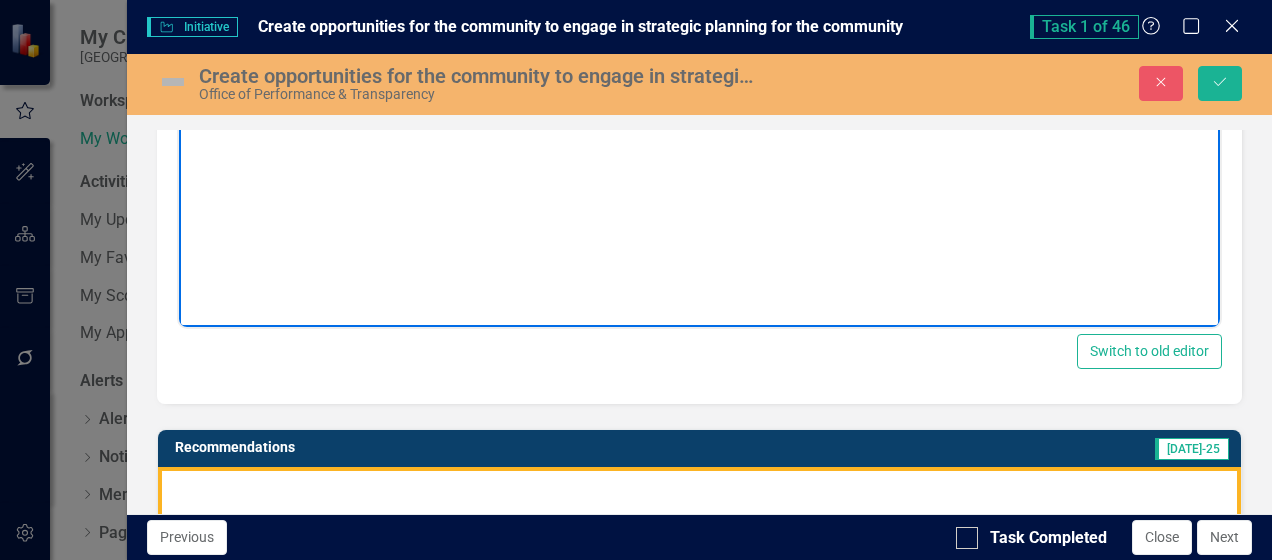 scroll, scrollTop: 600, scrollLeft: 0, axis: vertical 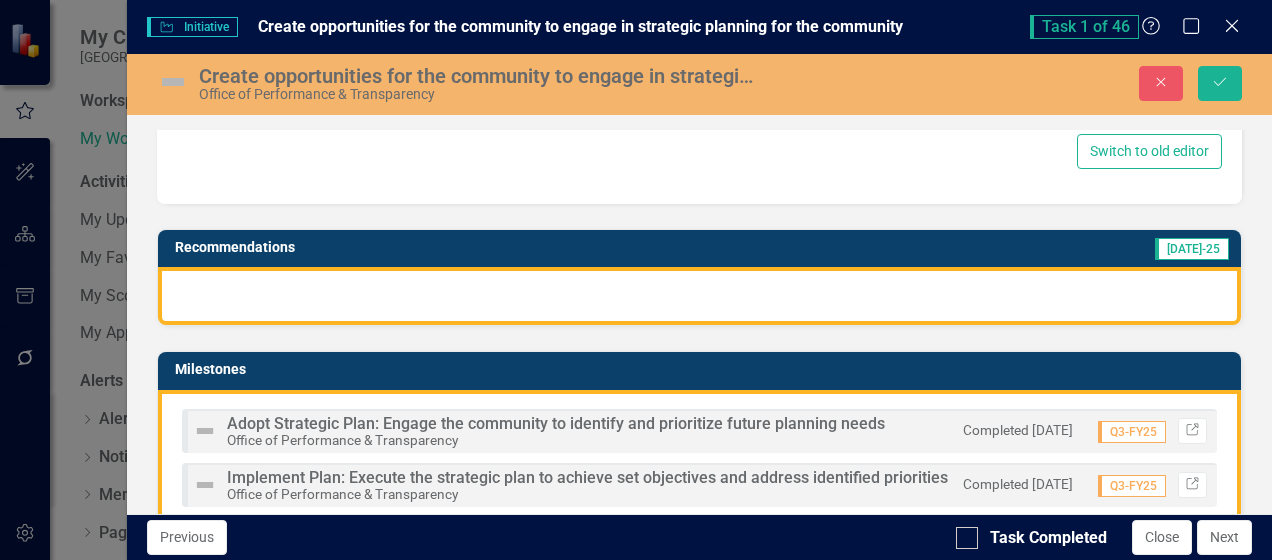 click at bounding box center [699, 296] 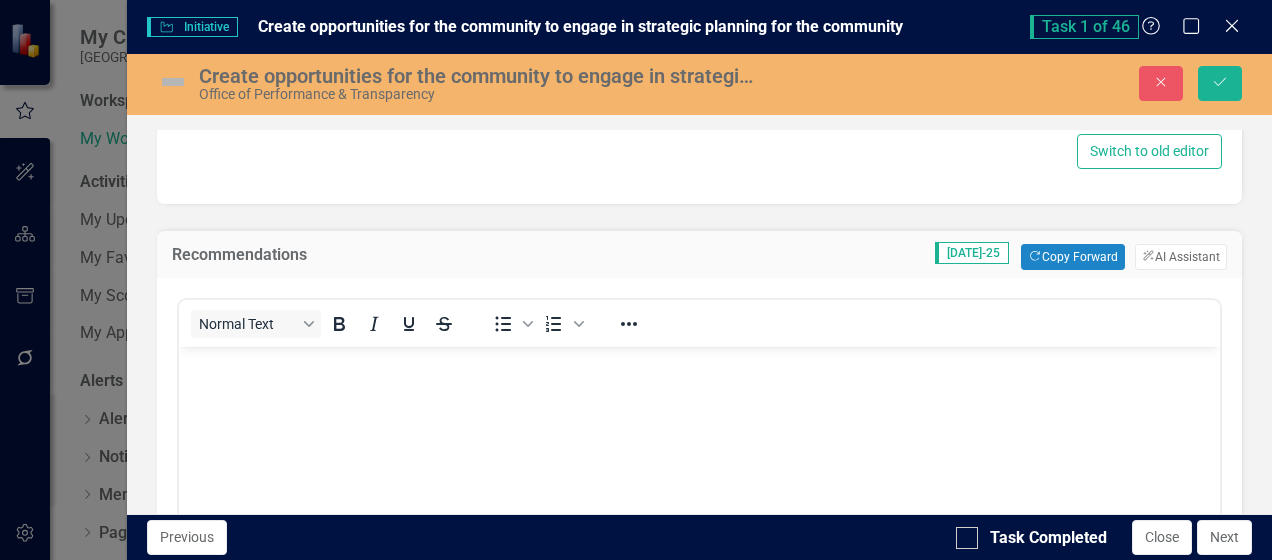 scroll, scrollTop: 0, scrollLeft: 0, axis: both 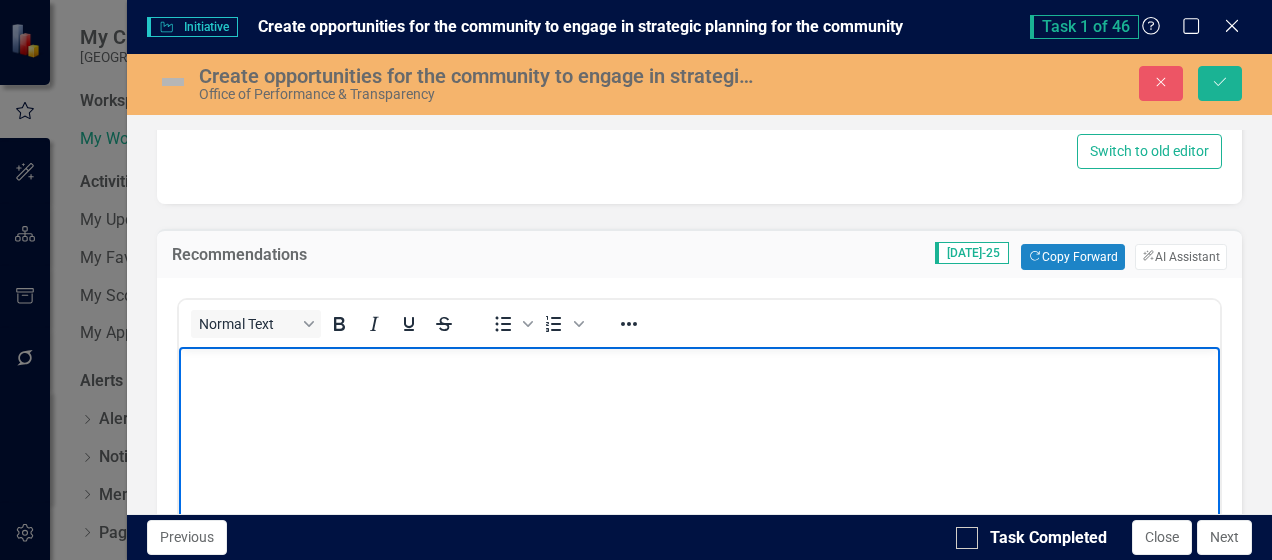 click at bounding box center [699, 496] 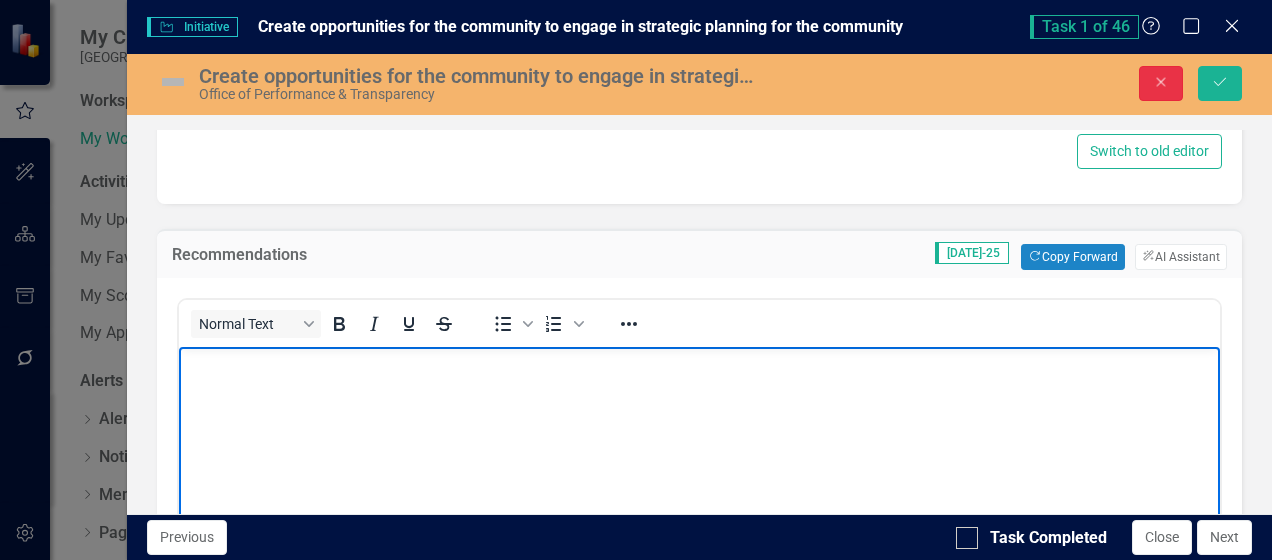 click on "Close" at bounding box center (1161, 83) 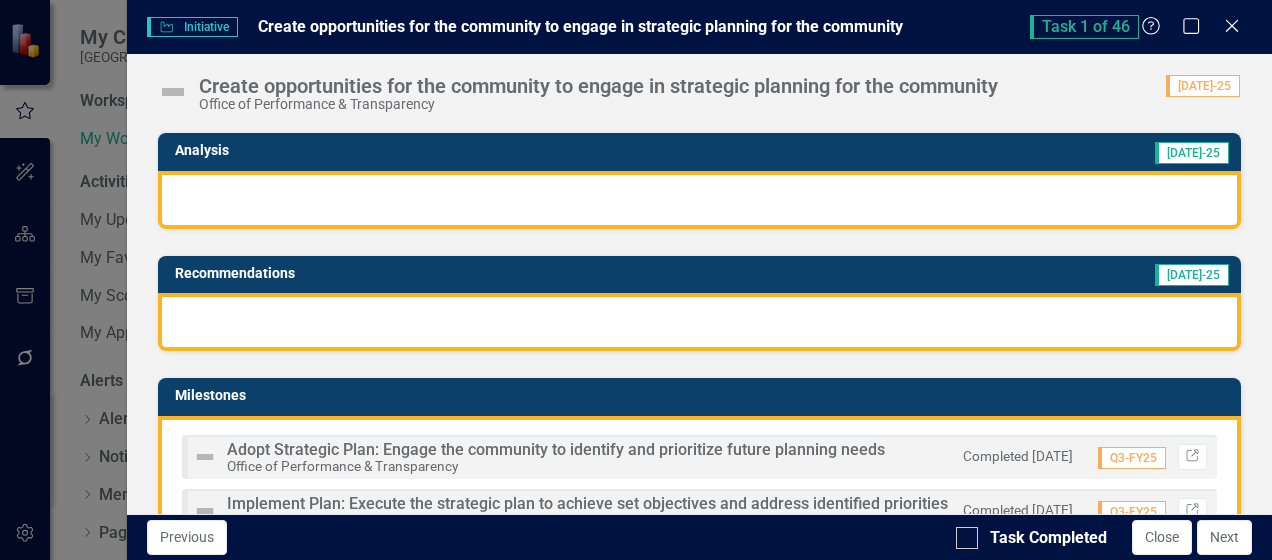 scroll, scrollTop: 0, scrollLeft: 0, axis: both 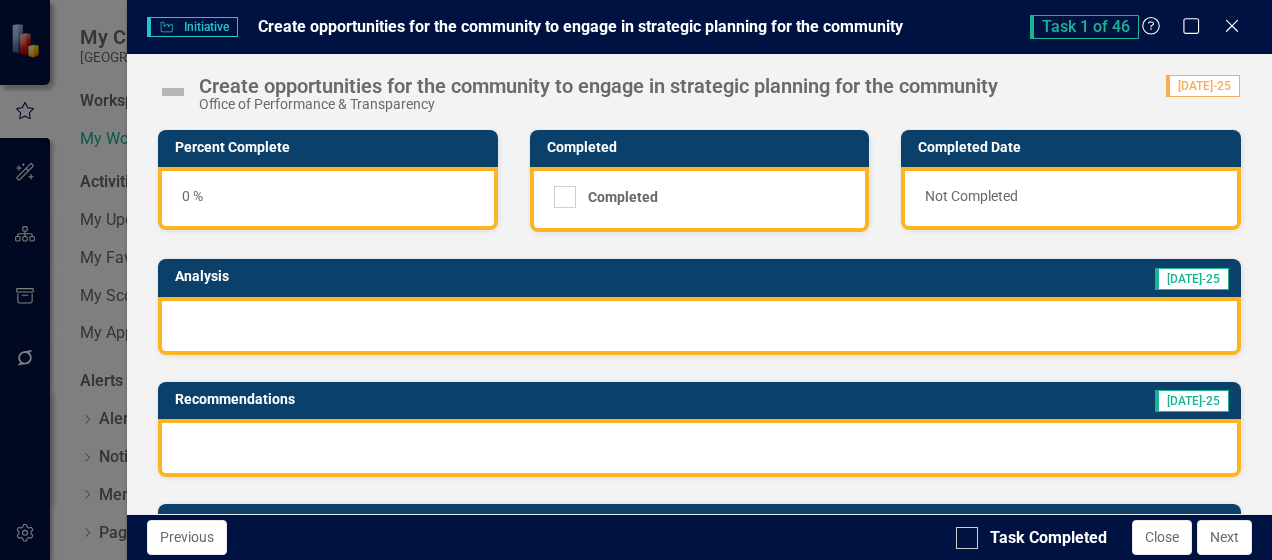 click at bounding box center (699, 326) 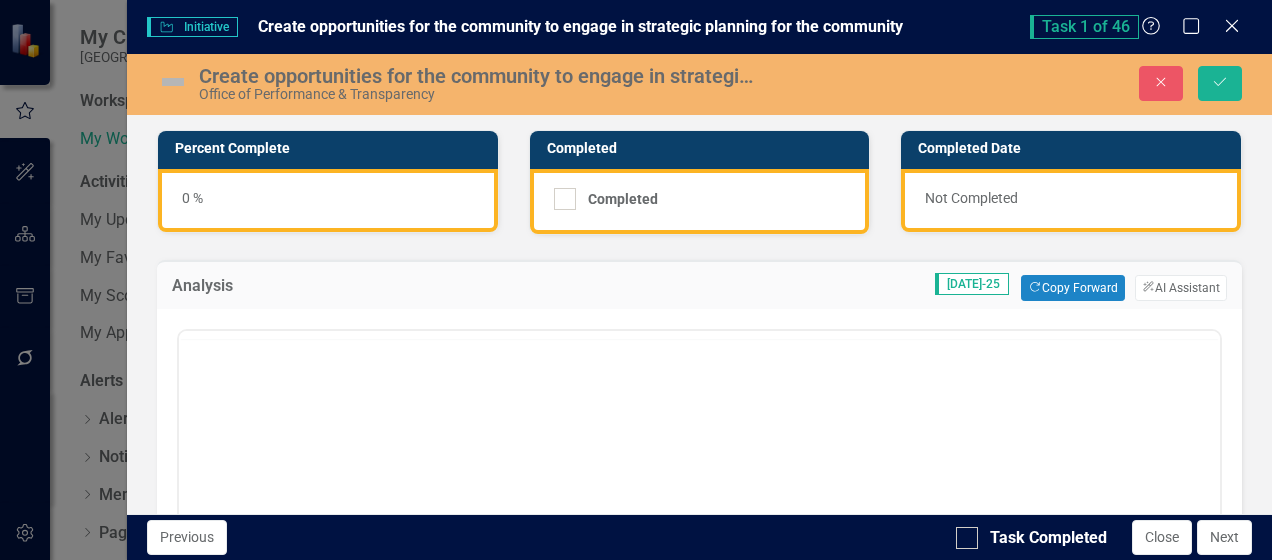 scroll, scrollTop: 0, scrollLeft: 0, axis: both 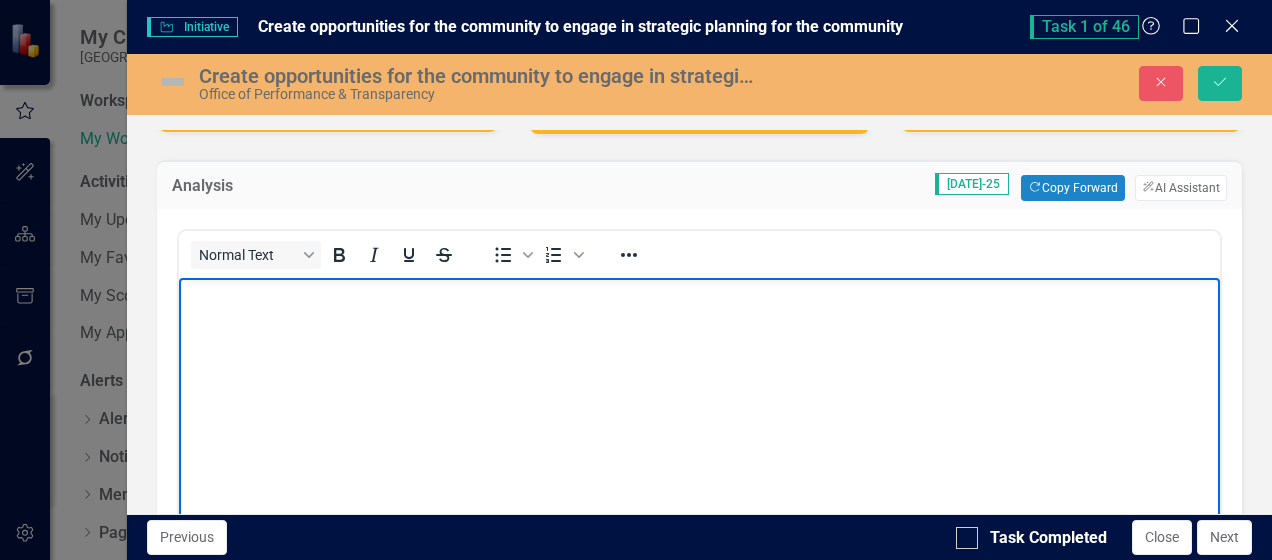 click at bounding box center (699, 427) 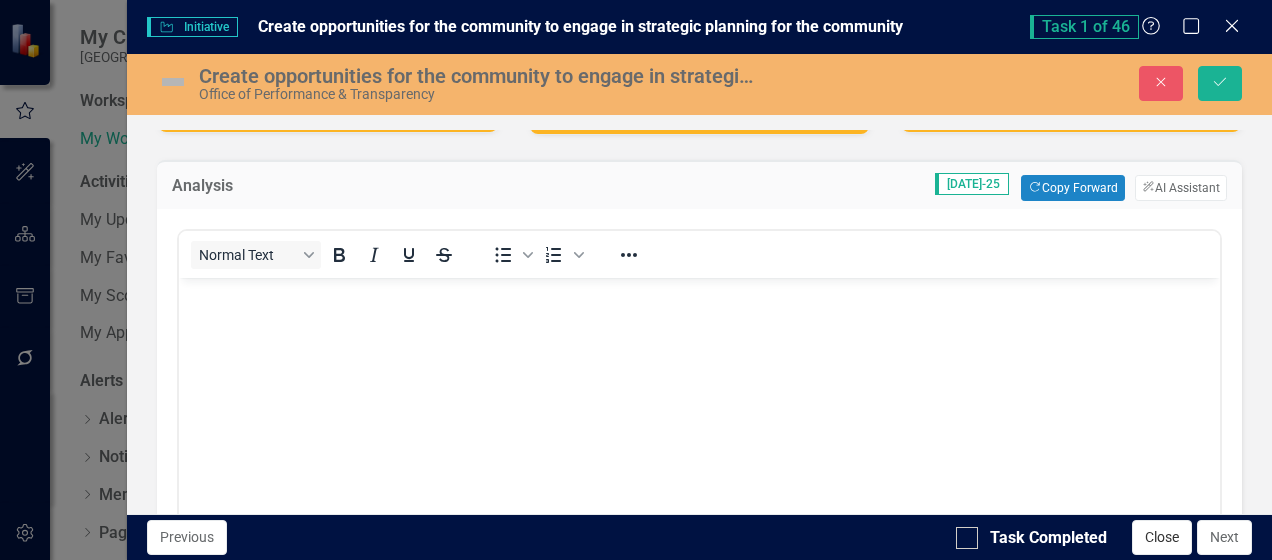 click on "Close" at bounding box center [1162, 537] 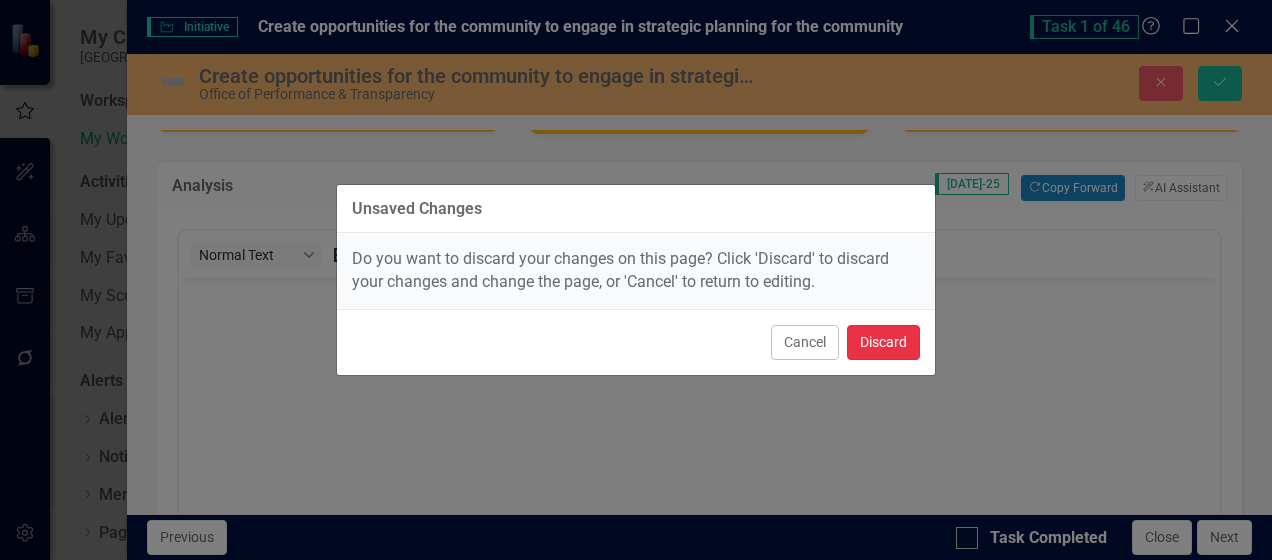 click on "Discard" at bounding box center [883, 342] 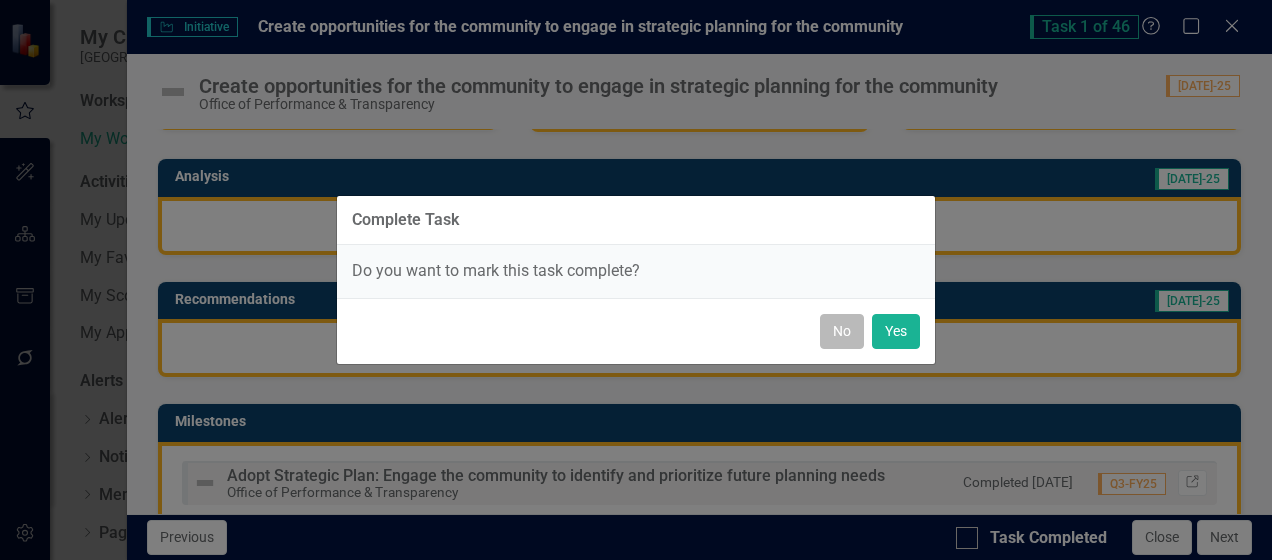 click on "No" at bounding box center [842, 331] 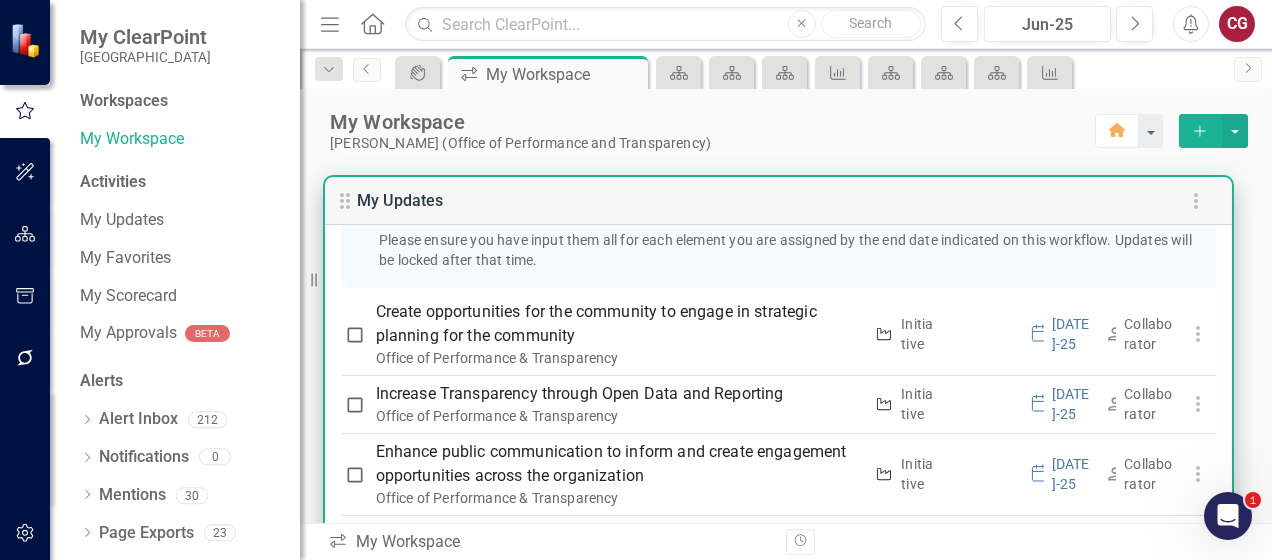 scroll, scrollTop: 700, scrollLeft: 0, axis: vertical 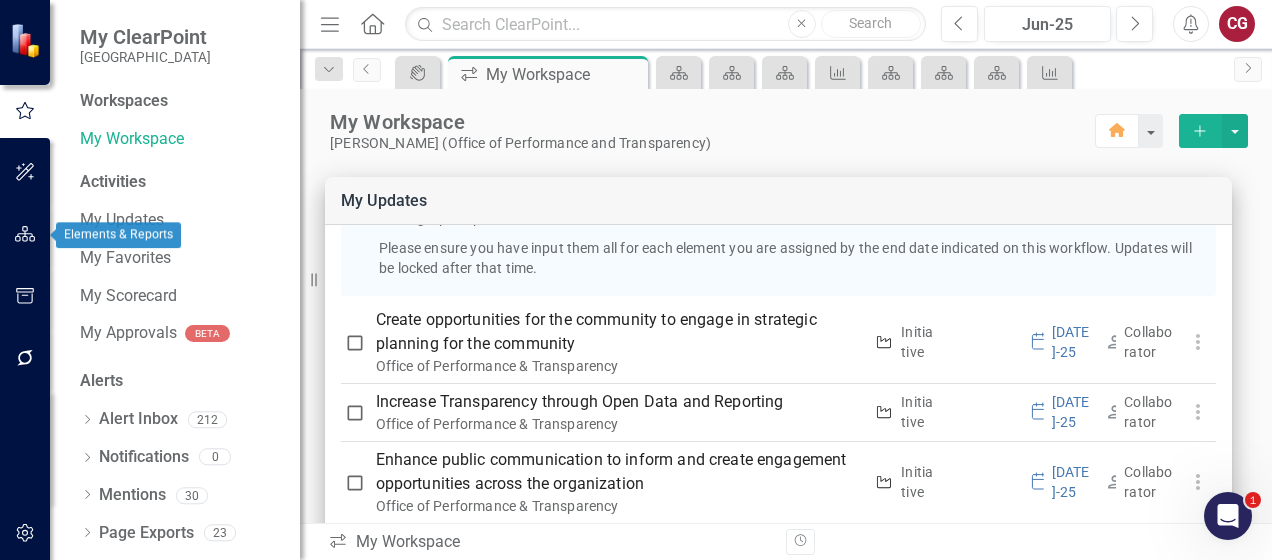 click at bounding box center [25, 235] 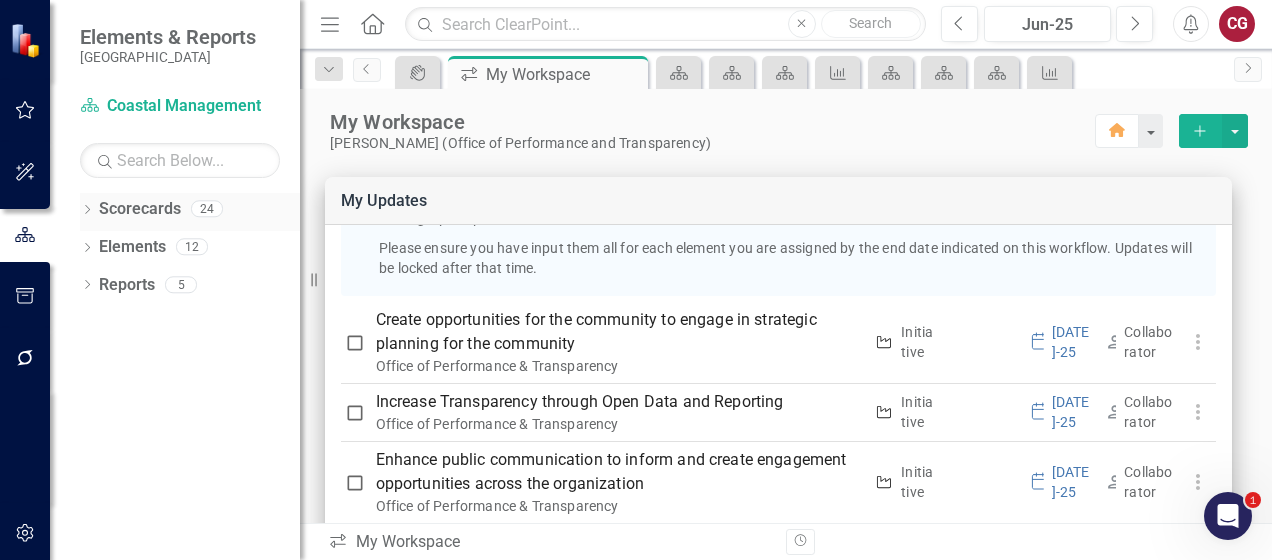 click on "Dropdown" 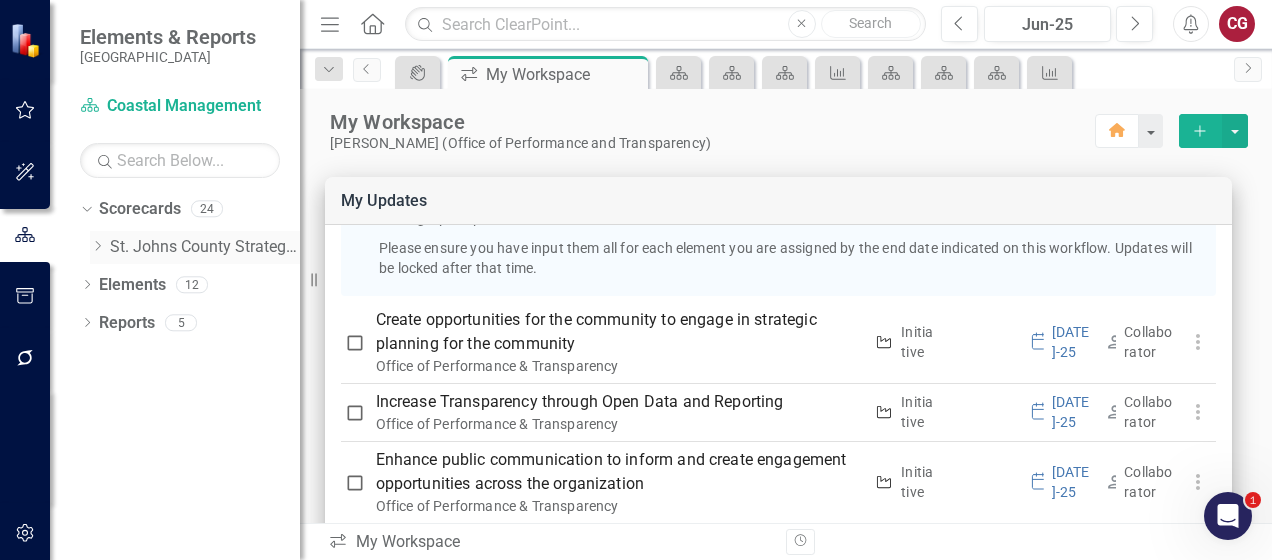 click on "Dropdown" 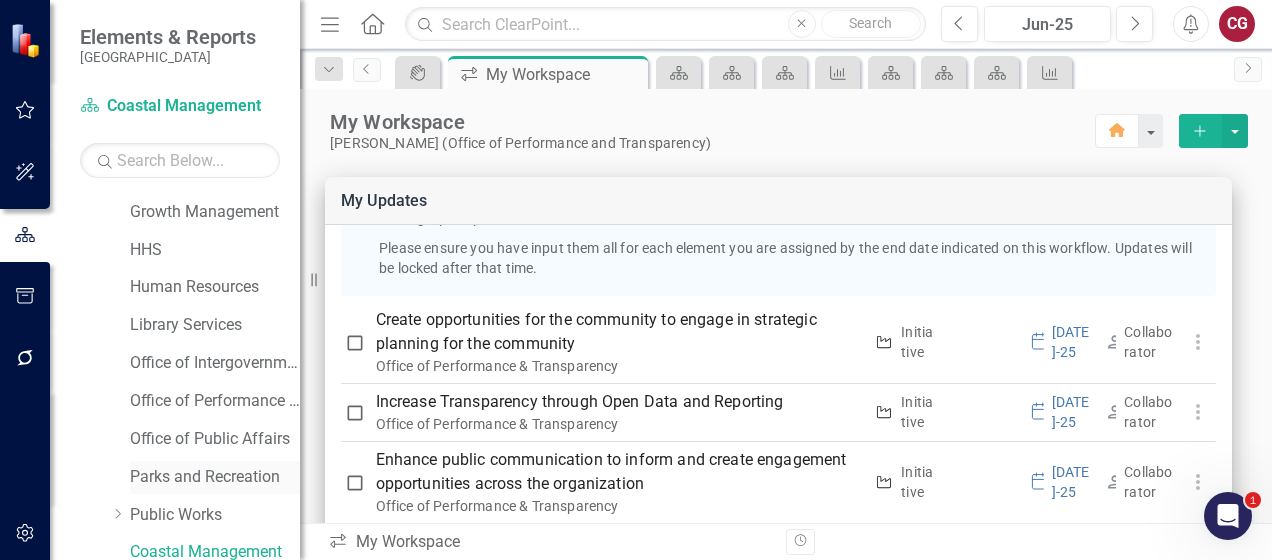scroll, scrollTop: 400, scrollLeft: 0, axis: vertical 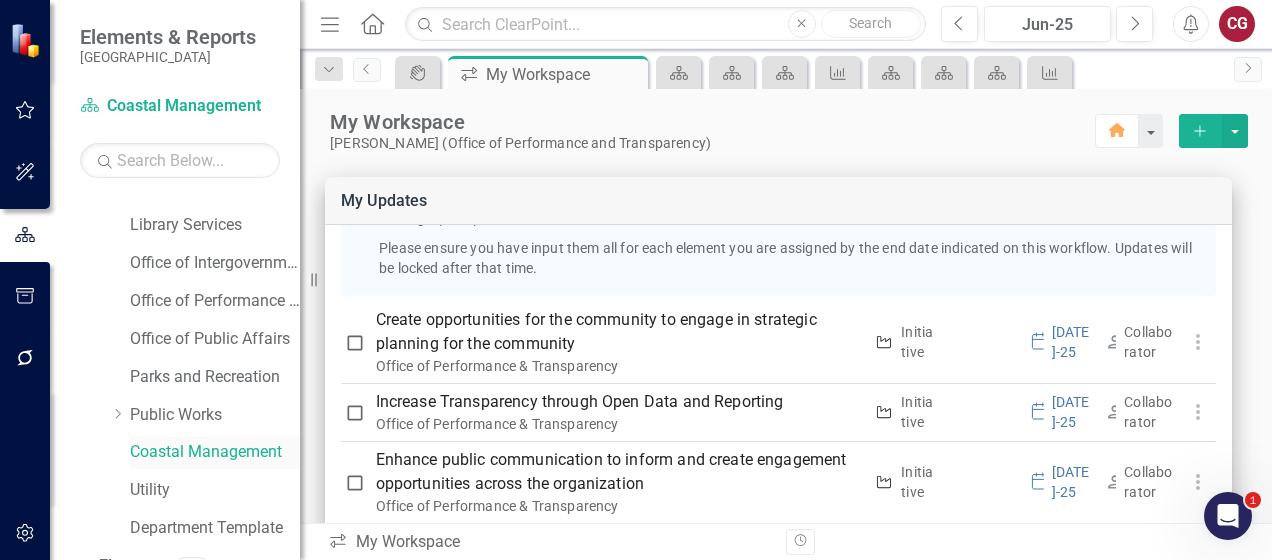 click on "Coastal Management" at bounding box center [215, 452] 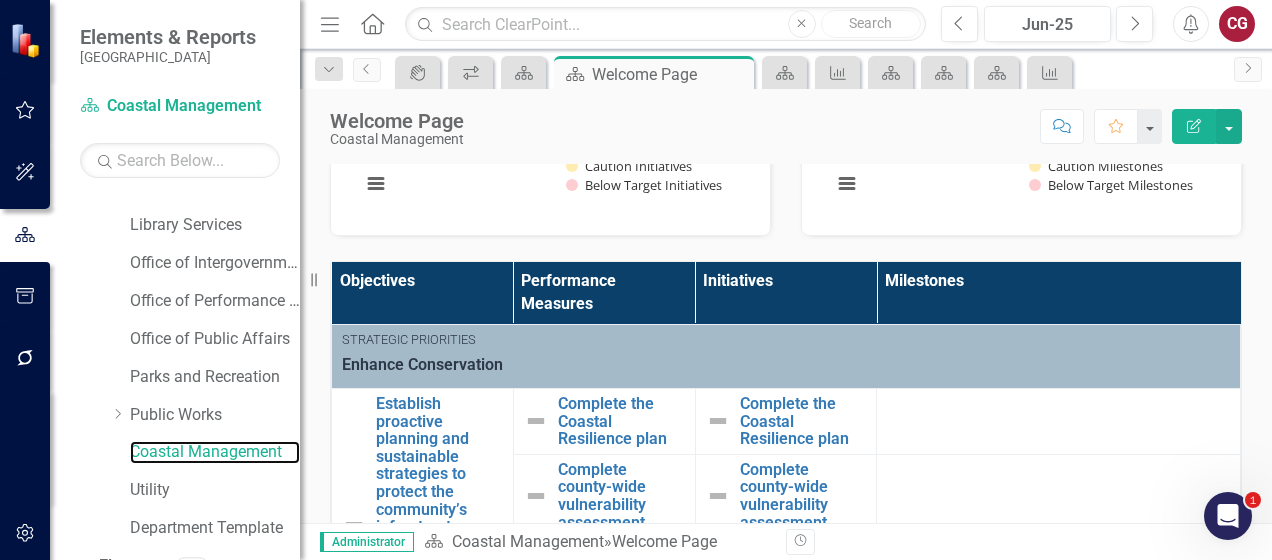 scroll, scrollTop: 400, scrollLeft: 0, axis: vertical 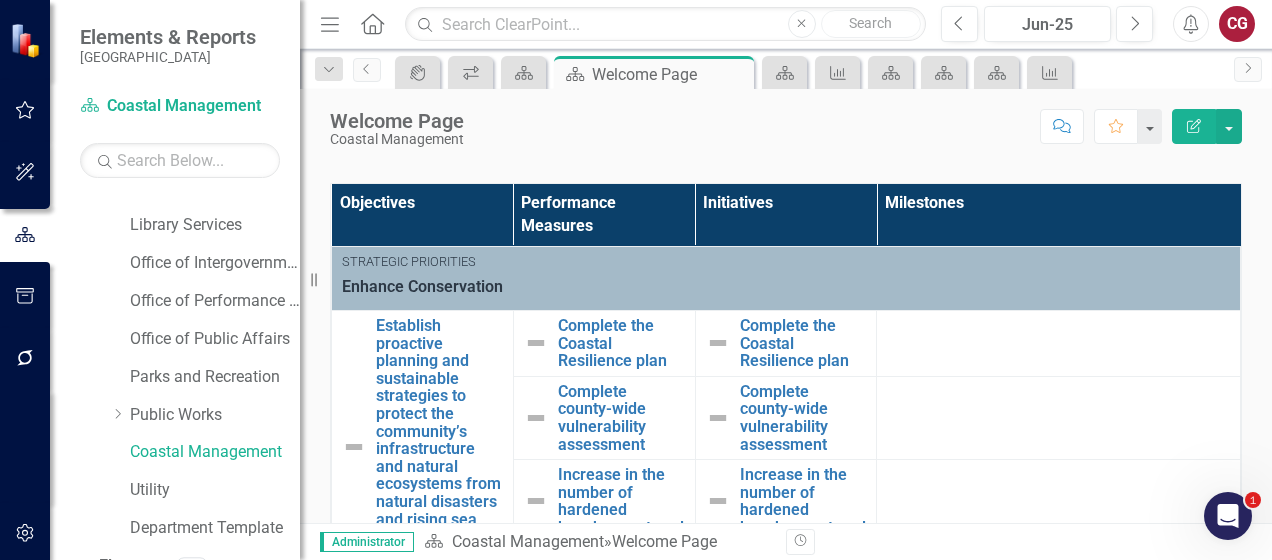click at bounding box center (1059, 344) 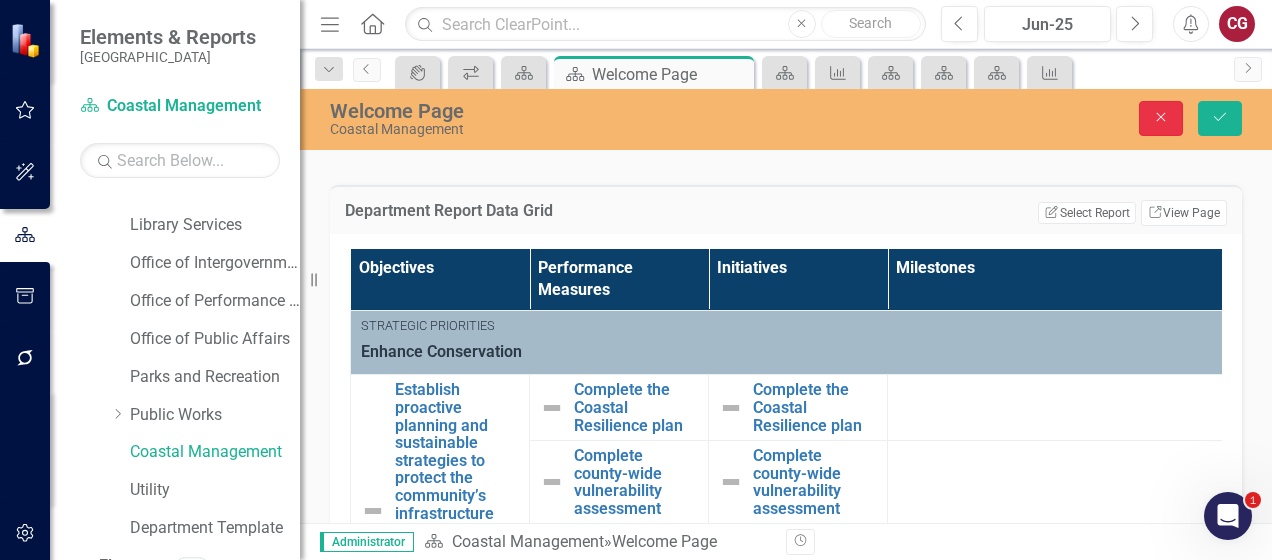 click on "Close" 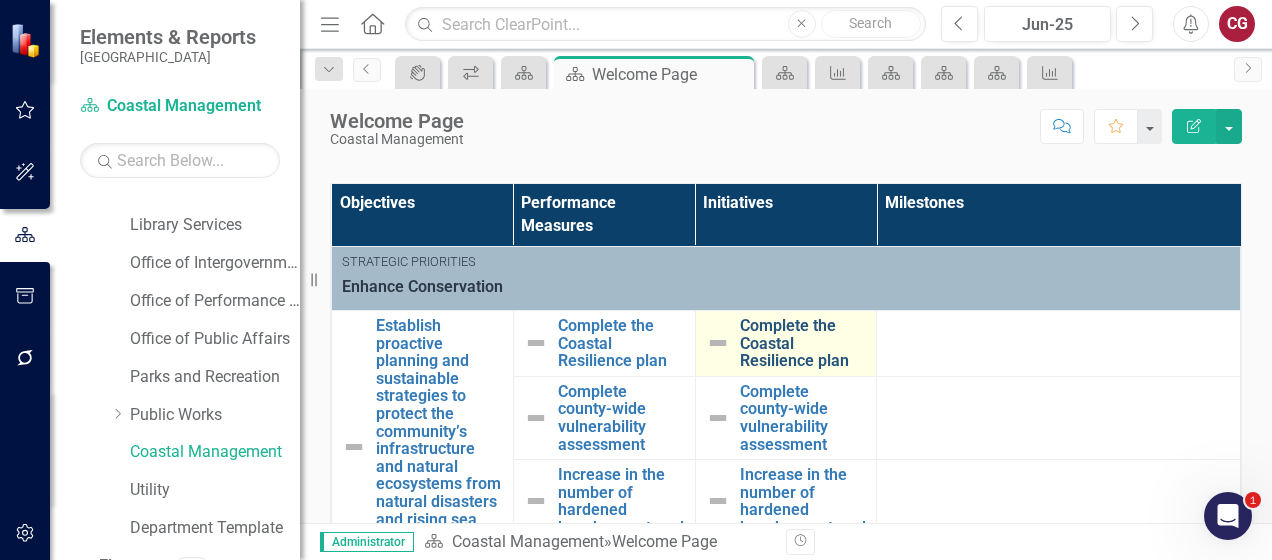 click on "Complete the Coastal Resilience plan" at bounding box center [803, 343] 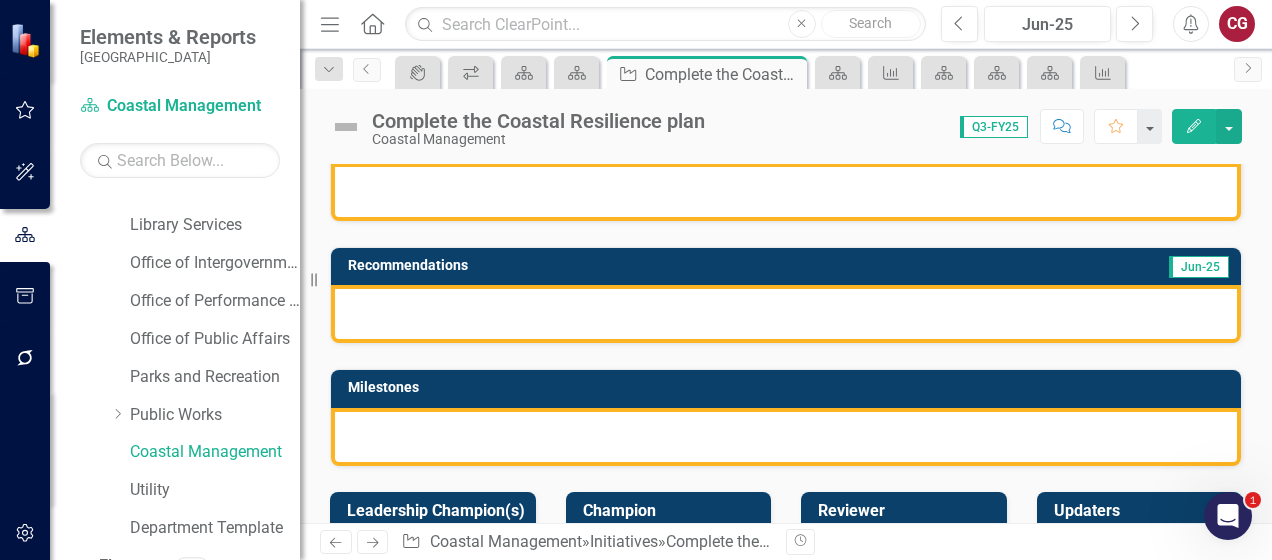 scroll, scrollTop: 200, scrollLeft: 0, axis: vertical 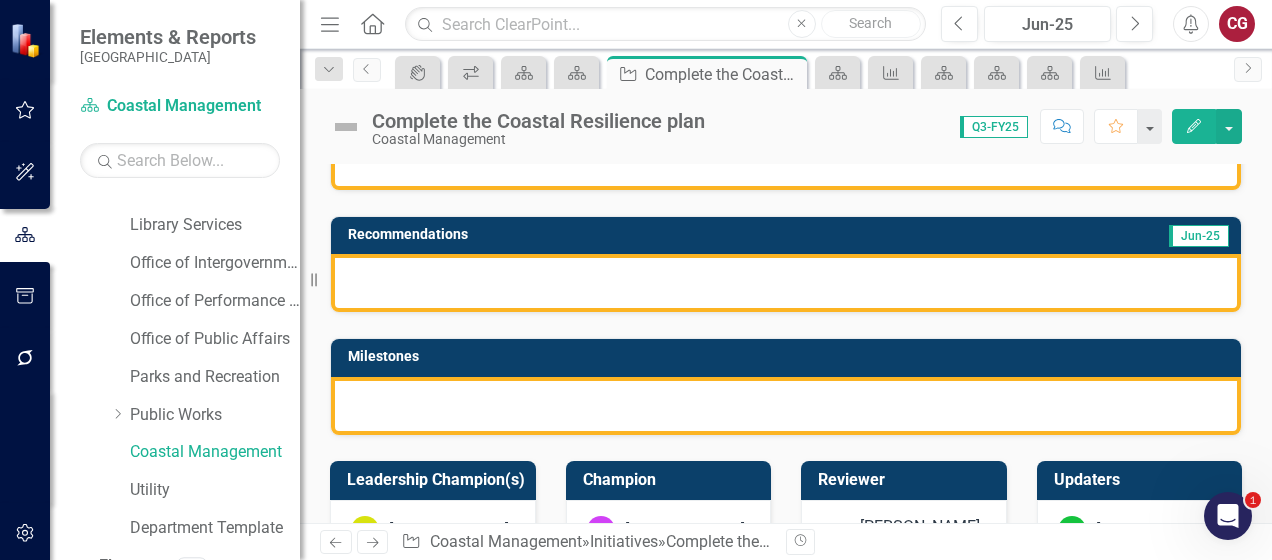 click at bounding box center (786, 406) 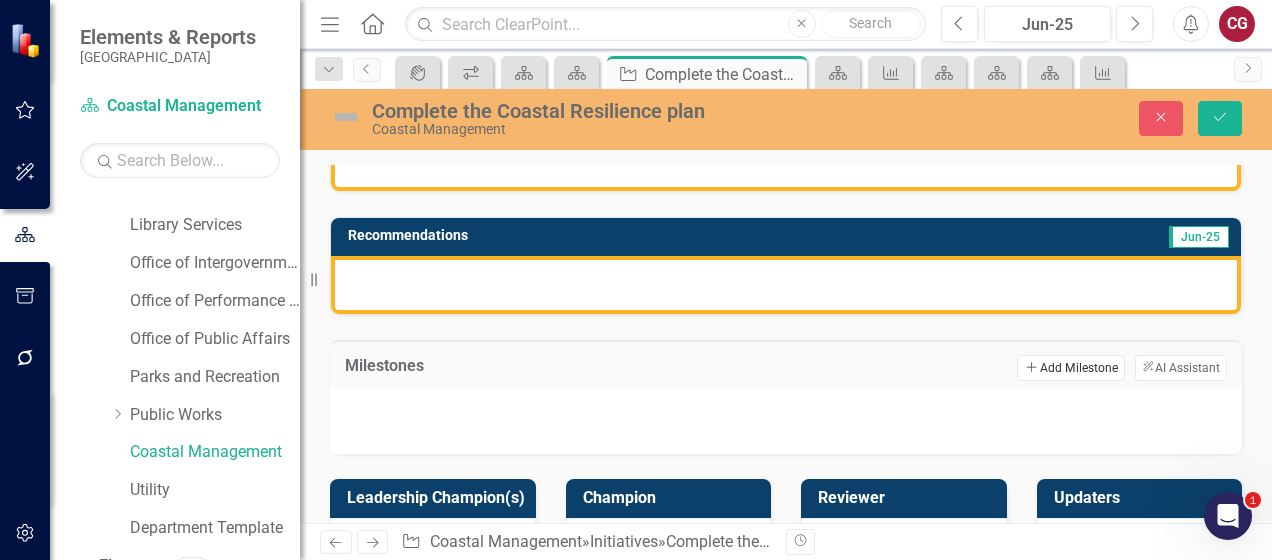 click on "Add  Add Milestone" at bounding box center [1070, 368] 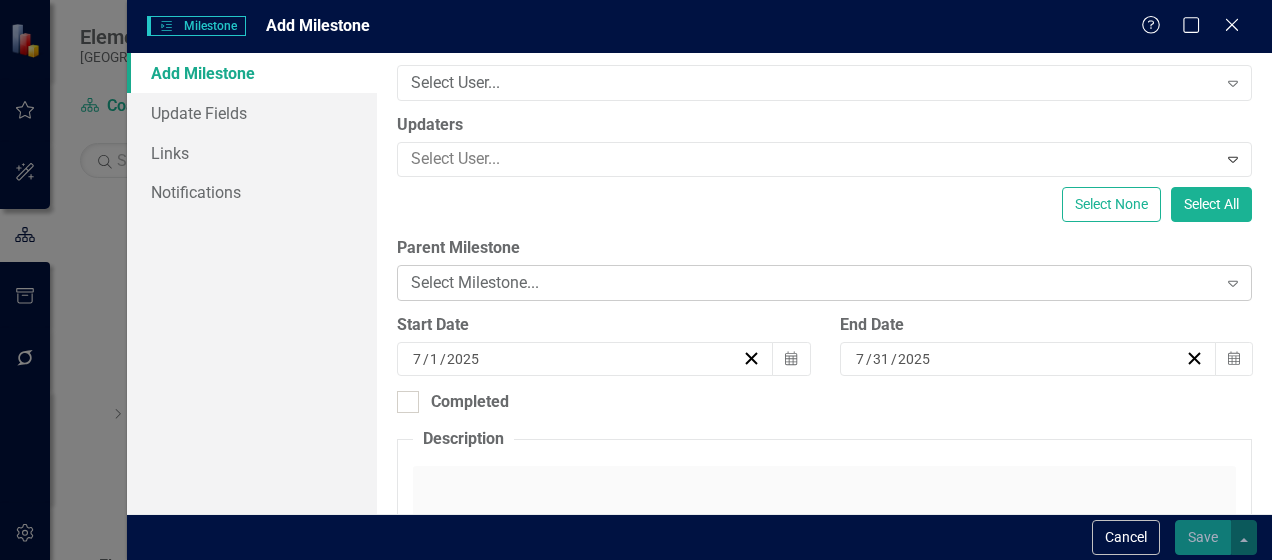 scroll, scrollTop: 0, scrollLeft: 0, axis: both 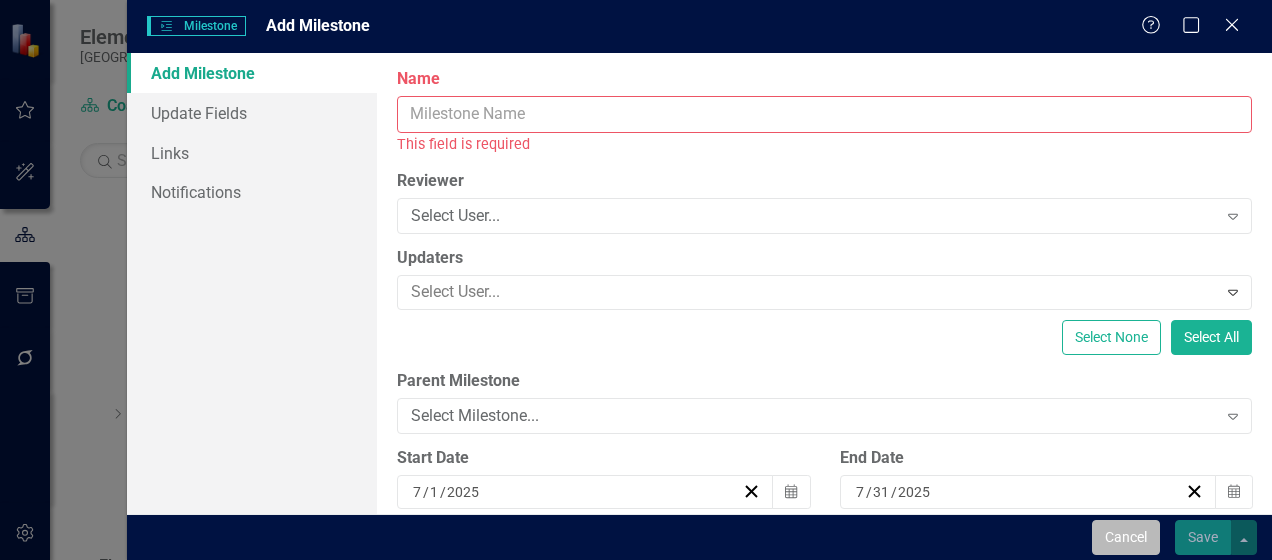 click on "Cancel" at bounding box center [1126, 537] 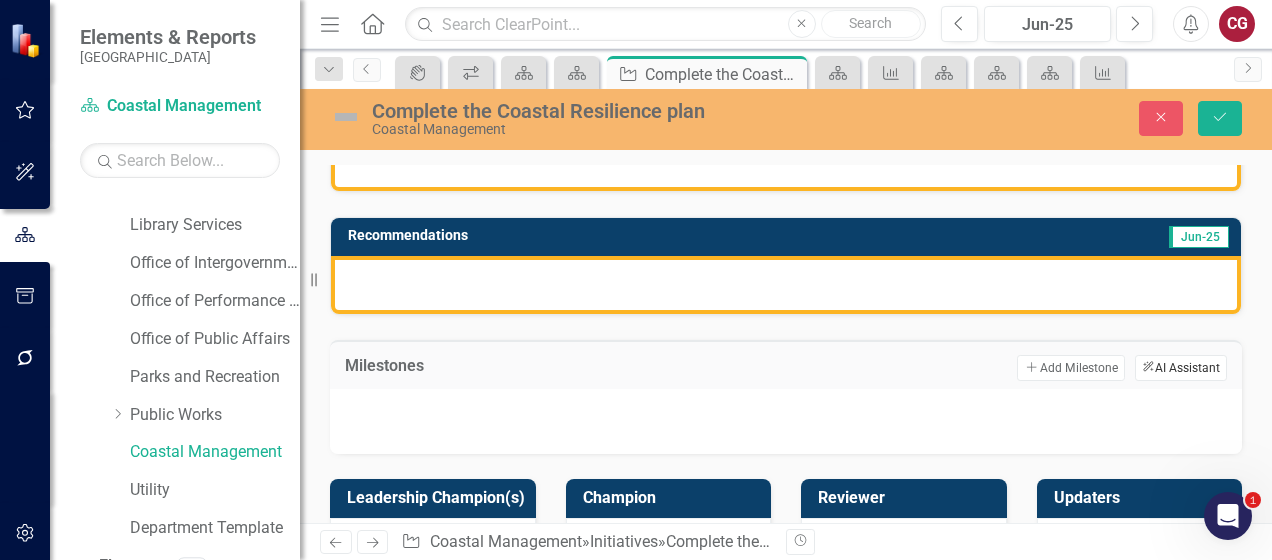 click on "ClearPoint AI  AI Assistant" at bounding box center (1181, 368) 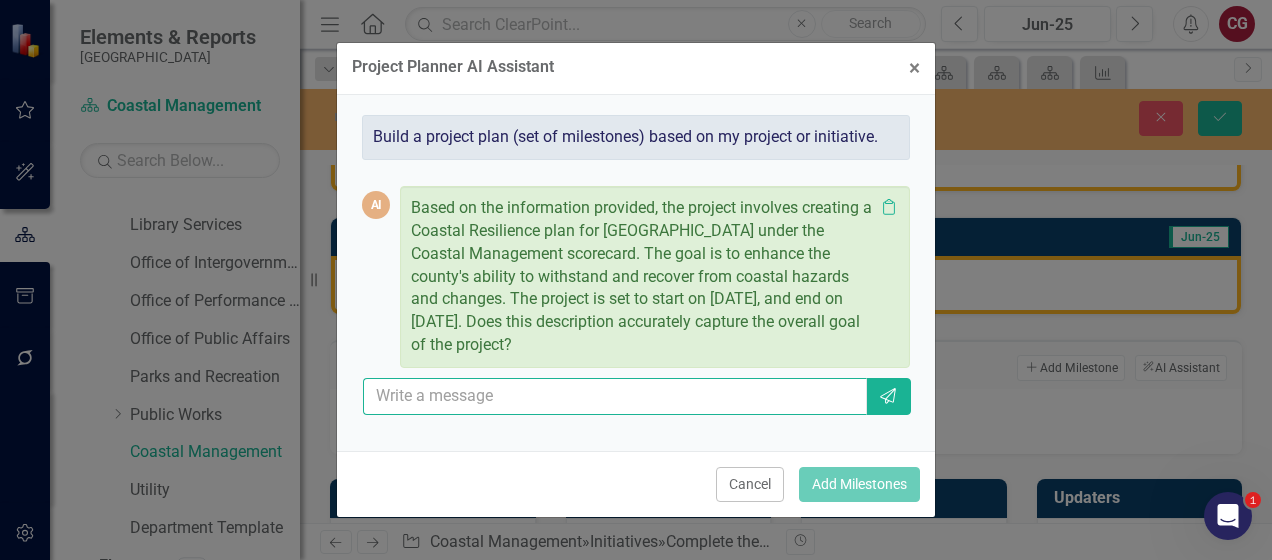 click at bounding box center [615, 396] 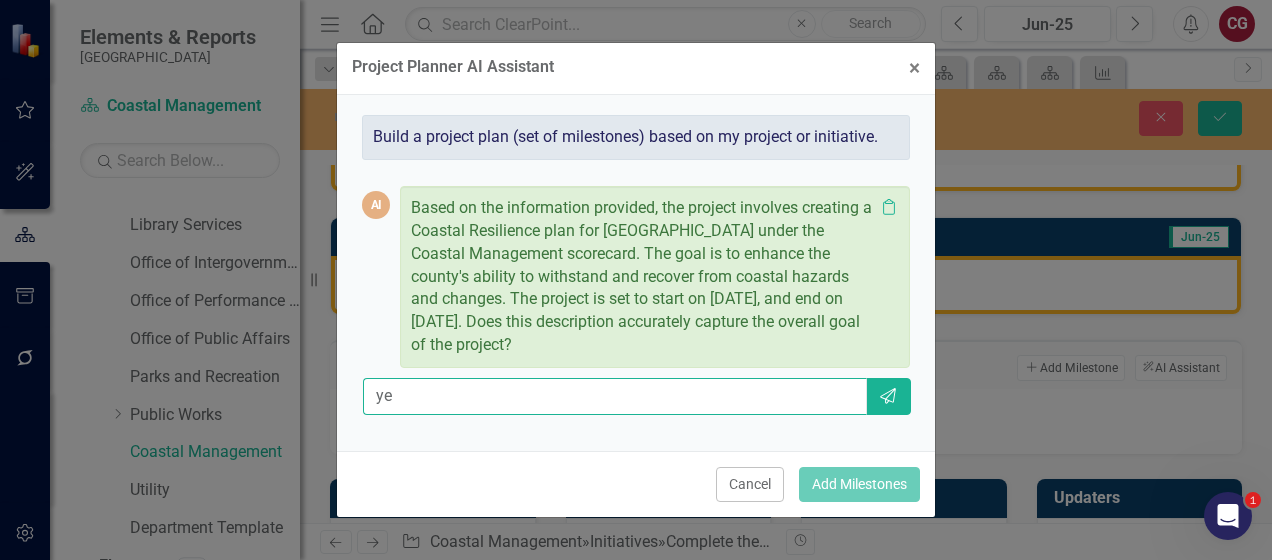 type on "yes" 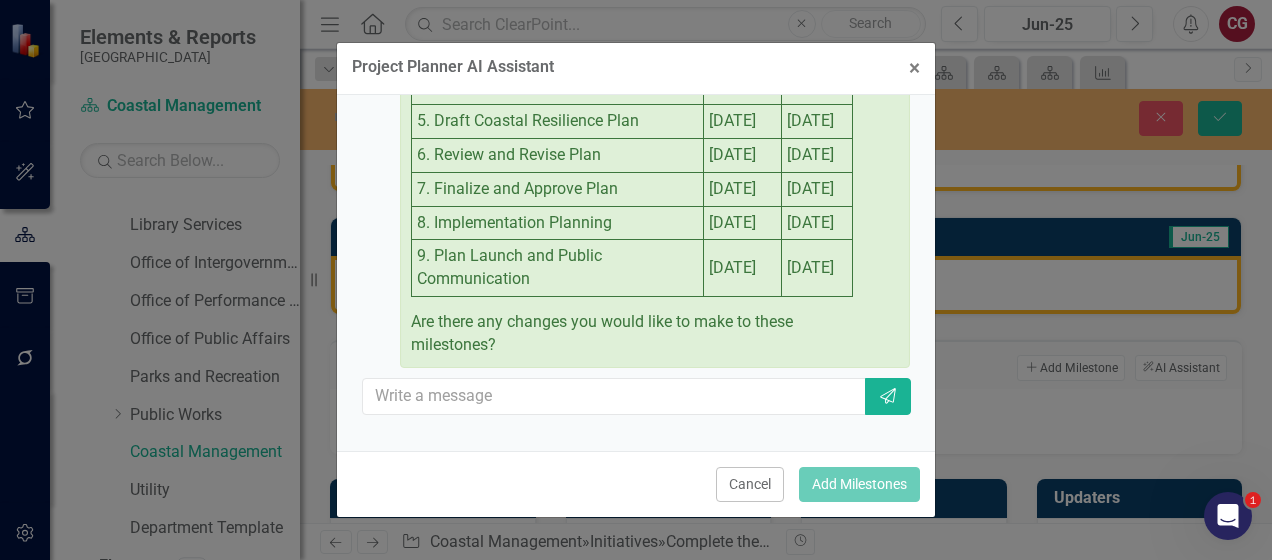 scroll, scrollTop: 774, scrollLeft: 0, axis: vertical 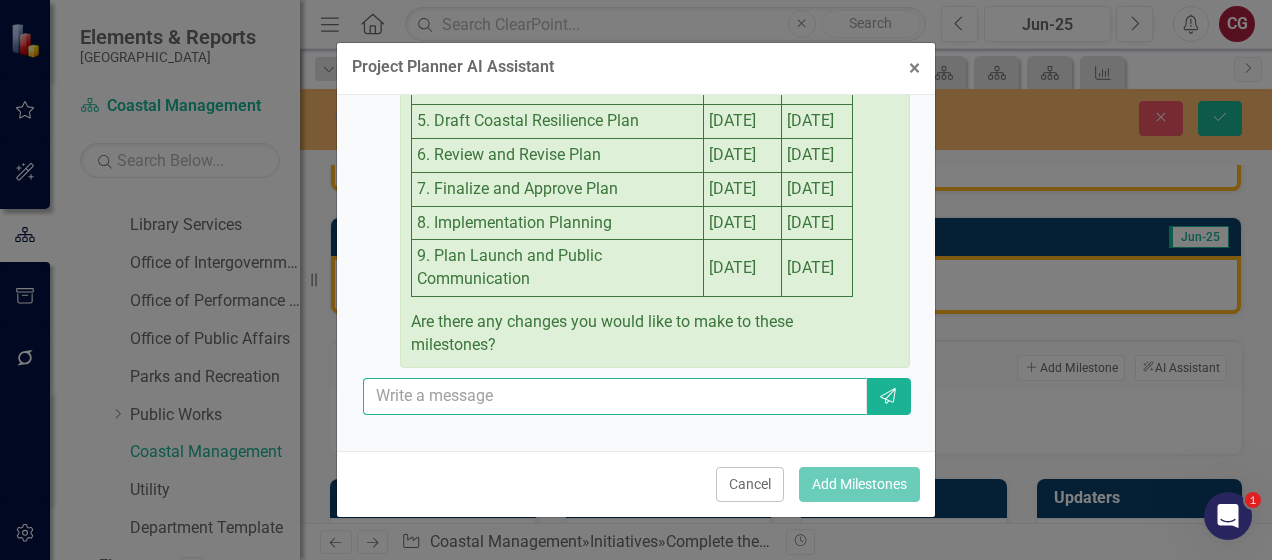 click at bounding box center [615, 396] 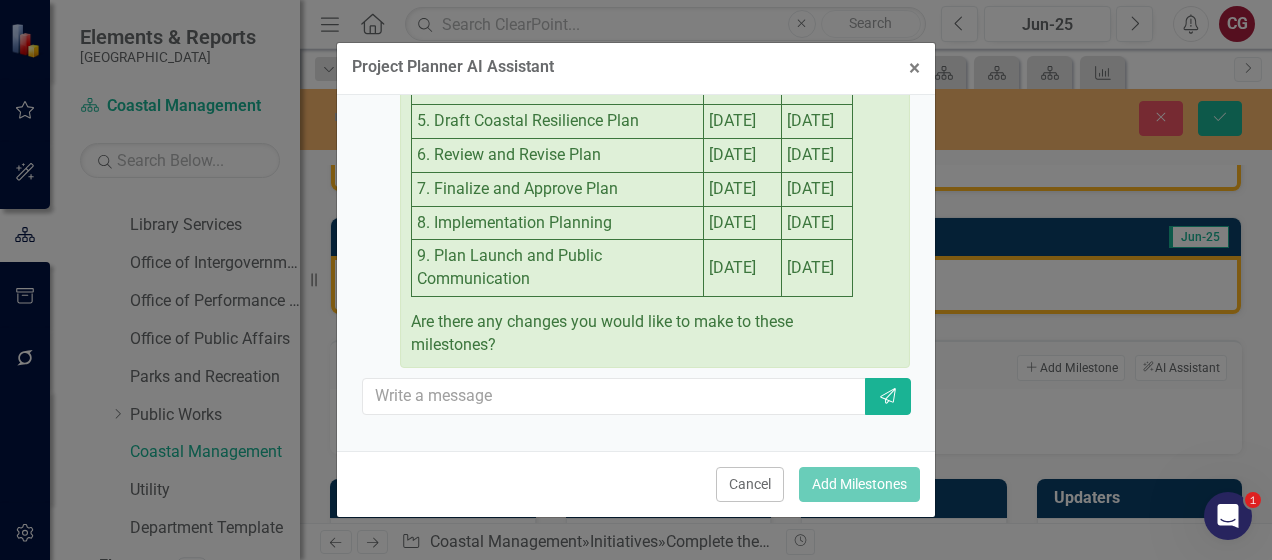 click on "Are there any changes you would like to make to these milestones?" at bounding box center [632, 332] 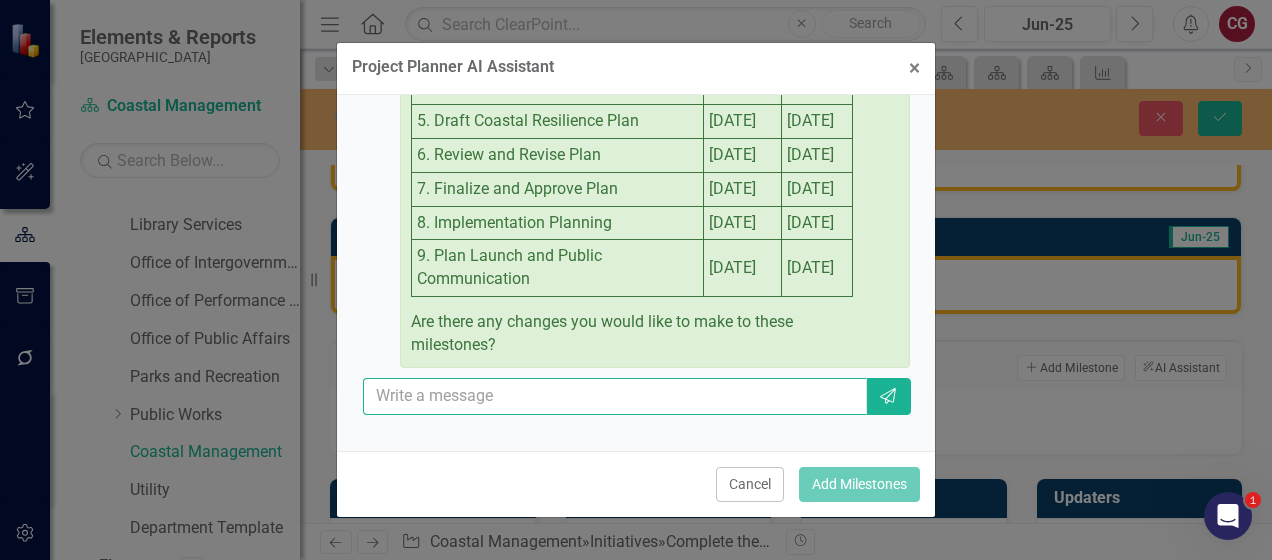 click at bounding box center (615, 396) 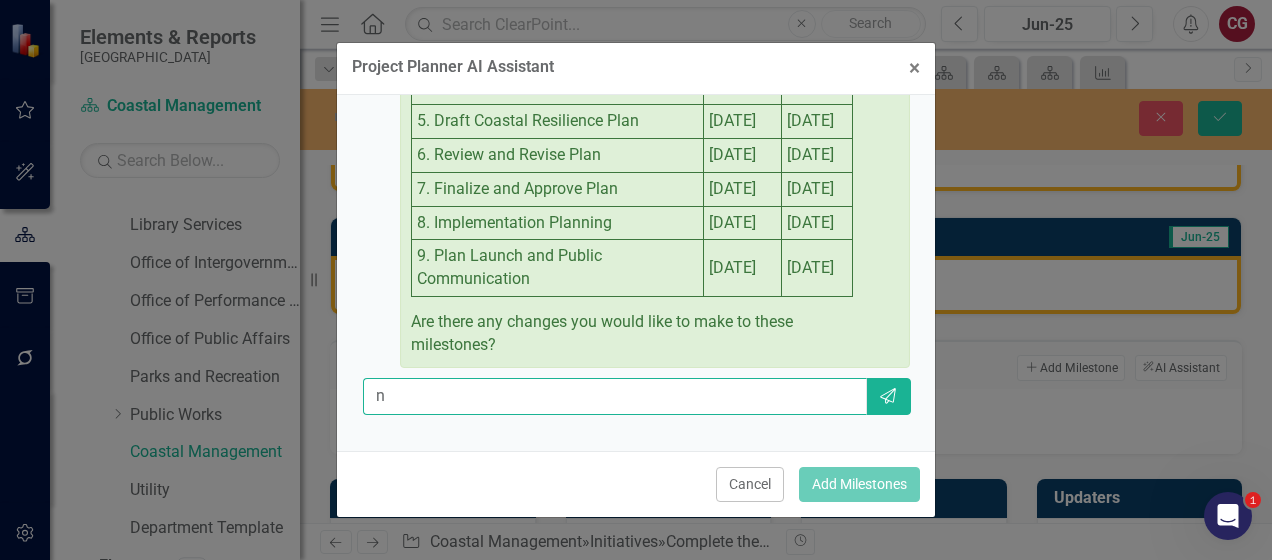 type on "no" 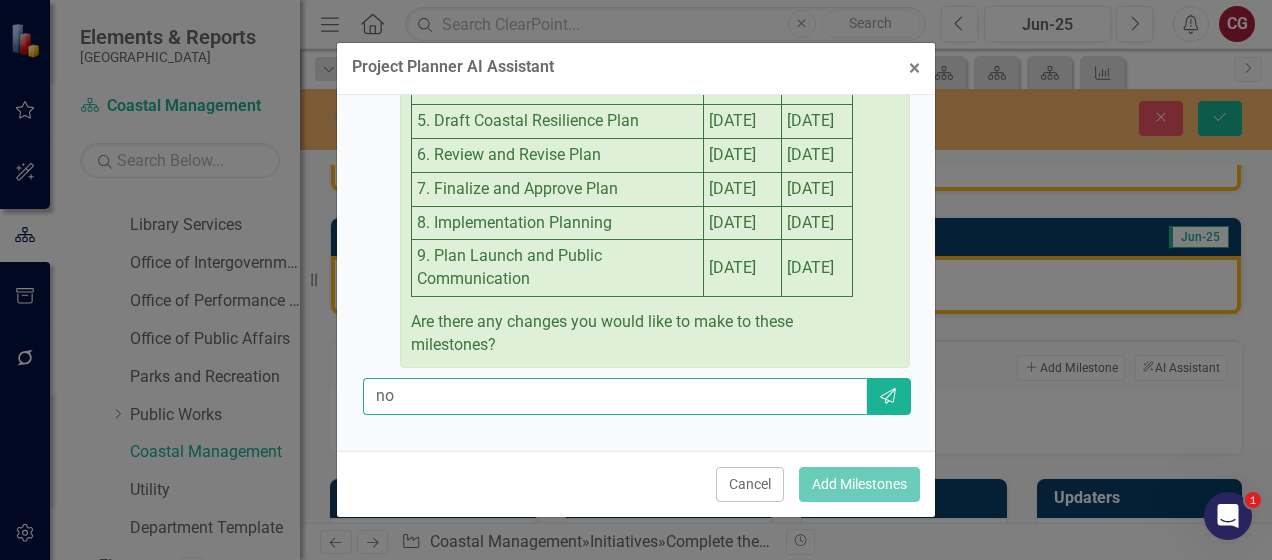 type 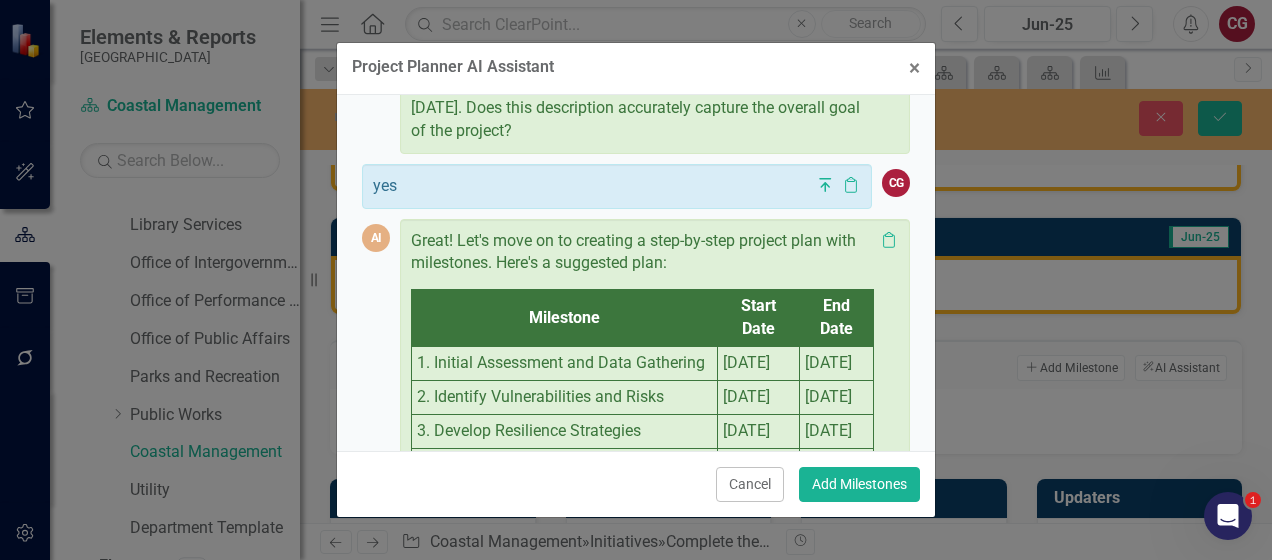 scroll, scrollTop: 414, scrollLeft: 0, axis: vertical 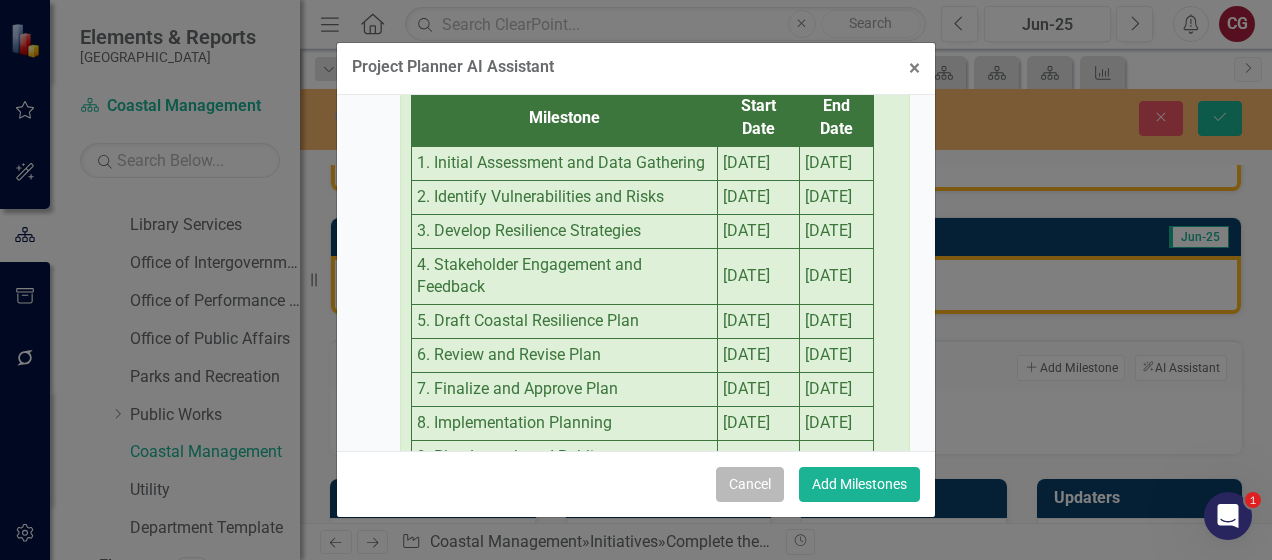 click on "Cancel" at bounding box center [750, 484] 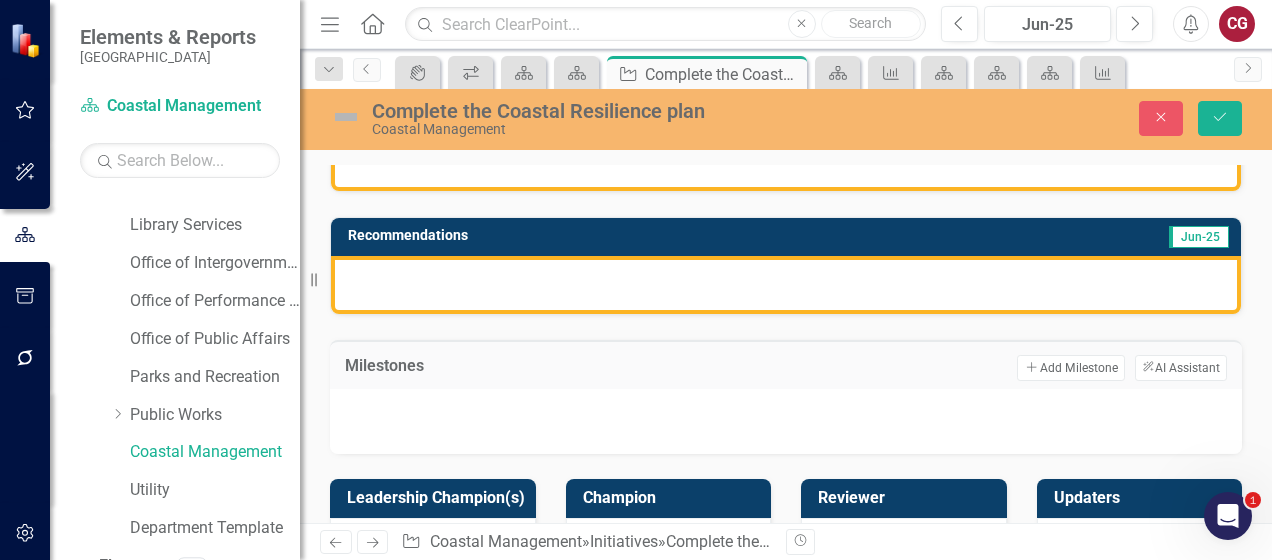 scroll, scrollTop: 0, scrollLeft: 0, axis: both 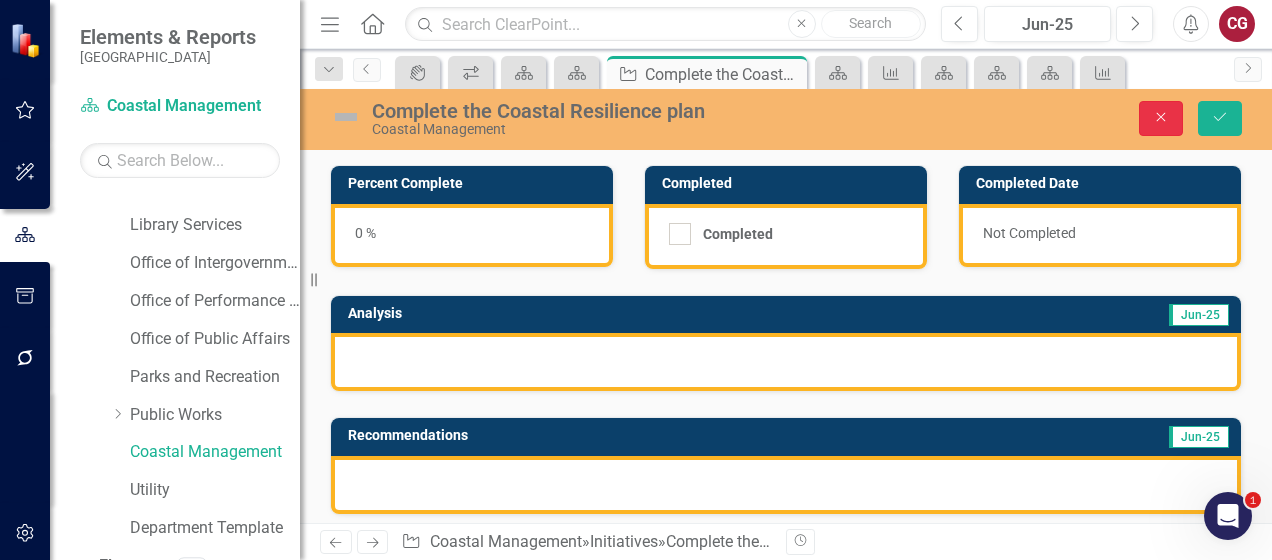 click on "Close" at bounding box center [1161, 118] 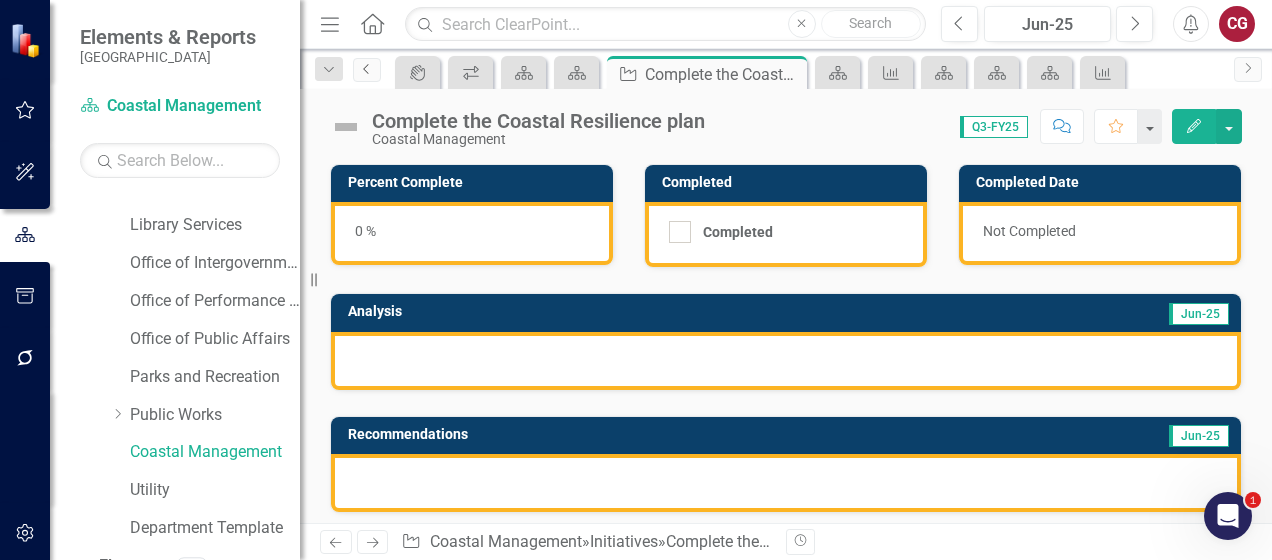 click on "Previous" 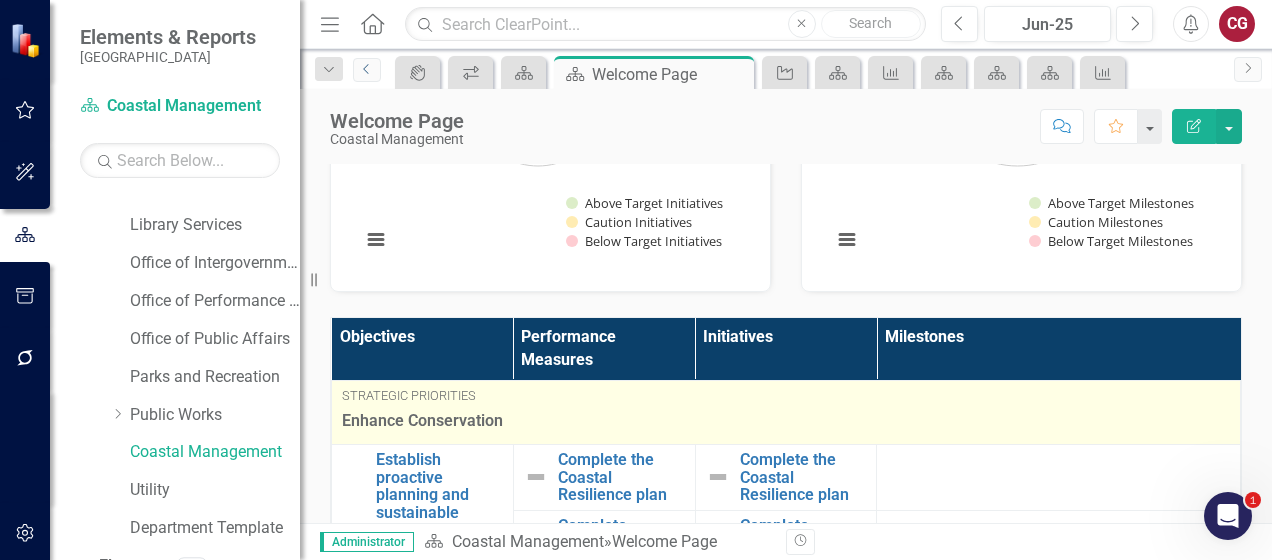 scroll, scrollTop: 300, scrollLeft: 0, axis: vertical 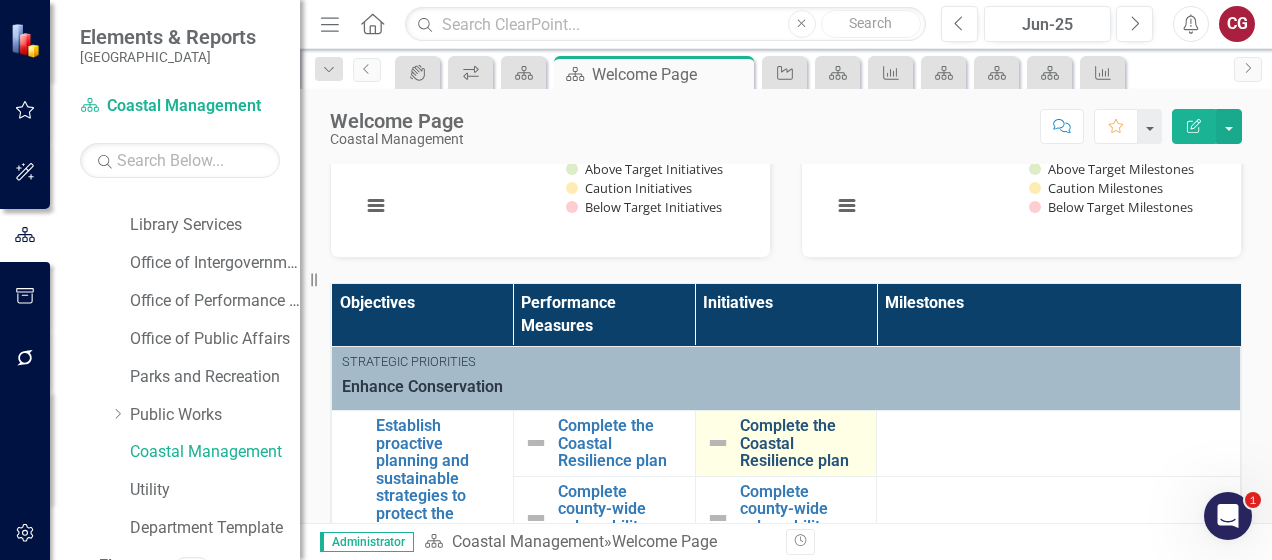 click on "Complete the Coastal Resilience plan" at bounding box center (803, 443) 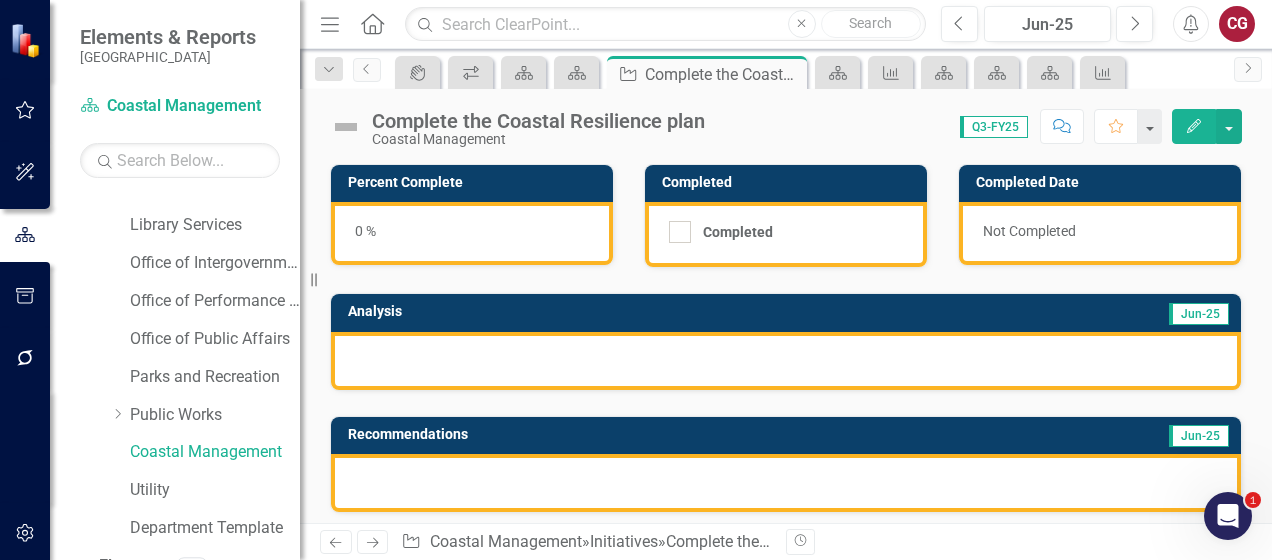 click at bounding box center [786, 361] 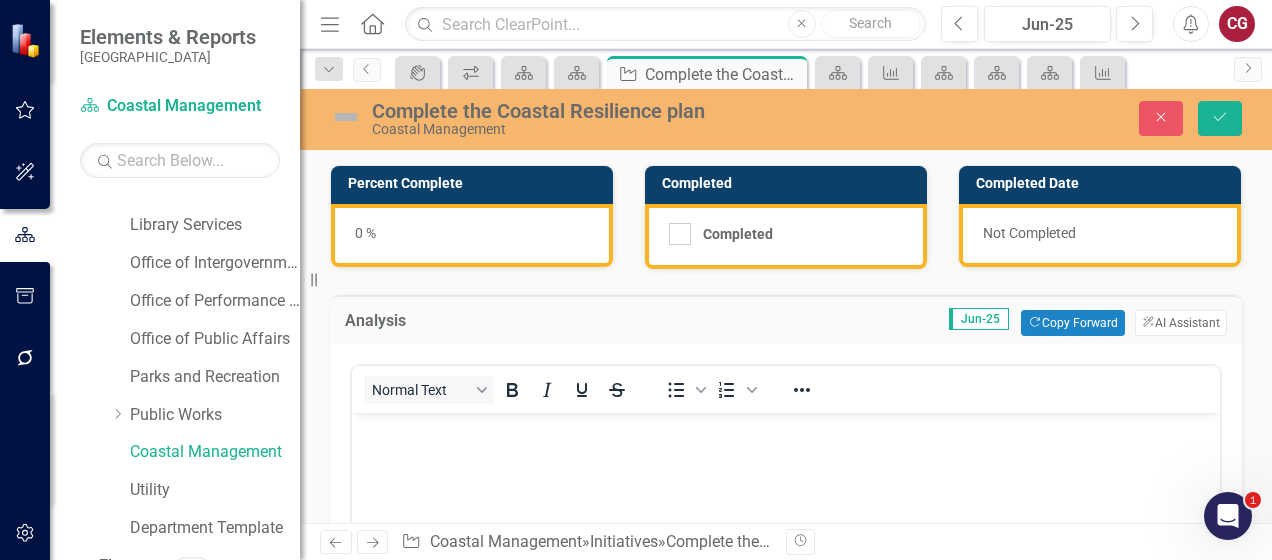 scroll, scrollTop: 0, scrollLeft: 0, axis: both 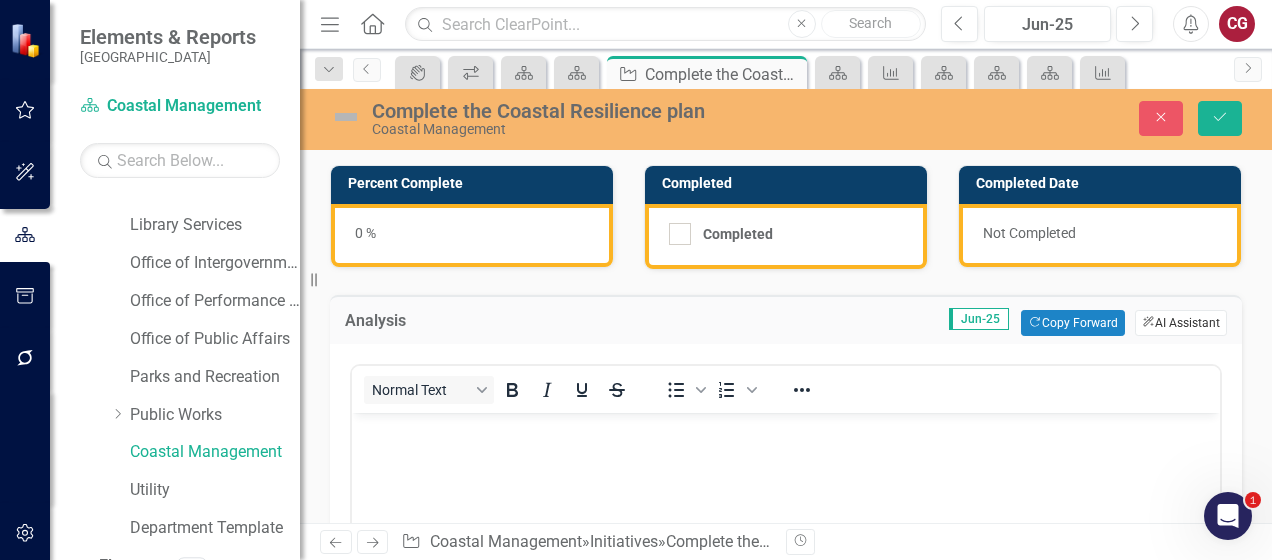 click on "ClearPoint AI  AI Assistant" at bounding box center (1181, 323) 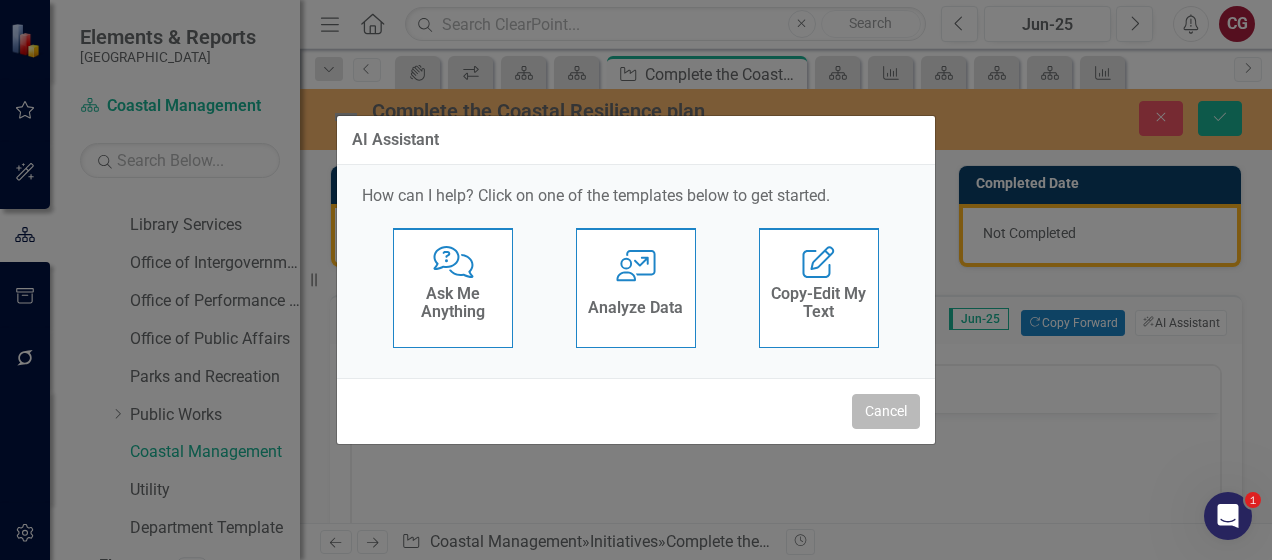 click on "Cancel" at bounding box center (886, 411) 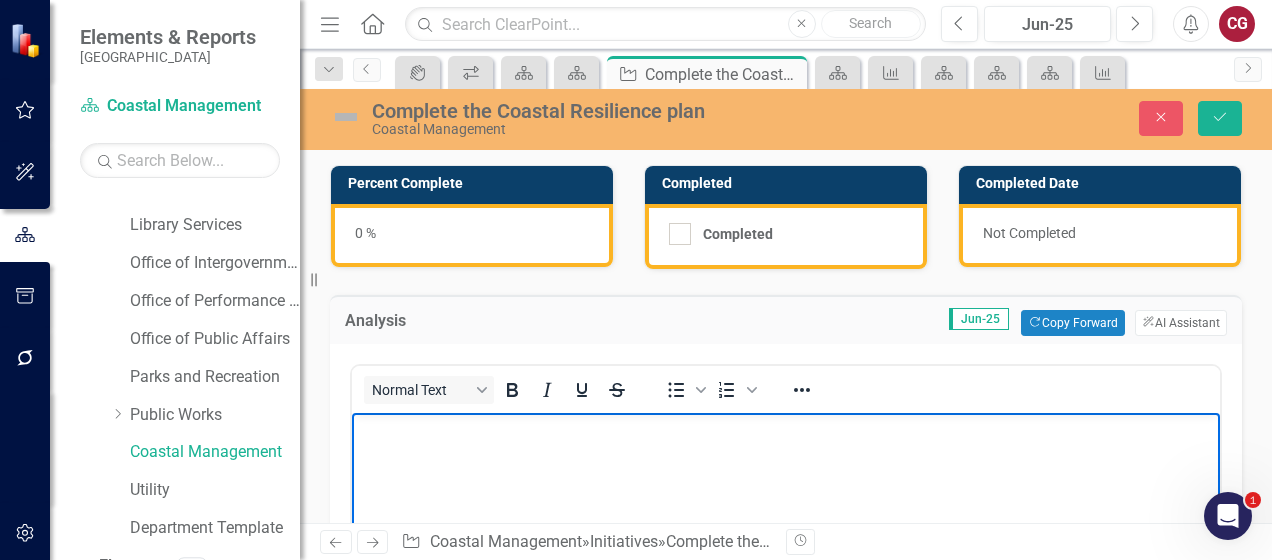 click at bounding box center (786, 562) 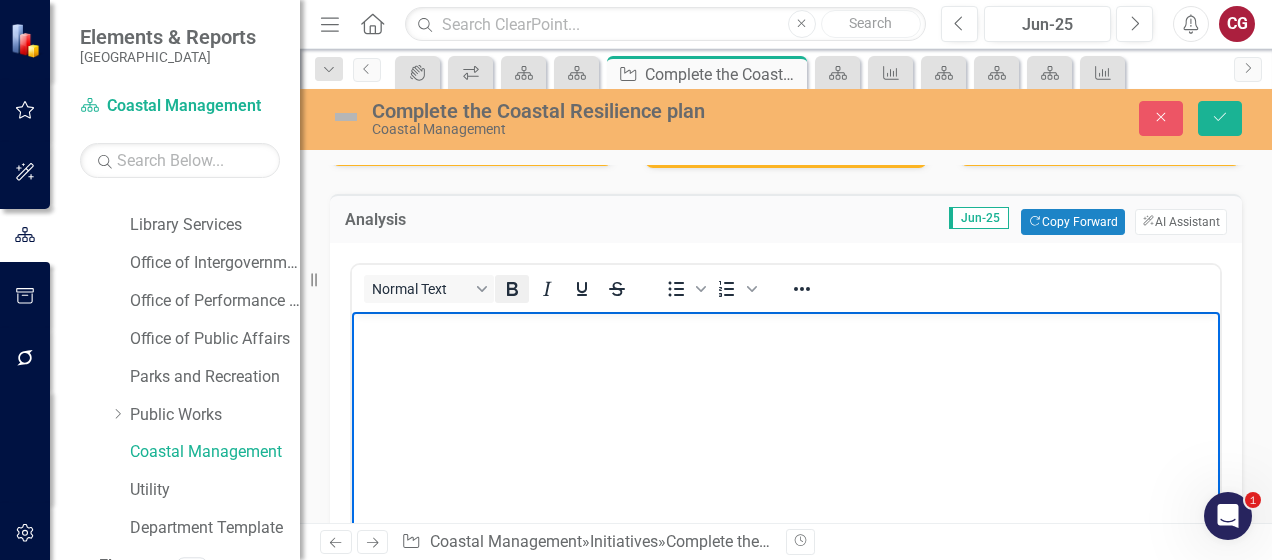 scroll, scrollTop: 200, scrollLeft: 0, axis: vertical 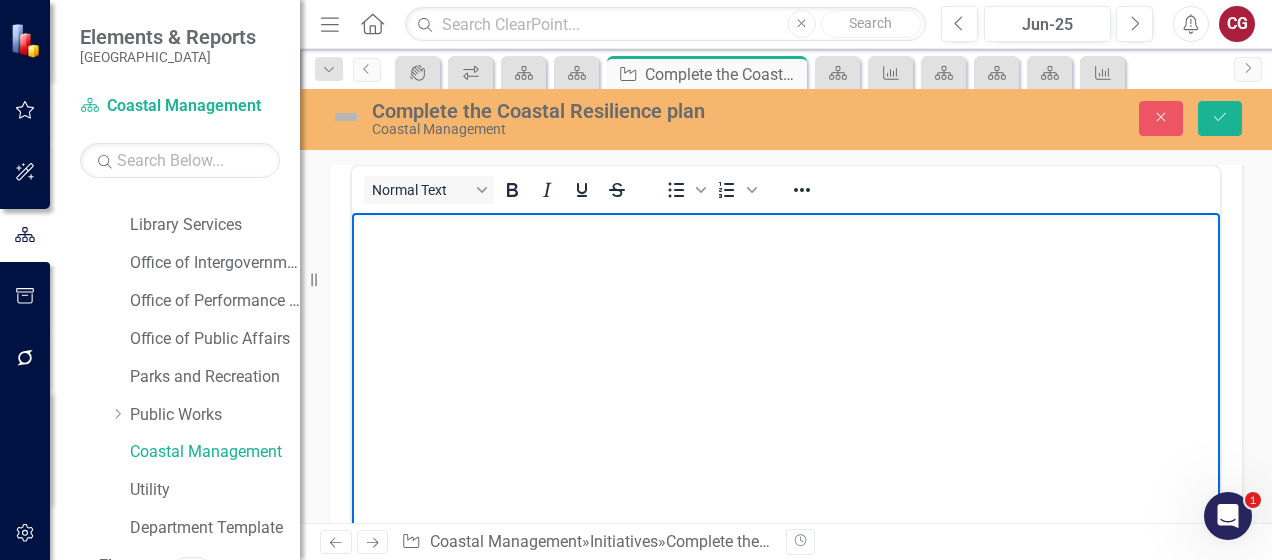 drag, startPoint x: 429, startPoint y: 289, endPoint x: 616, endPoint y: 219, distance: 199.67223 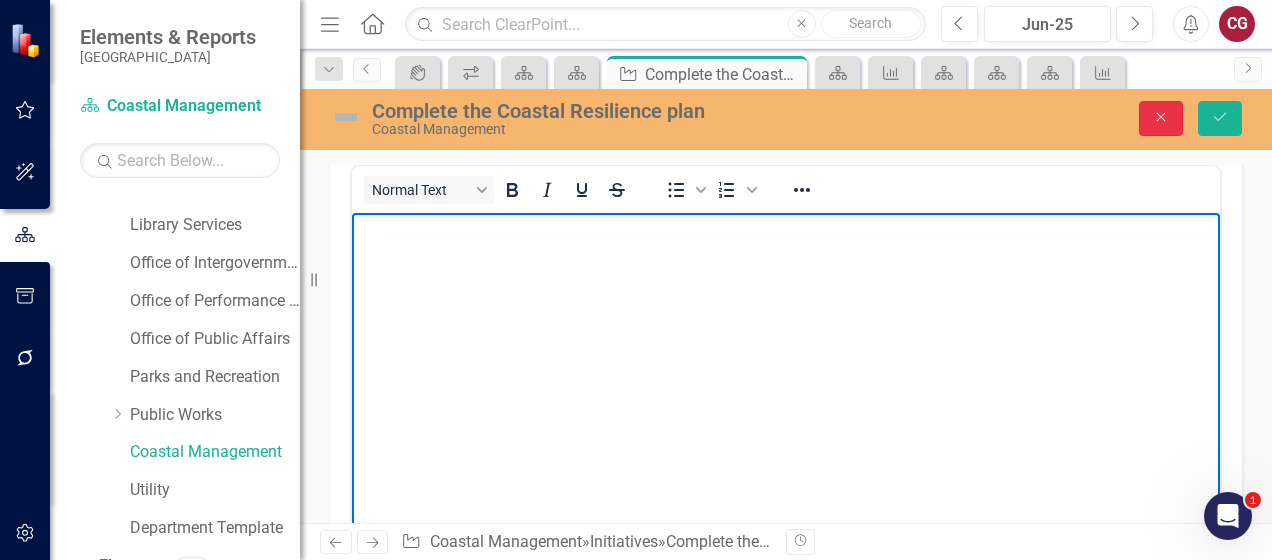 click on "Close" at bounding box center (1161, 118) 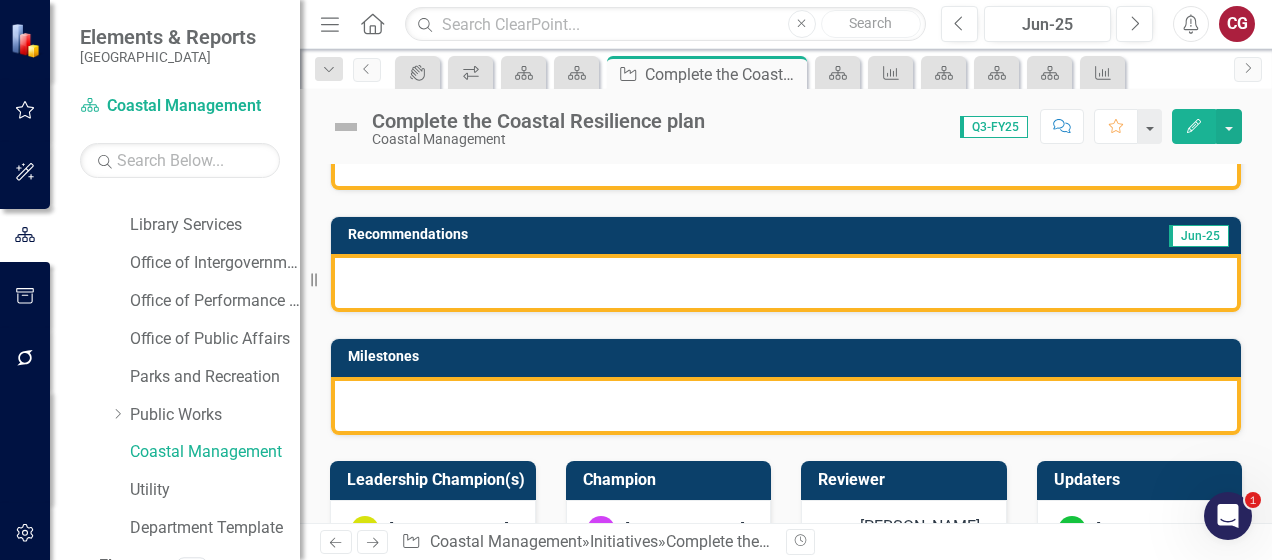 scroll, scrollTop: 189, scrollLeft: 0, axis: vertical 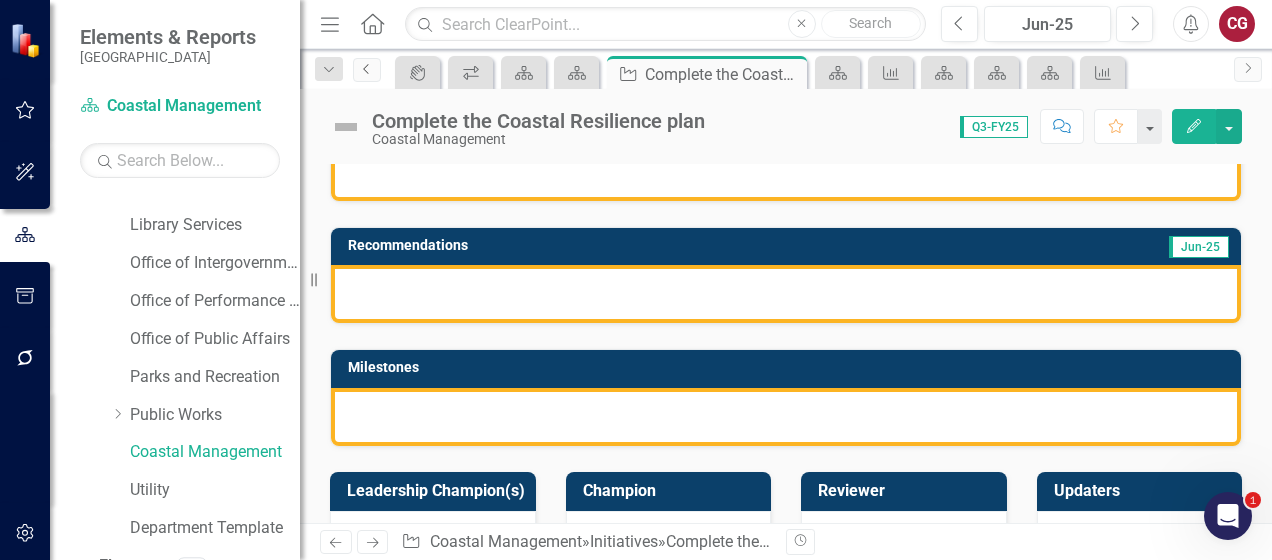 click on "Previous" 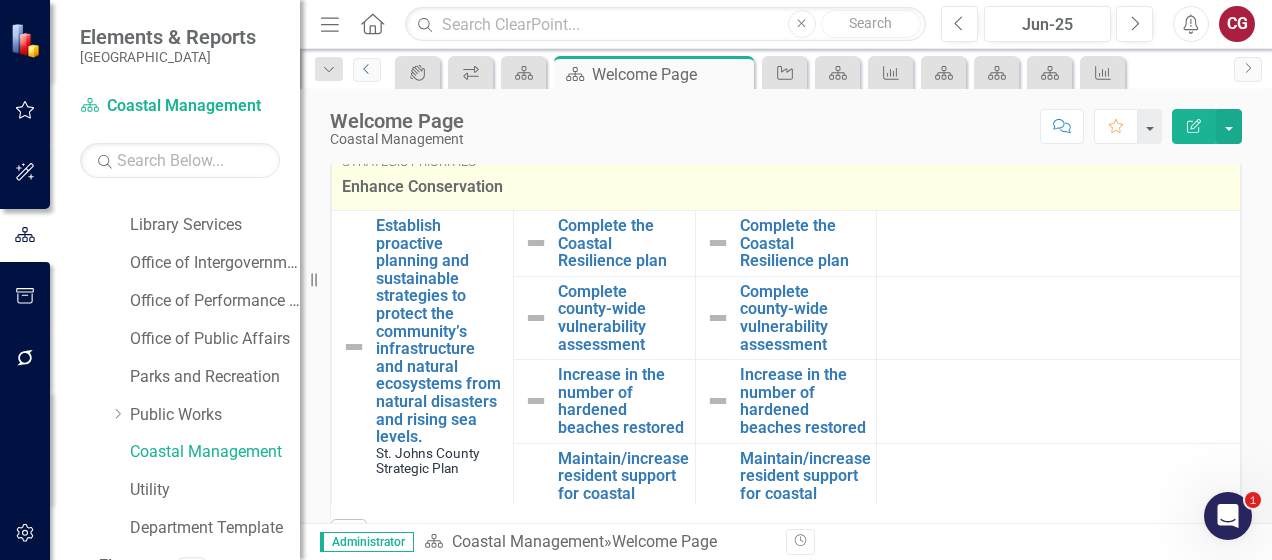 scroll, scrollTop: 400, scrollLeft: 0, axis: vertical 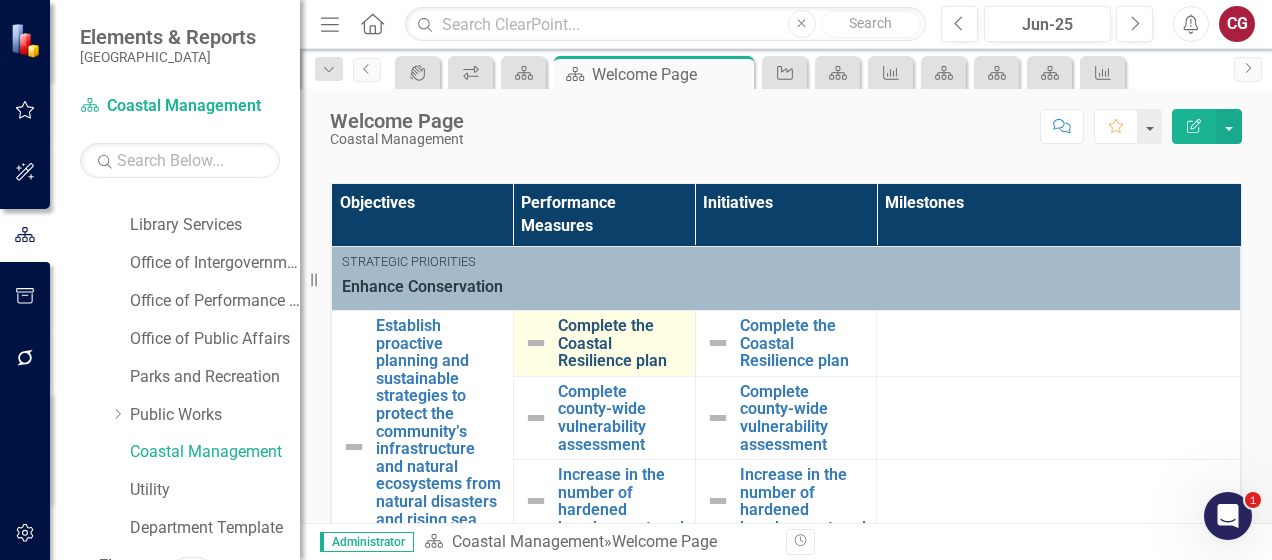 click on "Complete the Coastal Resilience plan" at bounding box center [621, 343] 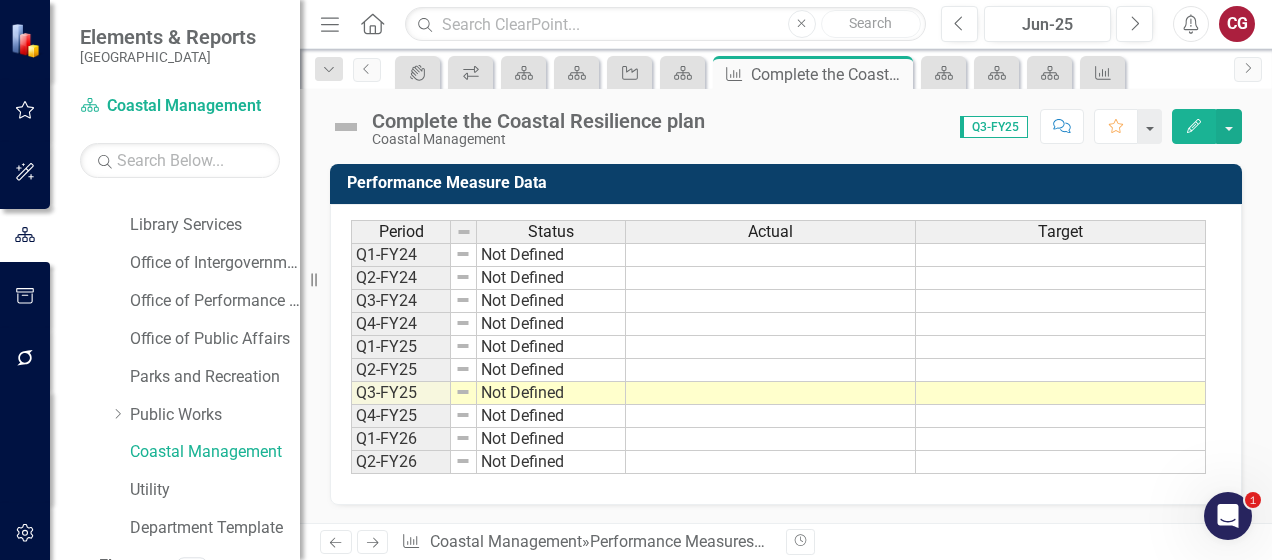 scroll, scrollTop: 0, scrollLeft: 0, axis: both 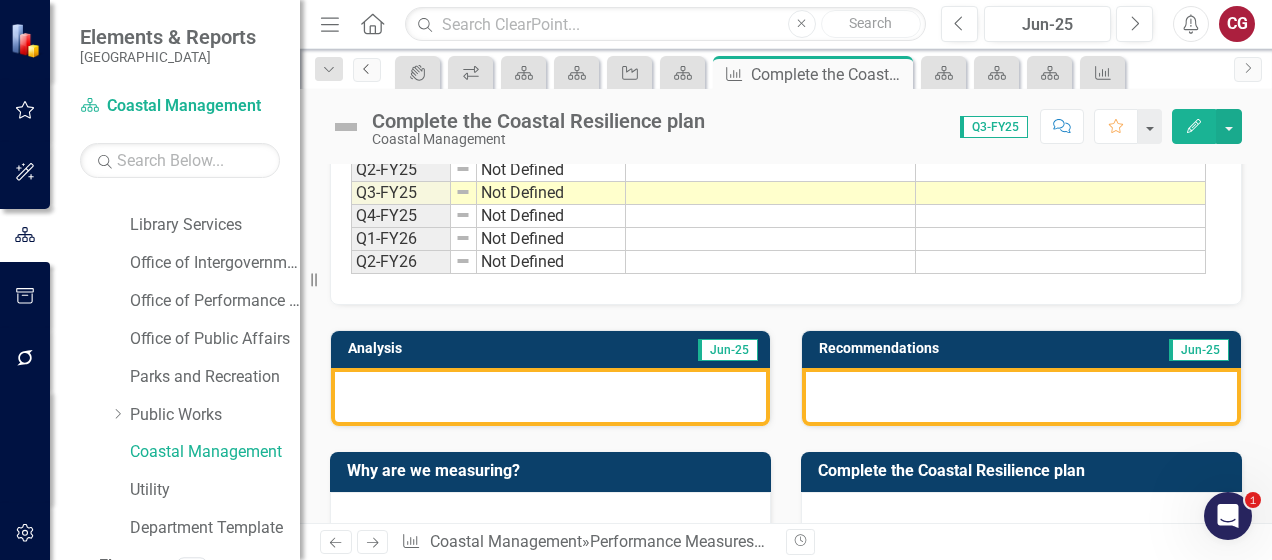 click on "Previous" 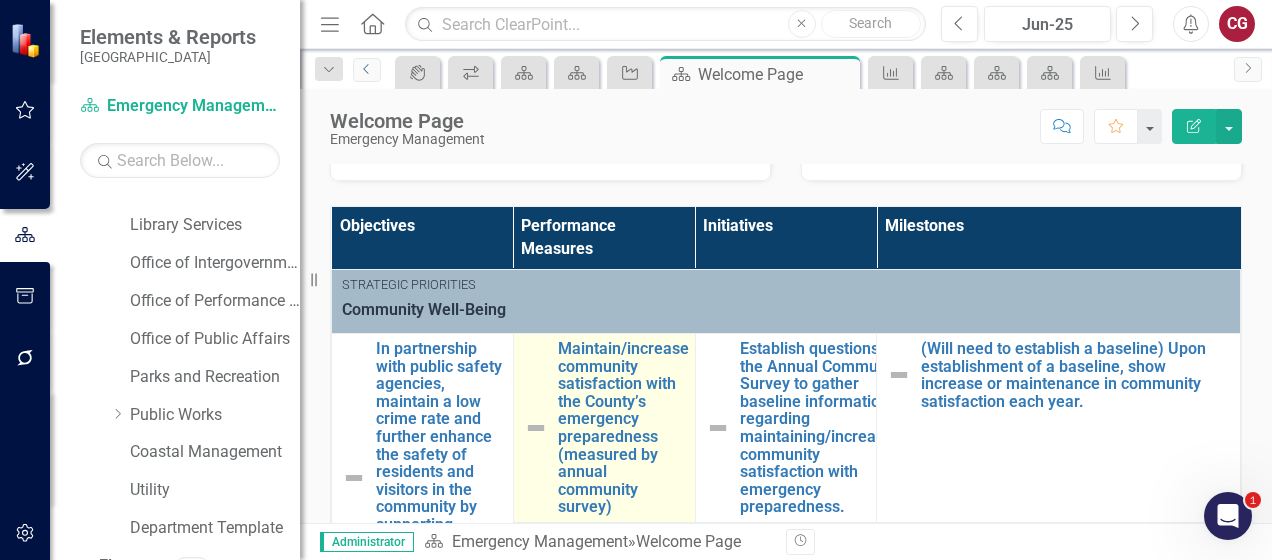 scroll, scrollTop: 400, scrollLeft: 0, axis: vertical 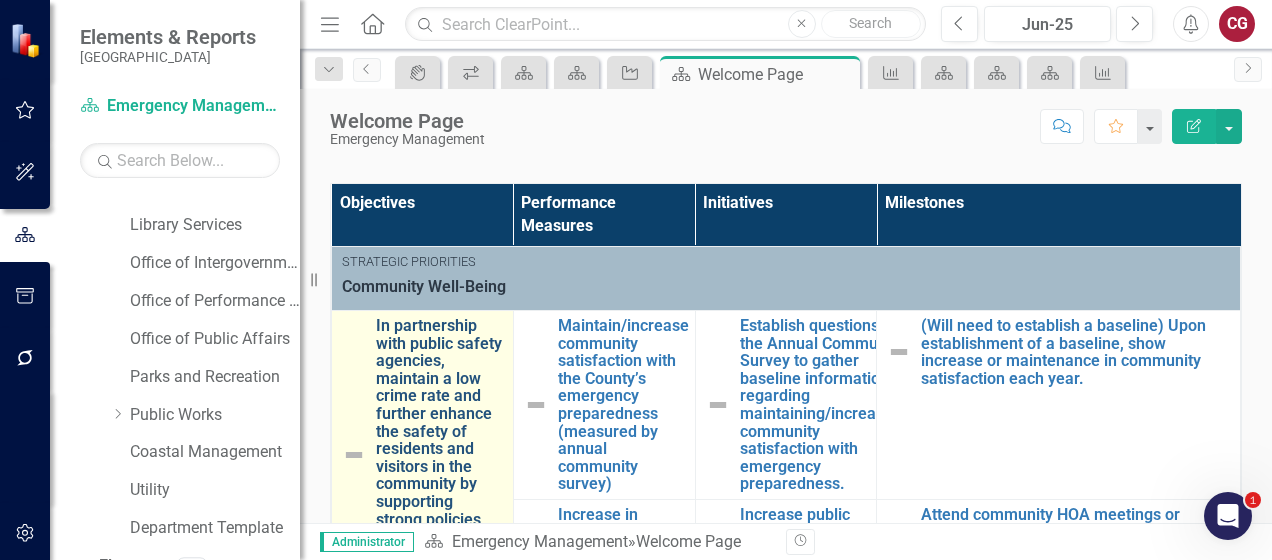 click on "In partnership with public safety agencies, maintain a low crime rate and further enhance the safety of residents and visitors in the community by supporting strong policies, funding, and initiatives." at bounding box center (439, 440) 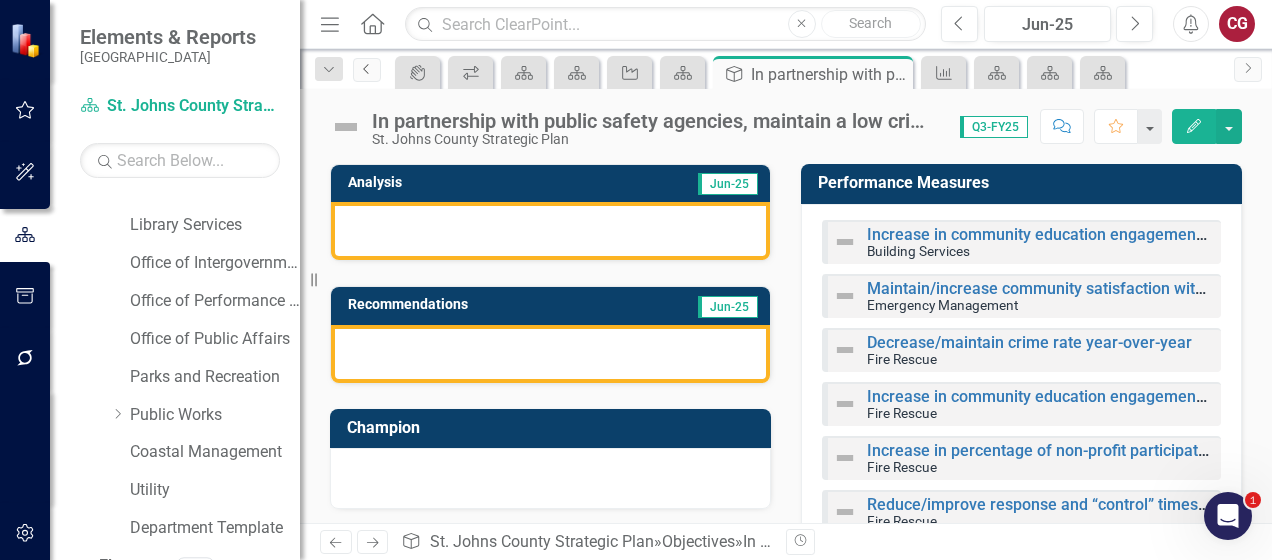click on "Previous" at bounding box center [367, 70] 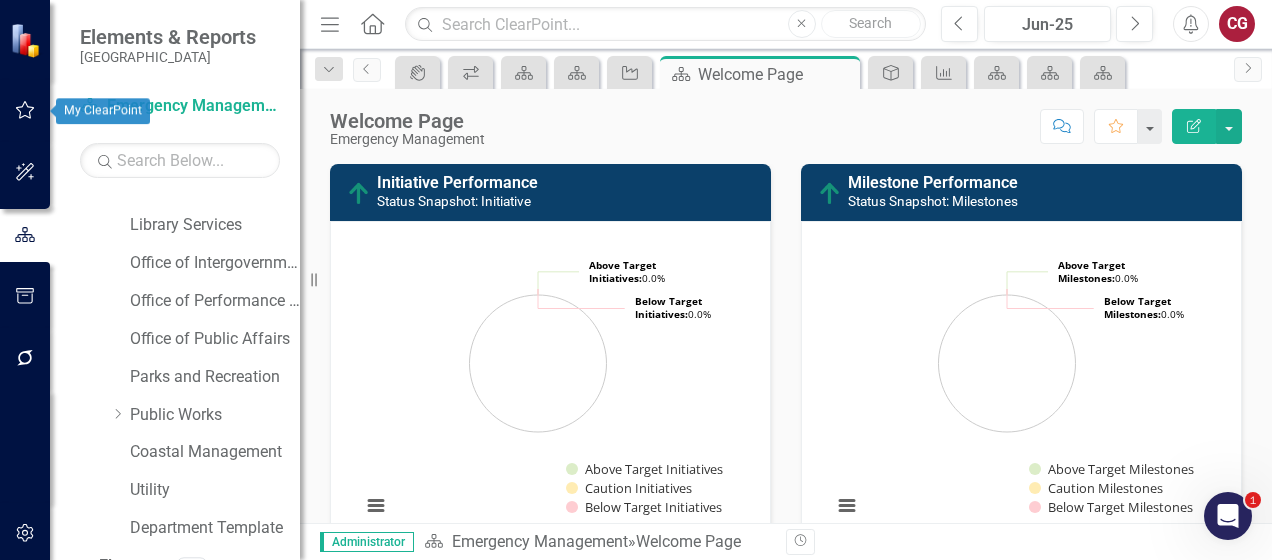 click 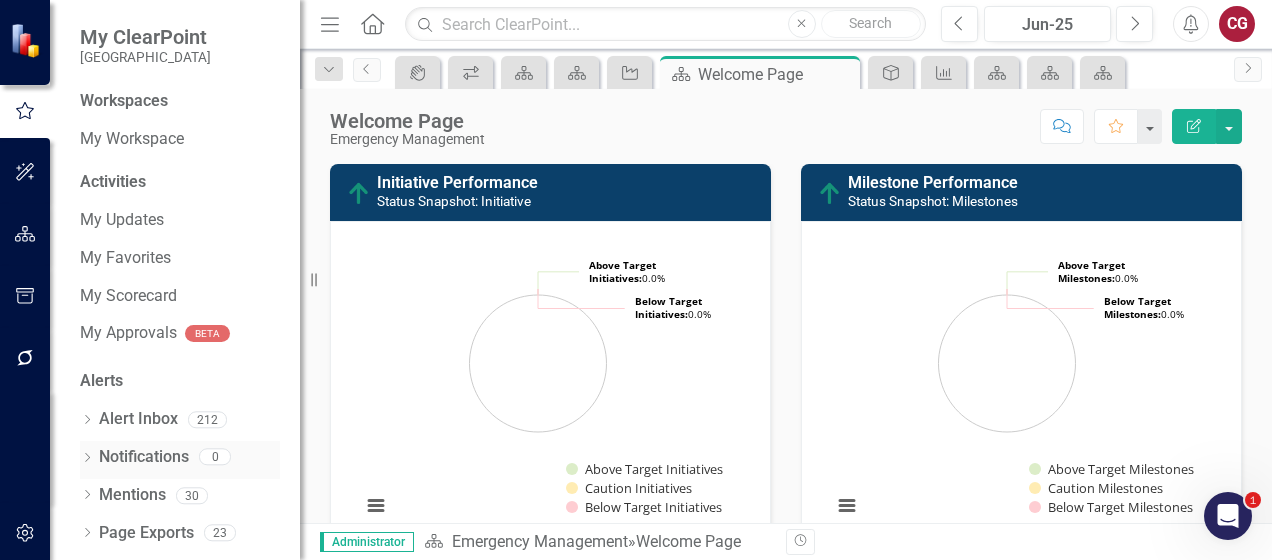 scroll, scrollTop: 100, scrollLeft: 0, axis: vertical 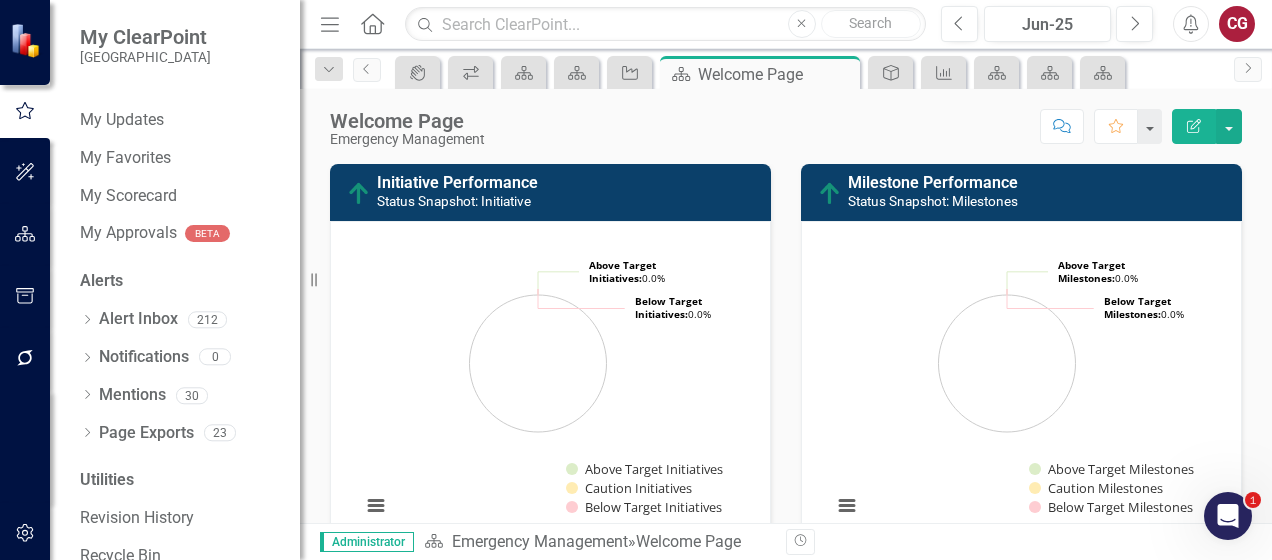 click at bounding box center (25, 235) 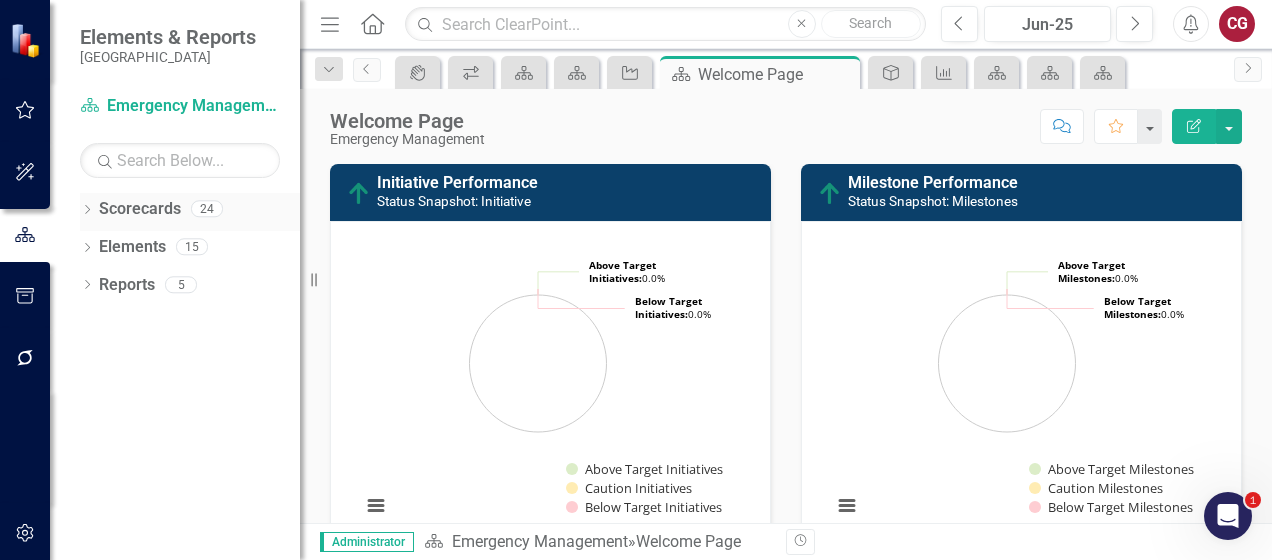 click on "Dropdown Scorecards 24" at bounding box center (190, 212) 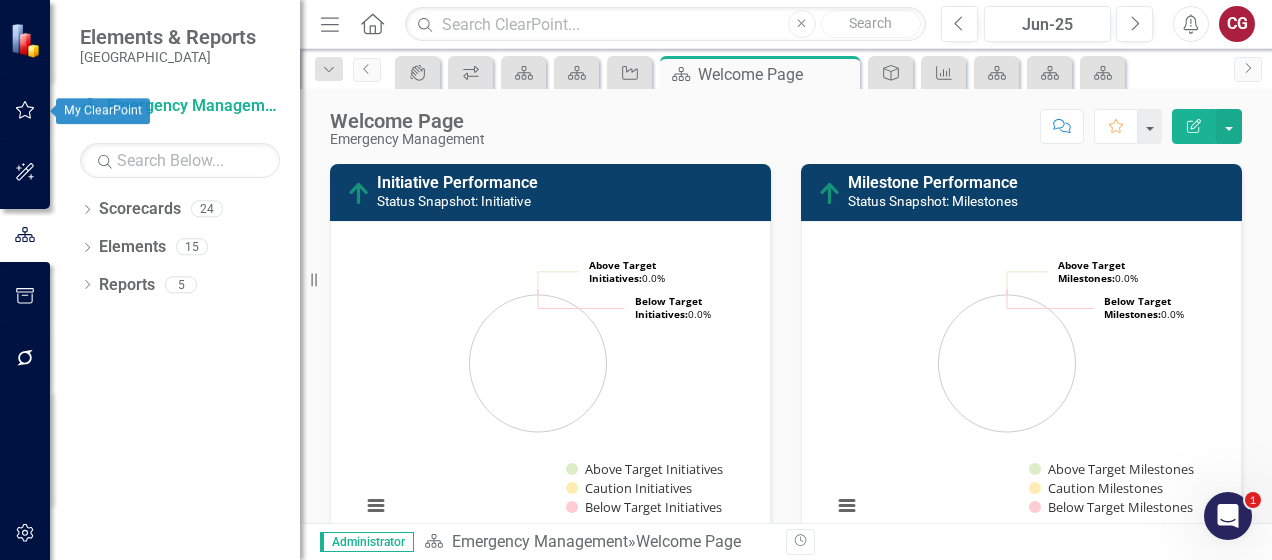 click at bounding box center (25, 111) 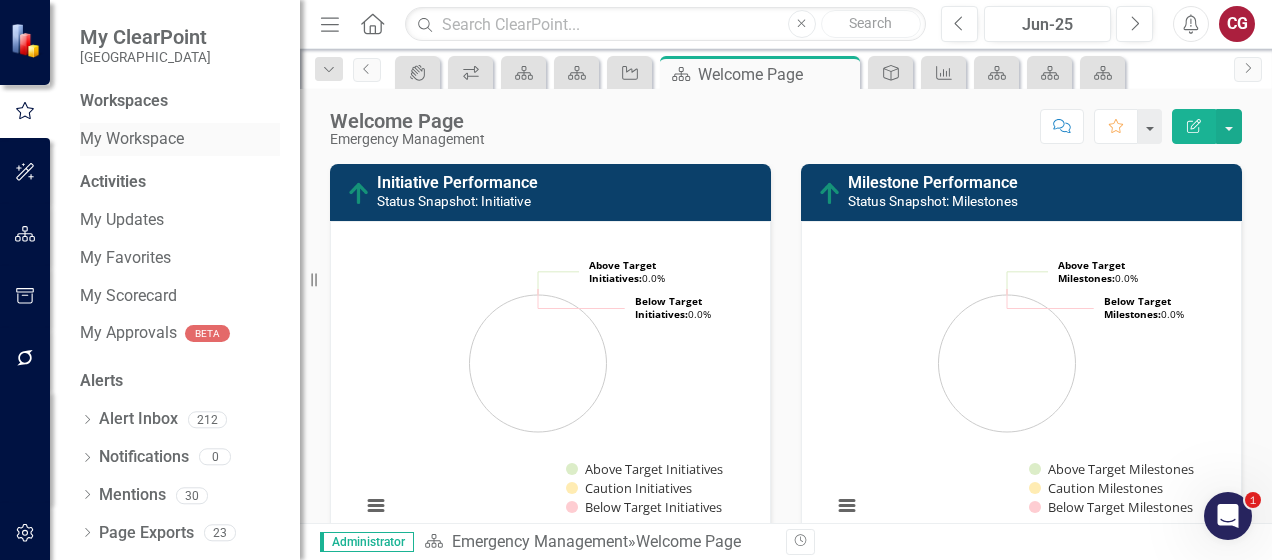 click on "My Workspace" at bounding box center [180, 139] 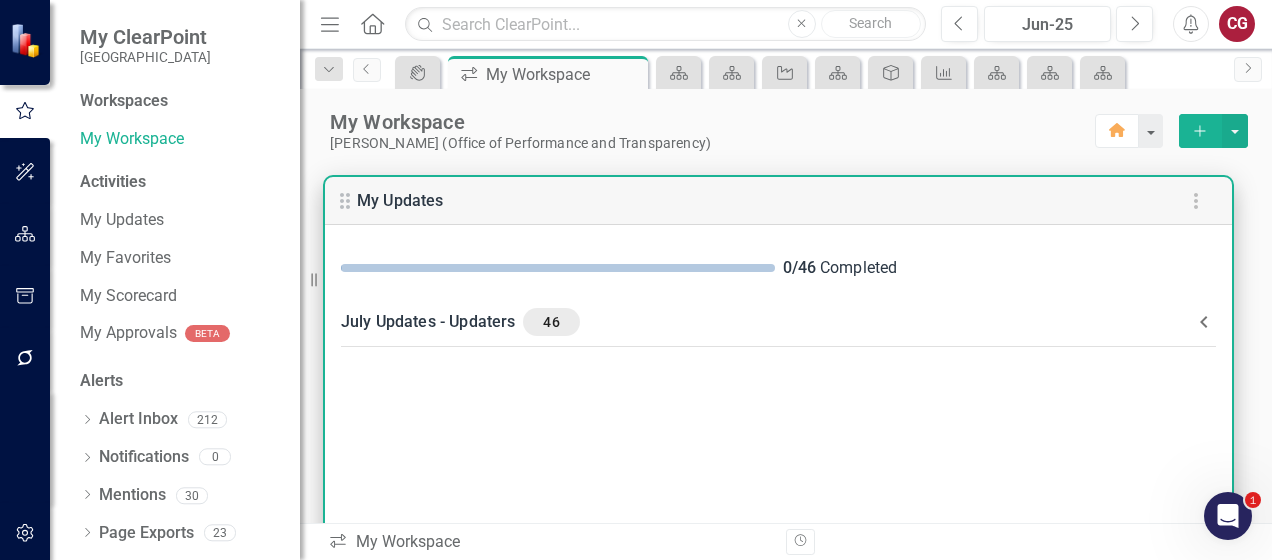 click on "July Updates - Updaters 46" at bounding box center (766, 322) 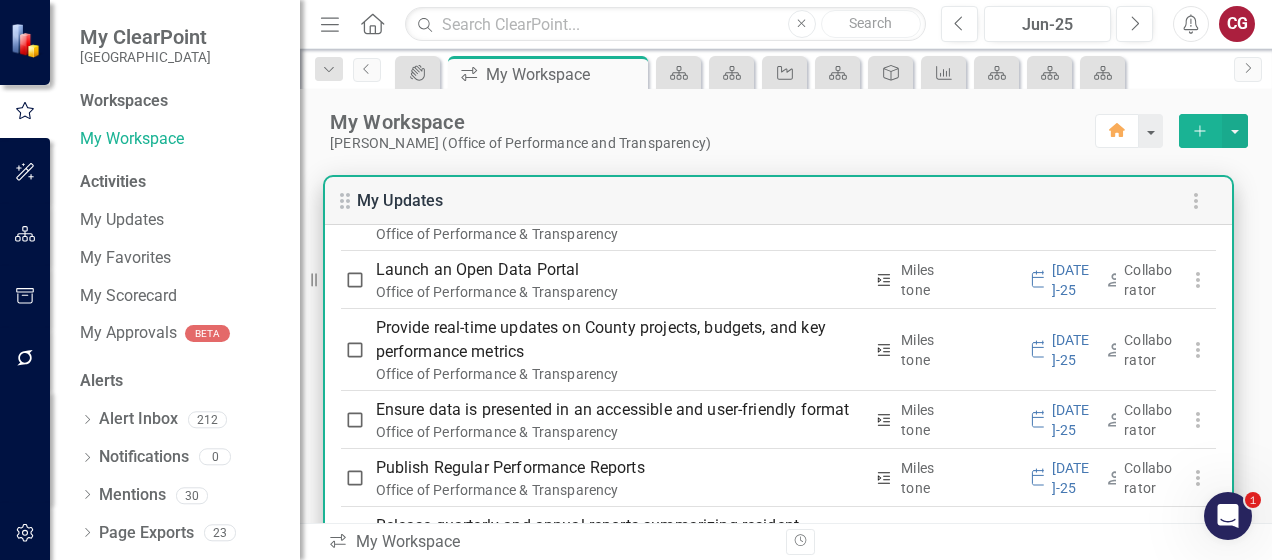 scroll, scrollTop: 2600, scrollLeft: 0, axis: vertical 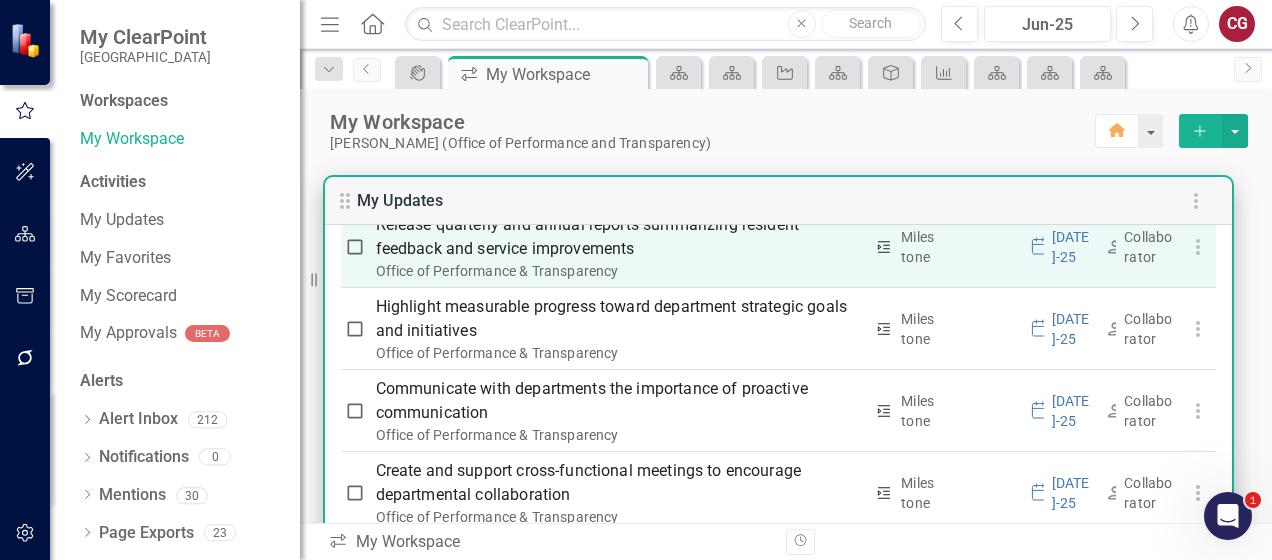 drag, startPoint x: 896, startPoint y: 391, endPoint x: 828, endPoint y: 289, distance: 122.588745 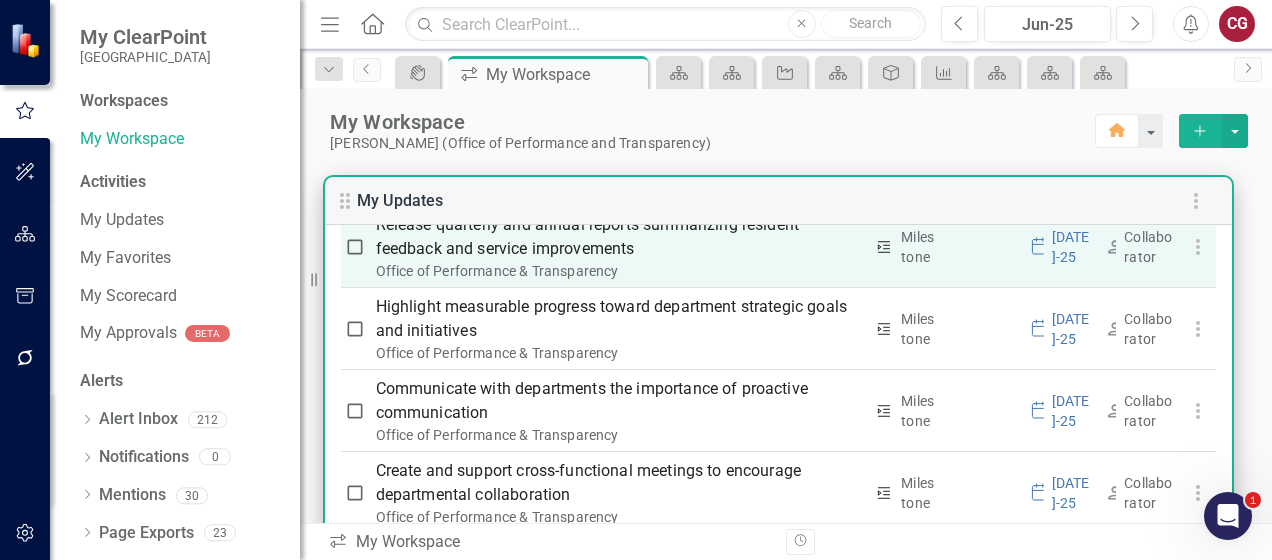 click on "Release quarterly and annual reports summarizing resident feedback and service improvements Office of Performance & Transparency" at bounding box center [619, 247] 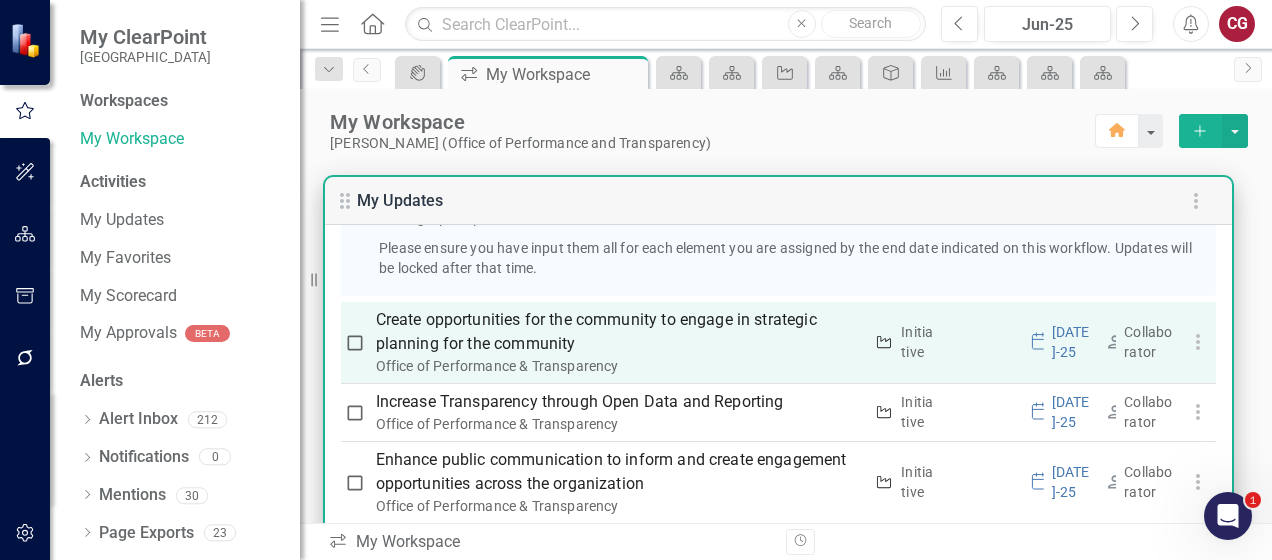 scroll, scrollTop: 600, scrollLeft: 0, axis: vertical 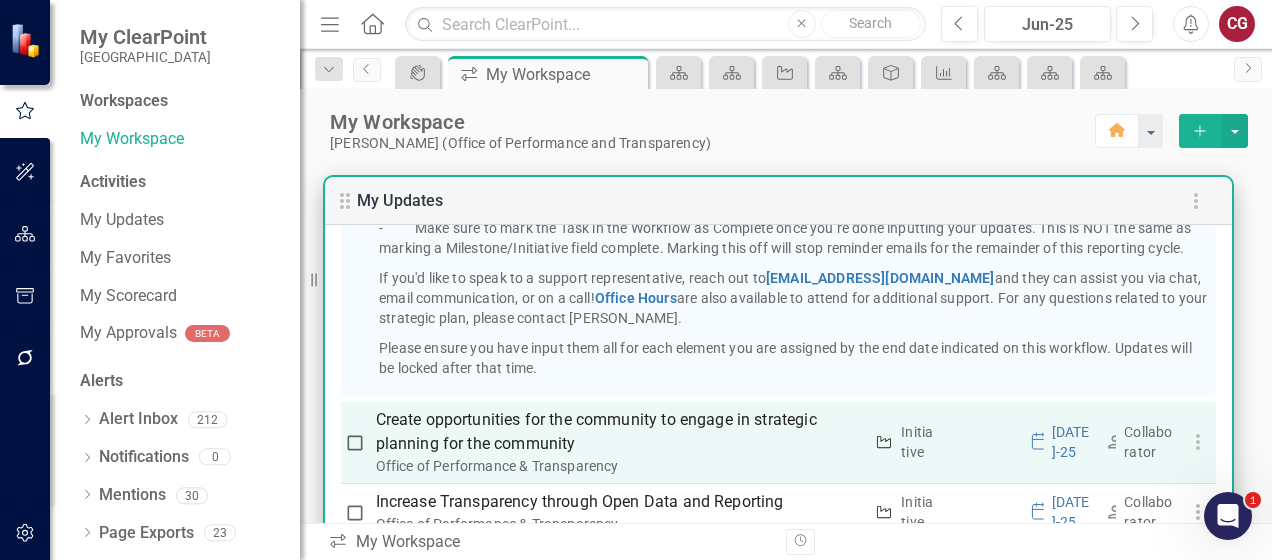 click on "Create opportunities for the community to engage in strategic planning for the community" at bounding box center (619, 432) 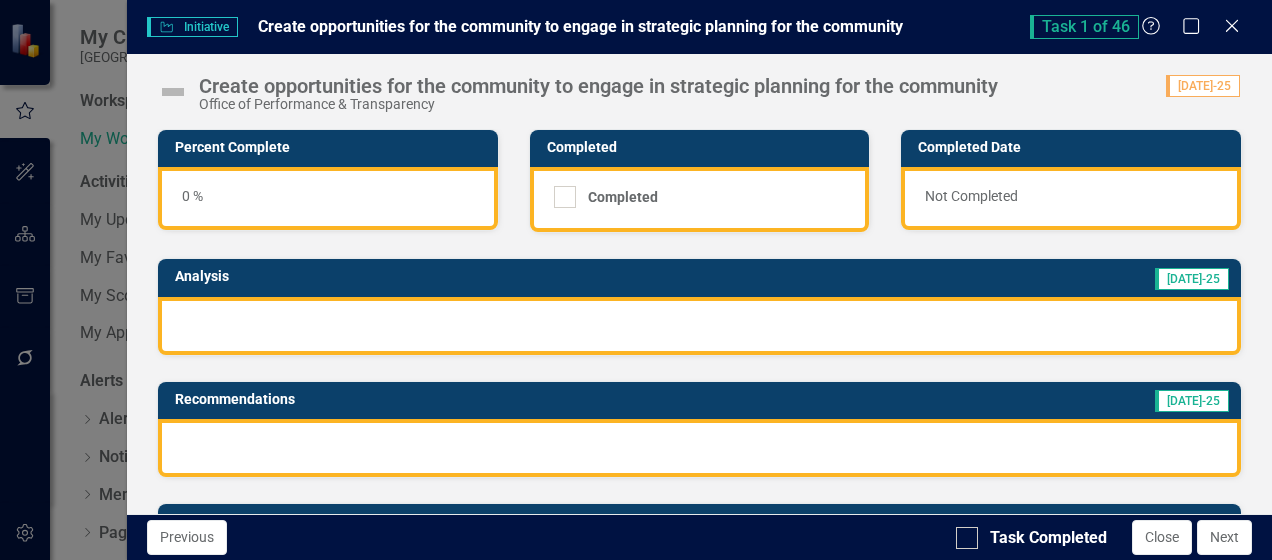 click at bounding box center (699, 326) 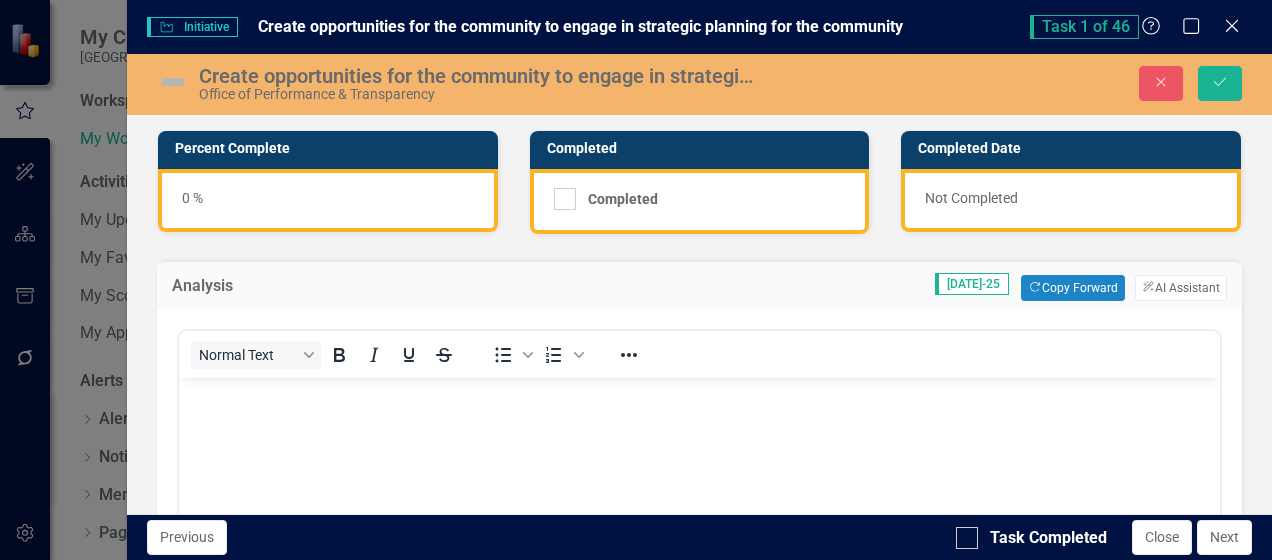 scroll, scrollTop: 0, scrollLeft: 0, axis: both 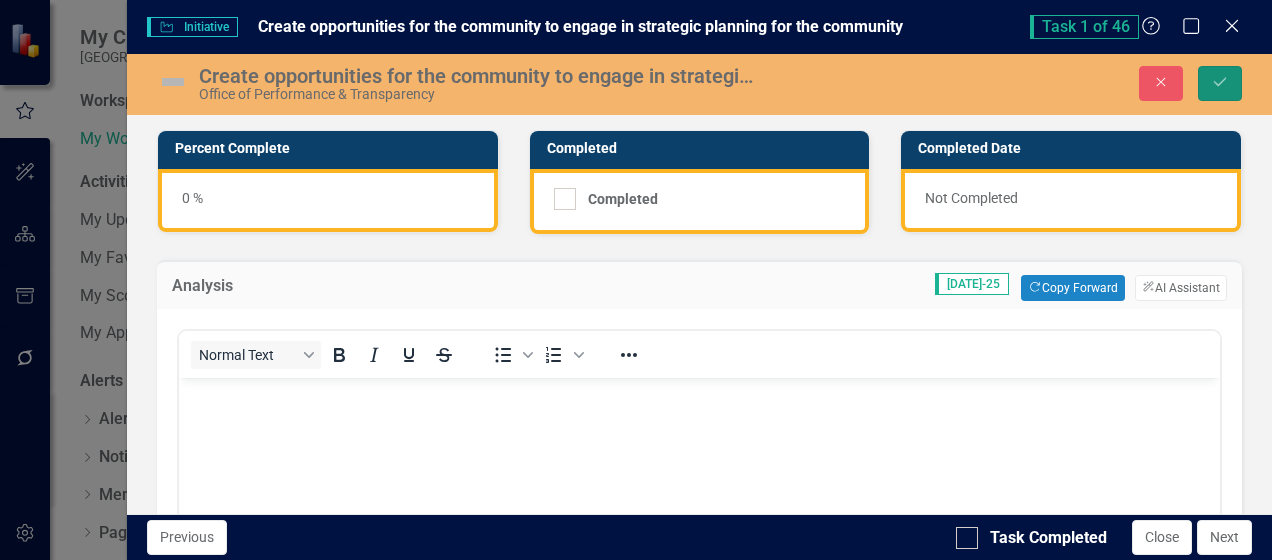 click on "Save" at bounding box center (1220, 83) 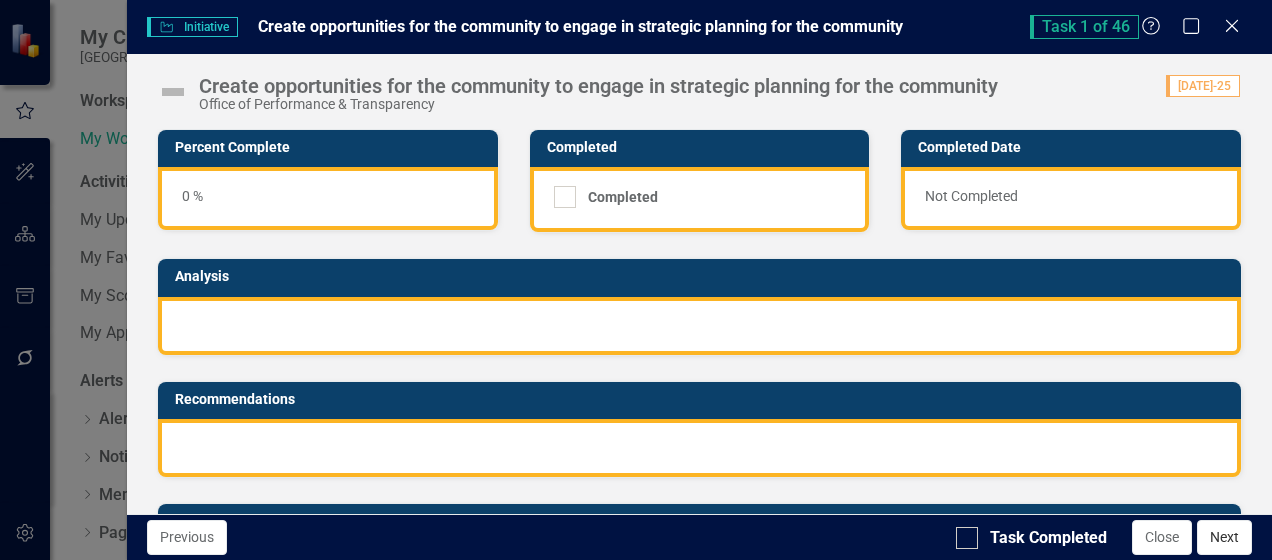 click on "Next" at bounding box center [1224, 537] 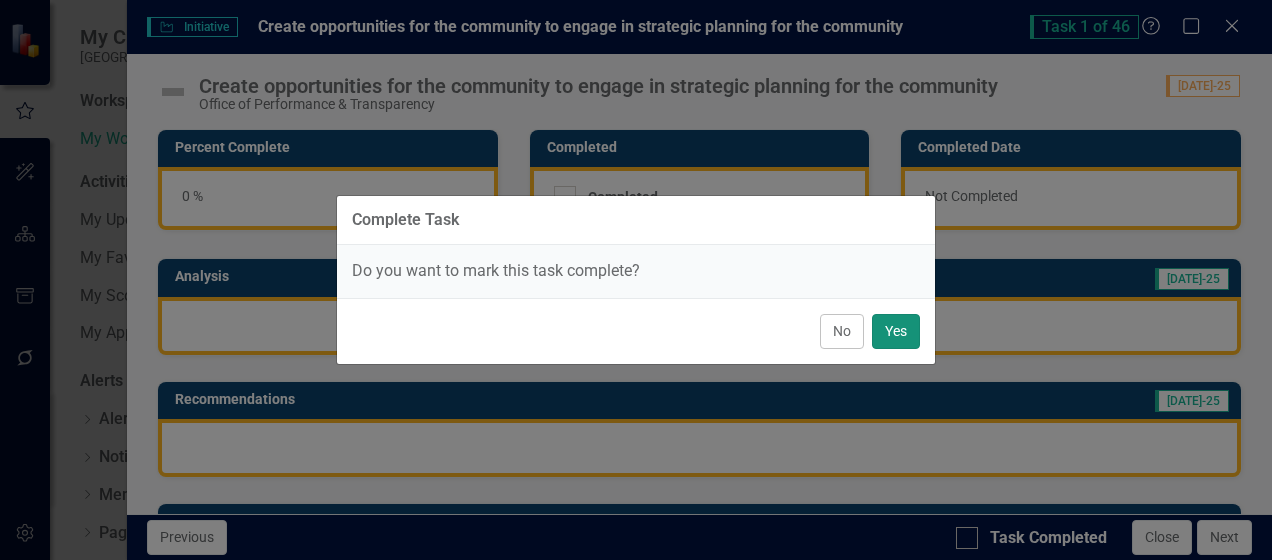 click on "Yes" at bounding box center [896, 331] 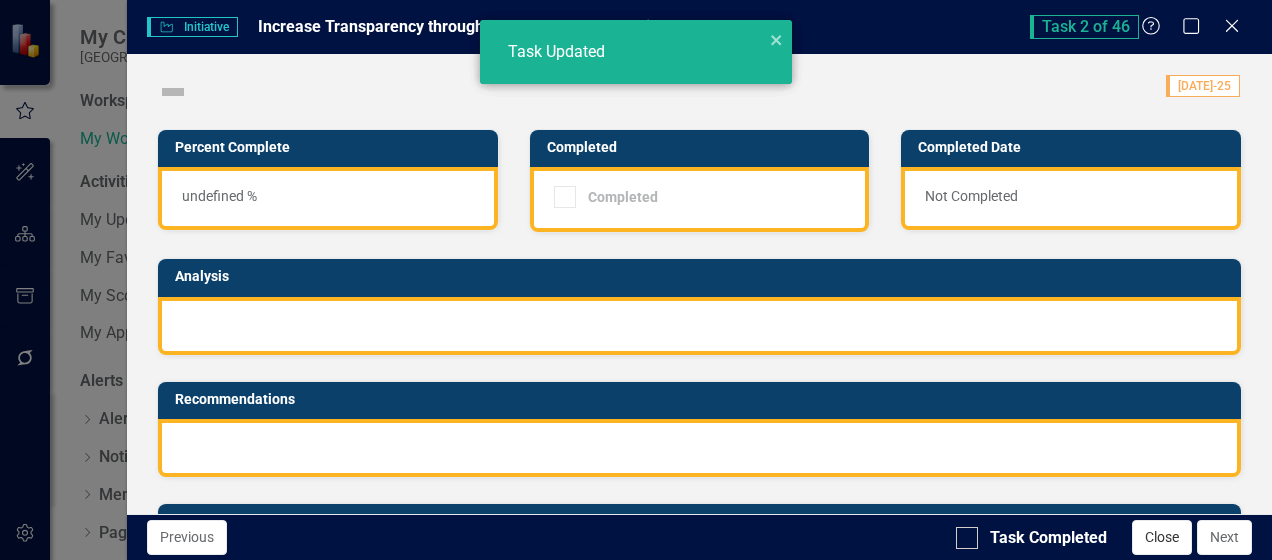 click on "Close" at bounding box center [1162, 537] 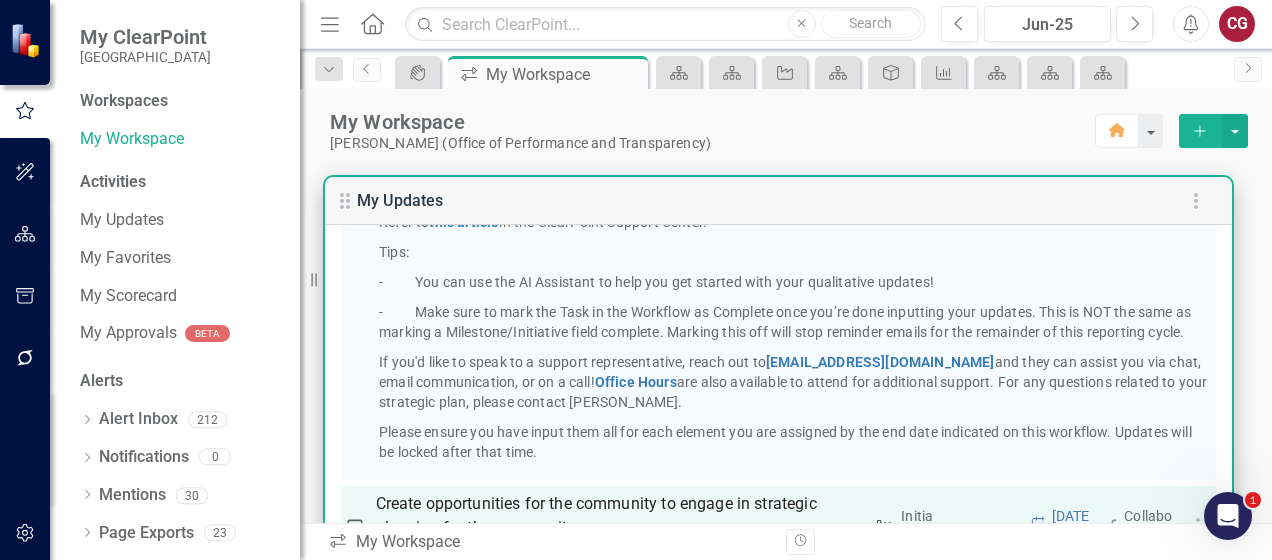 scroll, scrollTop: 600, scrollLeft: 0, axis: vertical 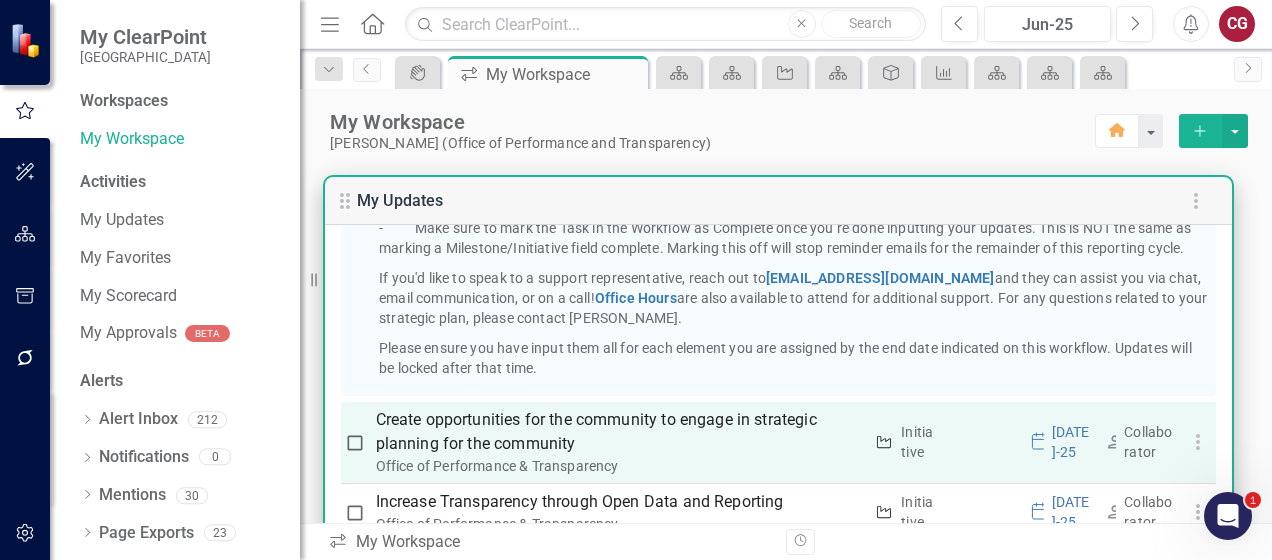 click at bounding box center [355, 443] 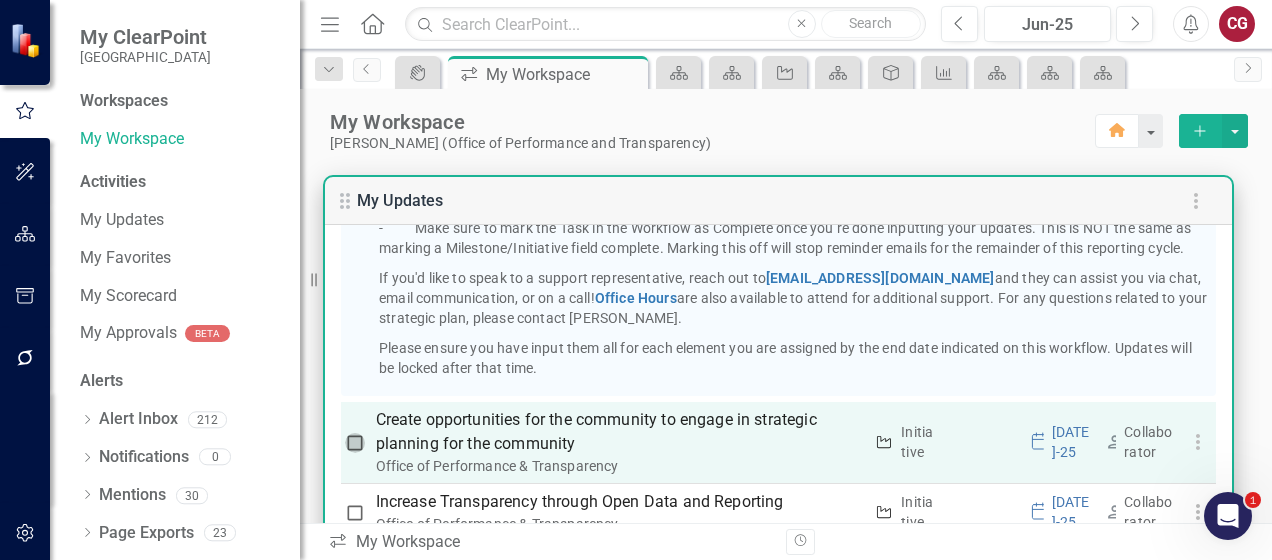click at bounding box center [355, 443] 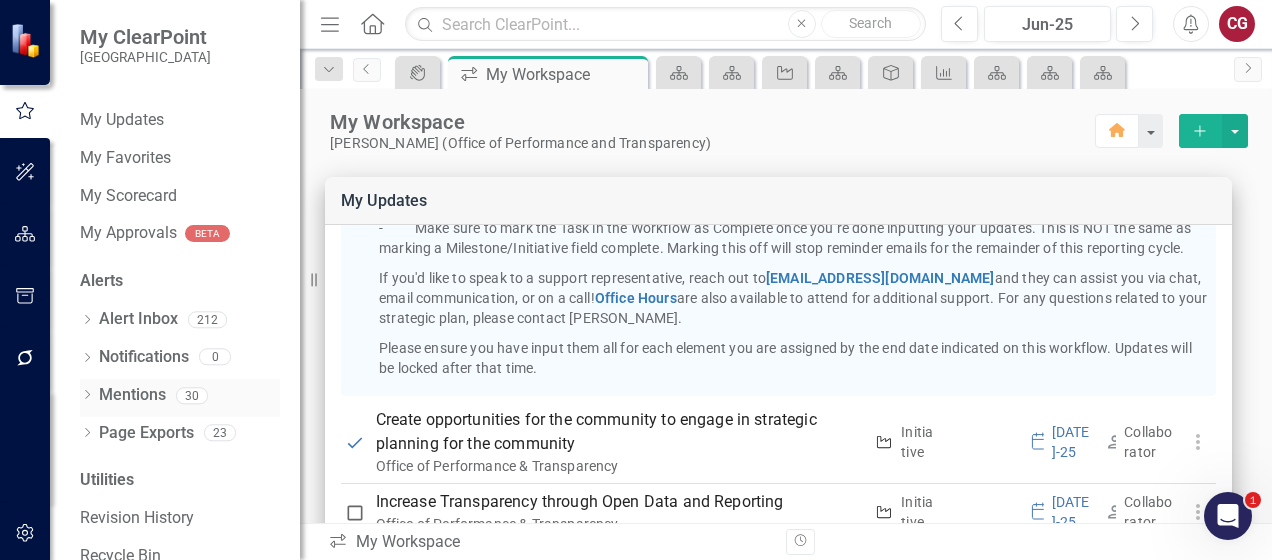 scroll, scrollTop: 138, scrollLeft: 0, axis: vertical 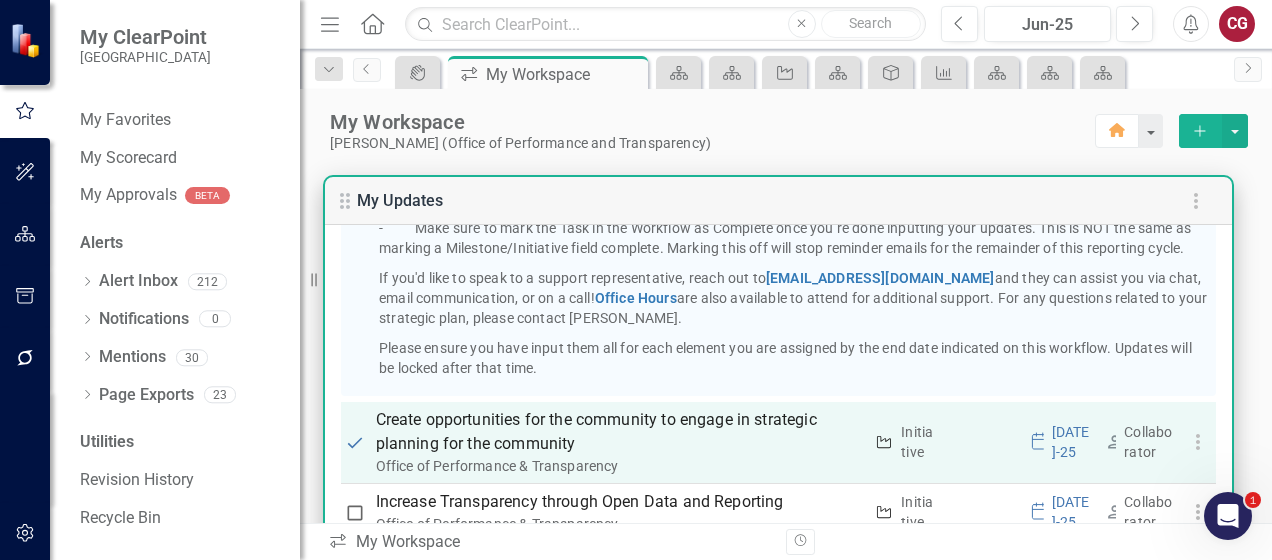 click on "Create opportunities for the community to engage in strategic planning for the community" at bounding box center [619, 432] 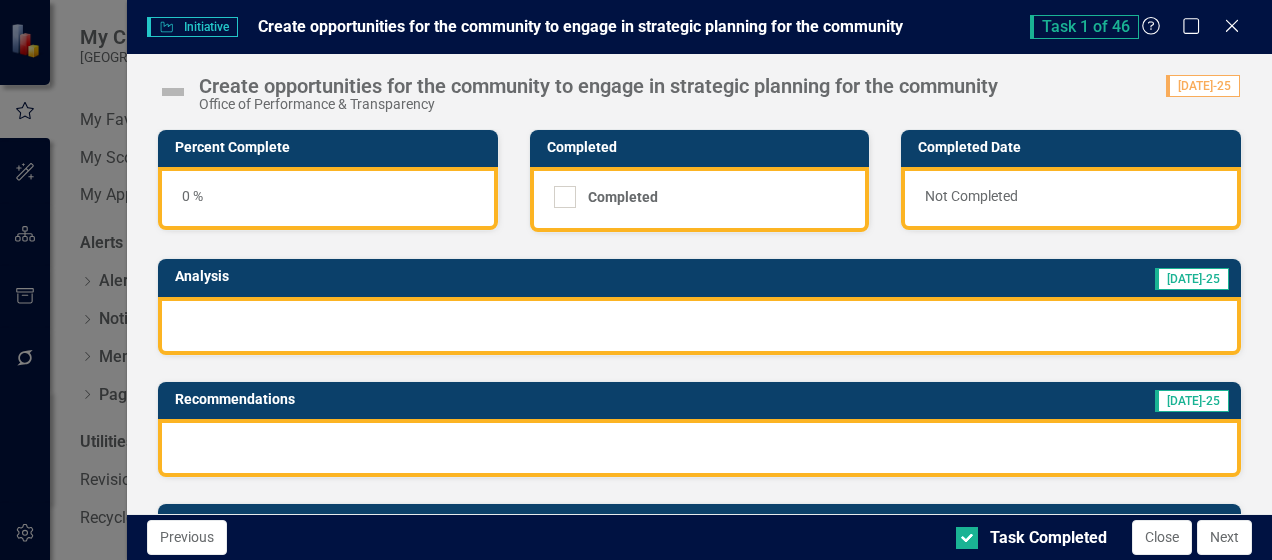 click on "Close" at bounding box center [1162, 537] 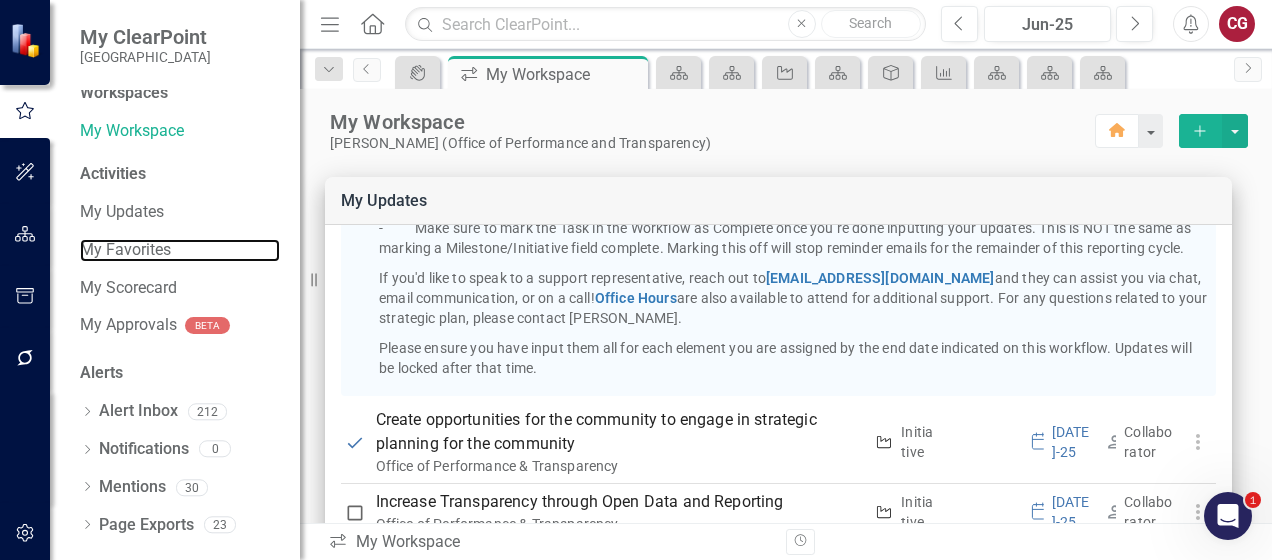 scroll, scrollTop: 0, scrollLeft: 0, axis: both 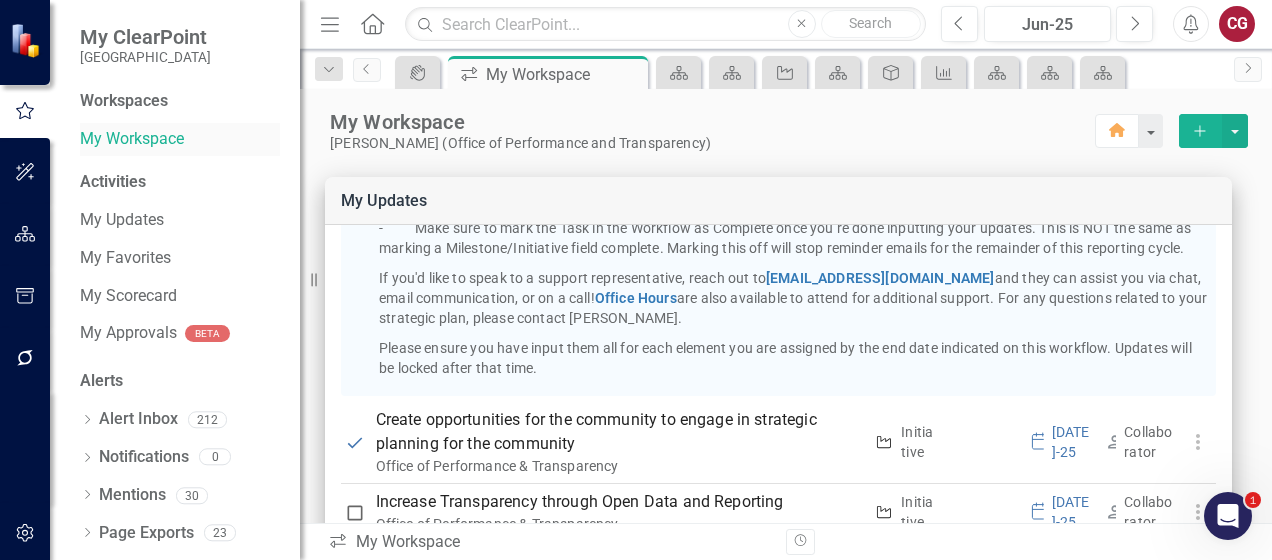 click on "My Workspace" at bounding box center [180, 139] 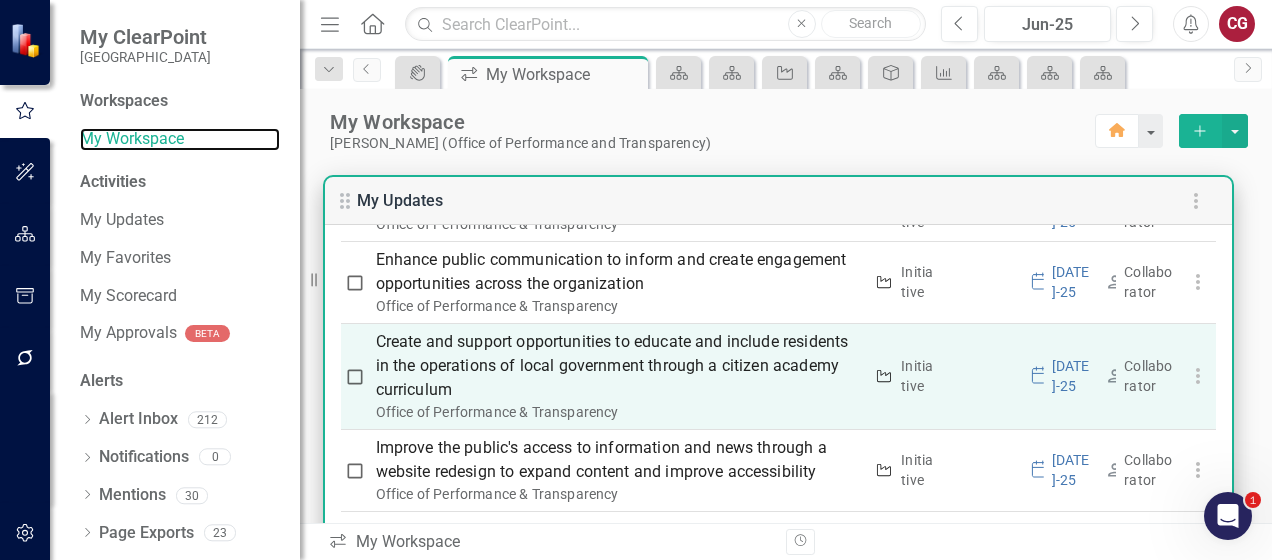 scroll, scrollTop: 700, scrollLeft: 0, axis: vertical 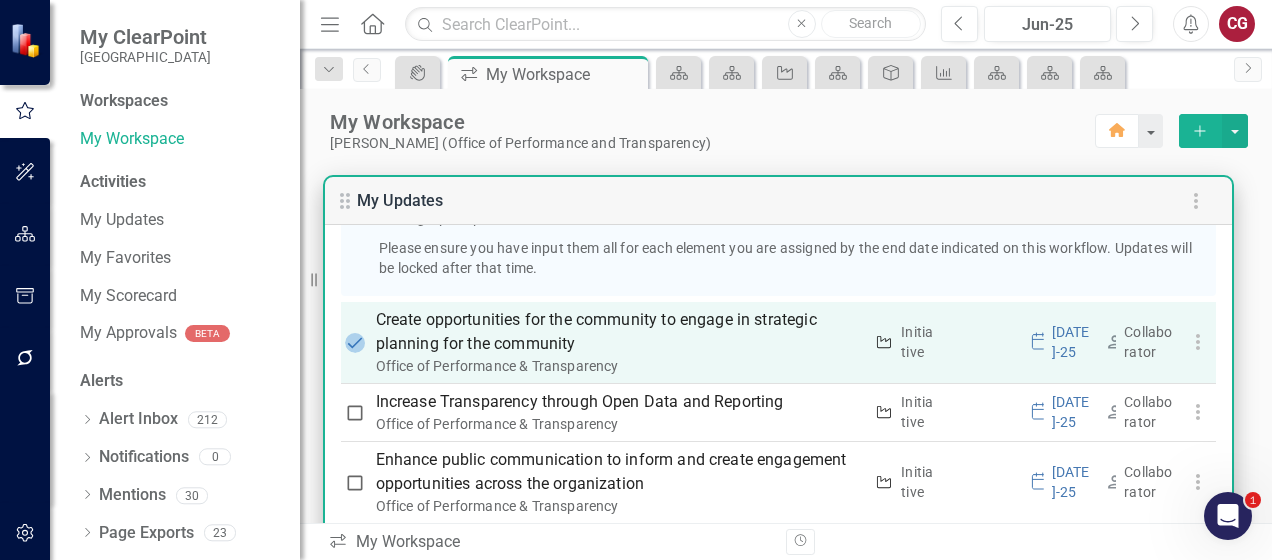click at bounding box center [355, 343] 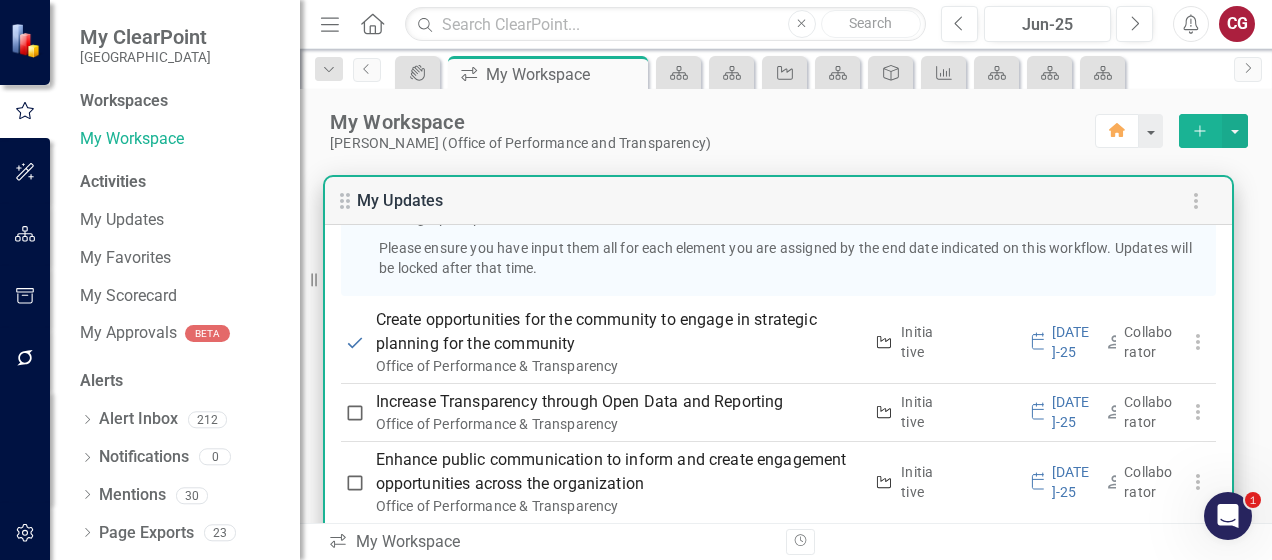 checkbox on "false" 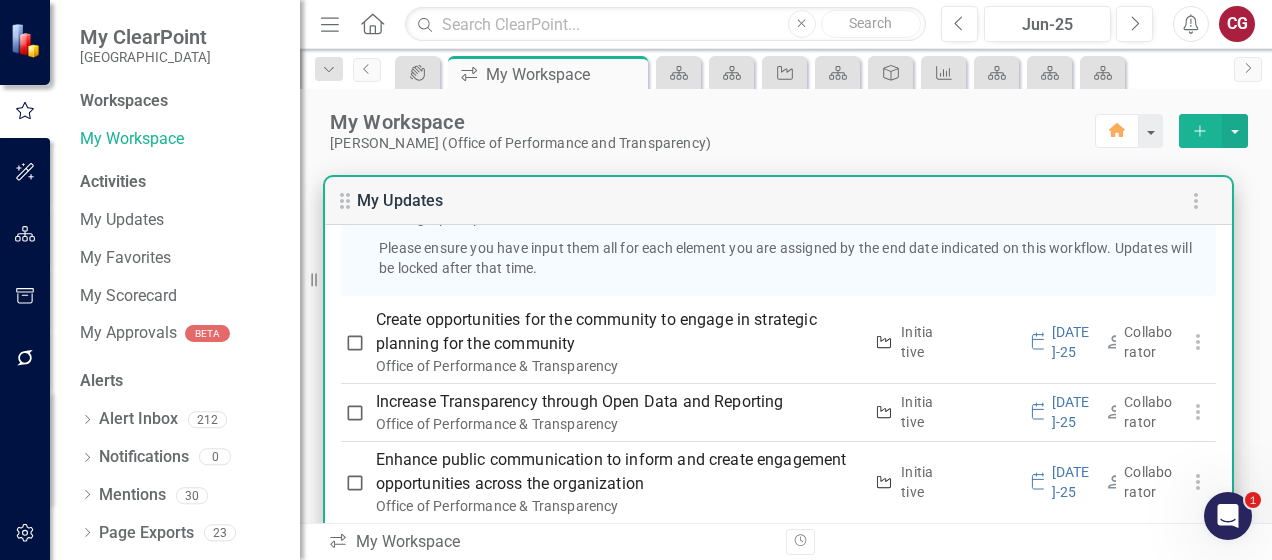 click on "Please make updates to your assigned elements for this reporting period in a timely manner. Once you input your updates, there is a review process to follow so be sure to get them submitted sooner rather than later! Review the below information to assist you in having an easy update process!
Information about your Elements:
: Measures are elements that you  input individual data points  into and get  charted  over time. You’ll see this  bar chart  symbol   next to an element that is a Measure. For this element, you’ll be updating the following:  Status indicator, Analysis, Recommendations, and Measure Data.
: Initiatives are where you’ll  track progress over time  and check off Tasks and Initiatives once they’re complete. You’ll see this  line chart  symbol   next to an element that is a Initiative. For this element, you’ll be updating the following:  Status Indicator, Percent Complete, Complete, Completed Date, Analysis, Recommendations, and associated milestones .
Refer to
Tips:" at bounding box center [793, -16] 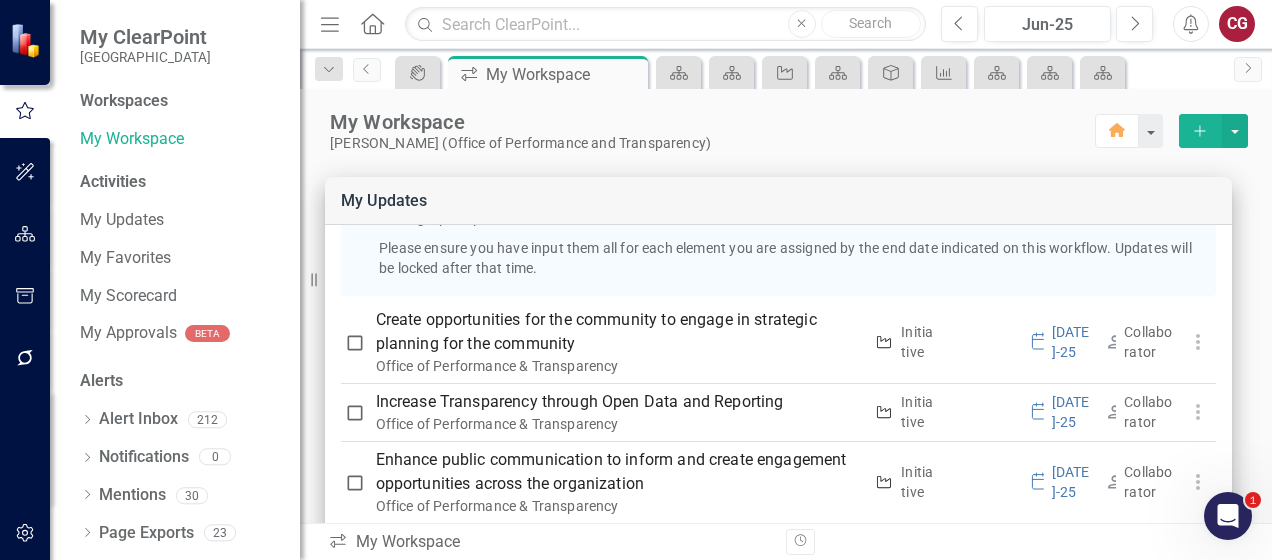 click on "My Scorecard Office of Performance & Transparency Performance Measure Maintain/increase residents’ overall trust in the County government (measured by annual community survey)  Performance Measure Maintain/increase residents’ satisfaction with County communication and engagement (measured by annual community survey)  Performance Measure Status Snapshot: Objective Performance Measure Status Snapshot: Measure Performance Measure Maintain/increase residents' satisfaction with the County website (measured by annual community survey)  Performance Measure Maintain/increase resident satisfaction with the quality and responsiveness of County services (measured by annual community survey)  Performance Measure Status Snapshot: Initiative Performance Measure Status Snapshot: Milestones Performance Measure Increase the number of business processes improved annually Performance Measure Implementation of an Enterprise Resource Planning solution Performance Measure Performance Measure Performance Measure Milestone 0" at bounding box center (786, 749) 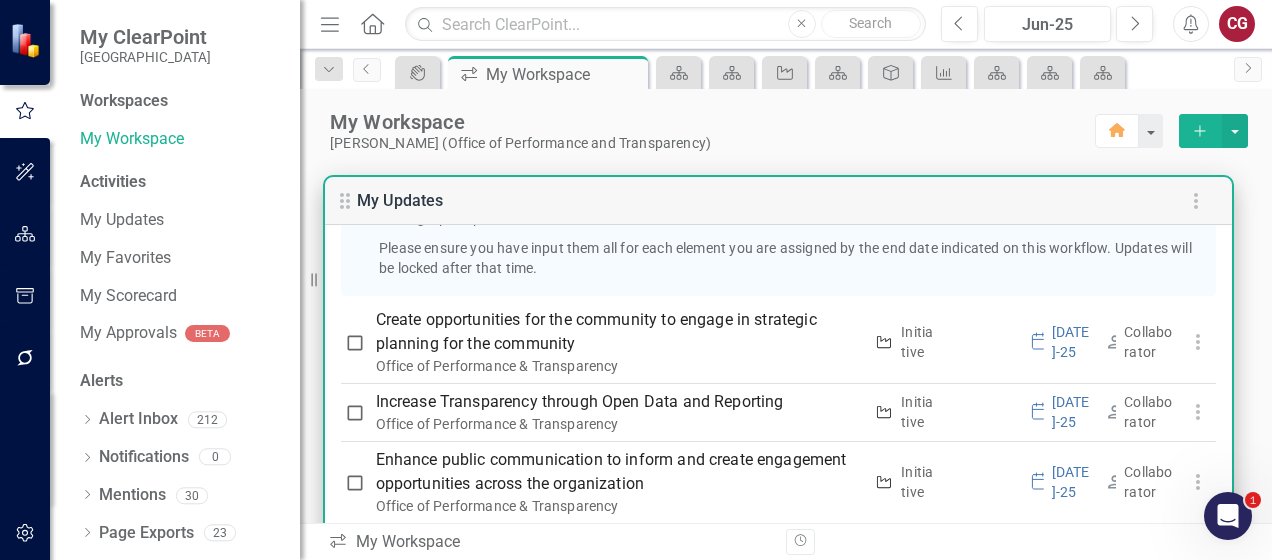 click on "My Updates" at bounding box center (778, 201) 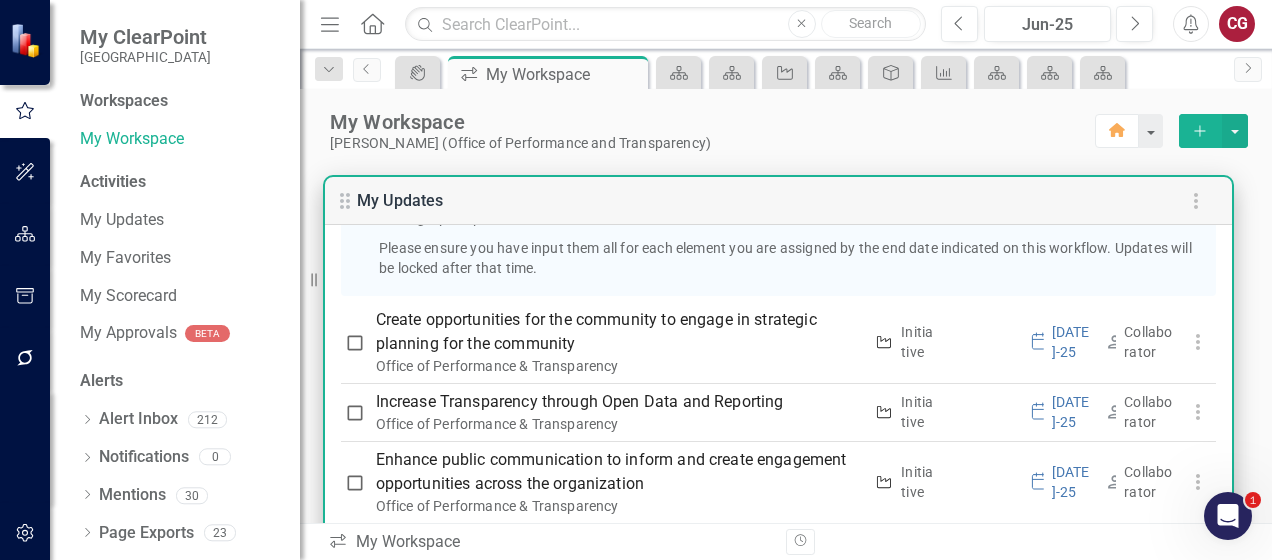 drag, startPoint x: 1025, startPoint y: 467, endPoint x: 806, endPoint y: 196, distance: 348.4279 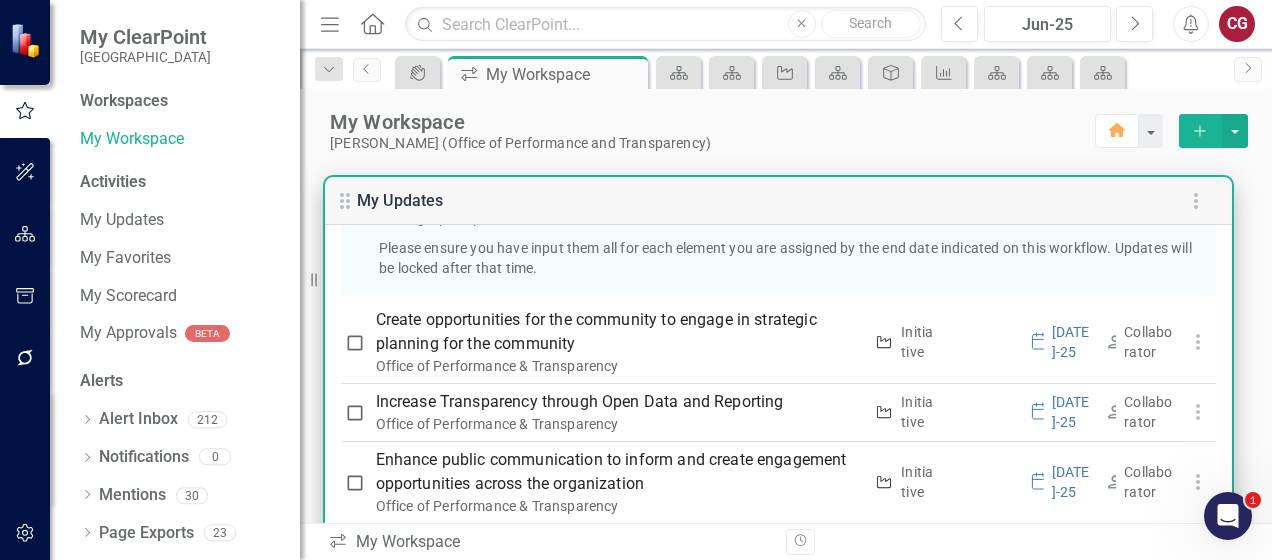 click on "My Updates" at bounding box center (778, 201) 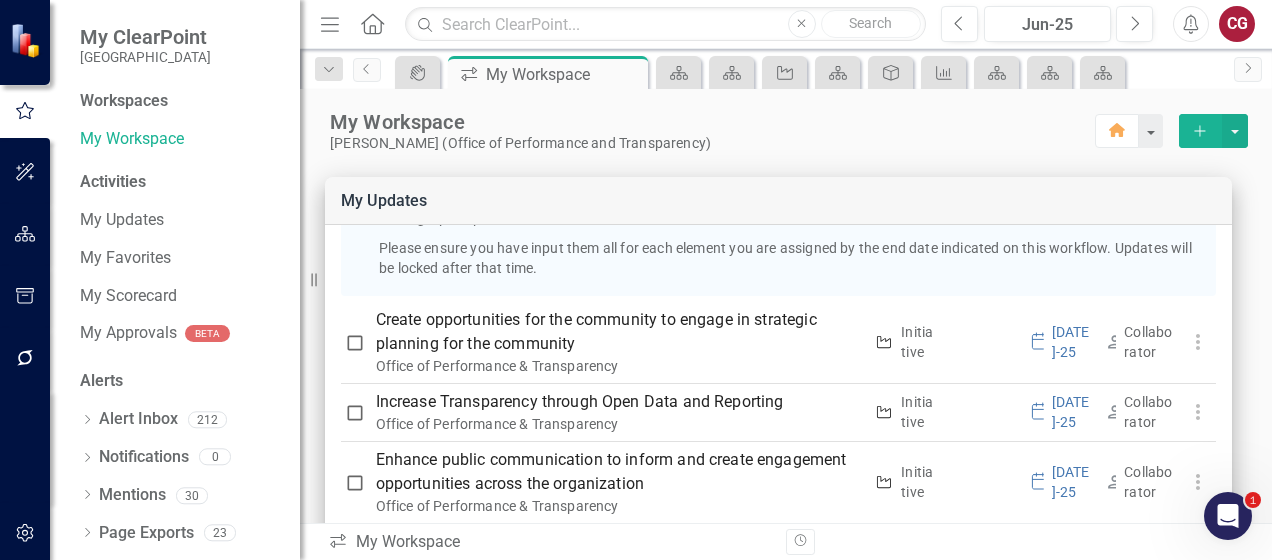 click on "[PERSON_NAME] (Office of Performance and Transparency)" at bounding box center (712, 143) 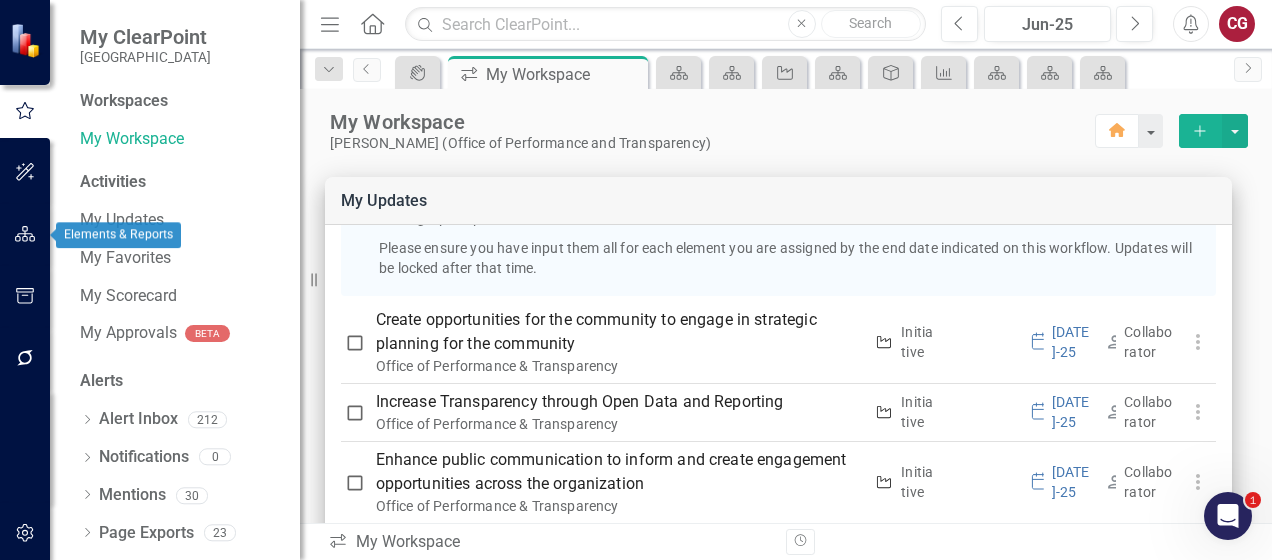 click at bounding box center [25, 235] 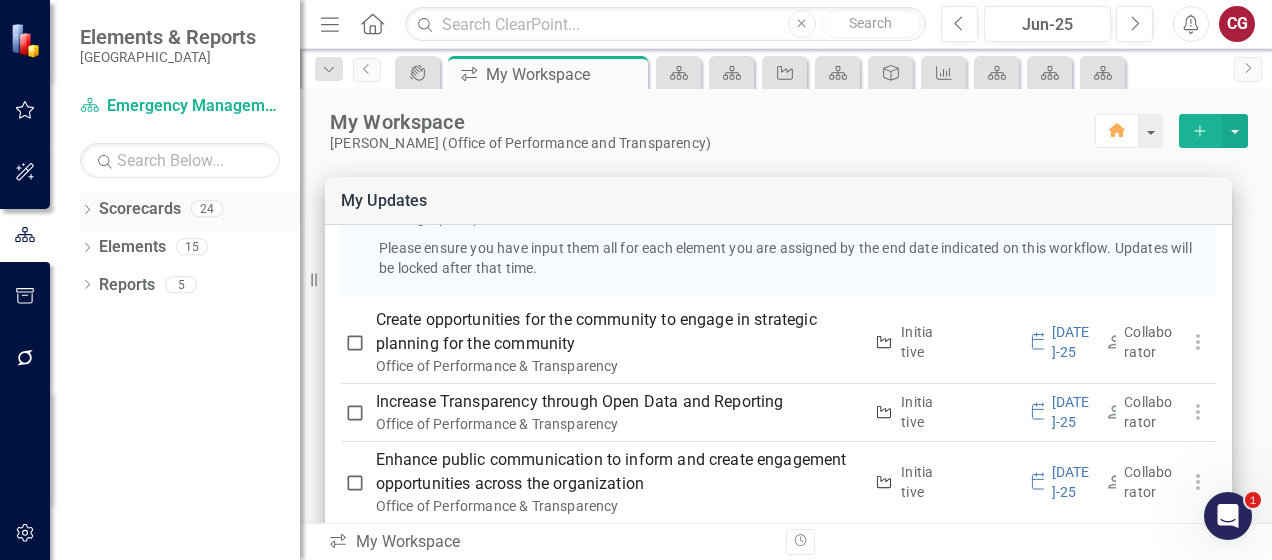 click on "Dropdown" 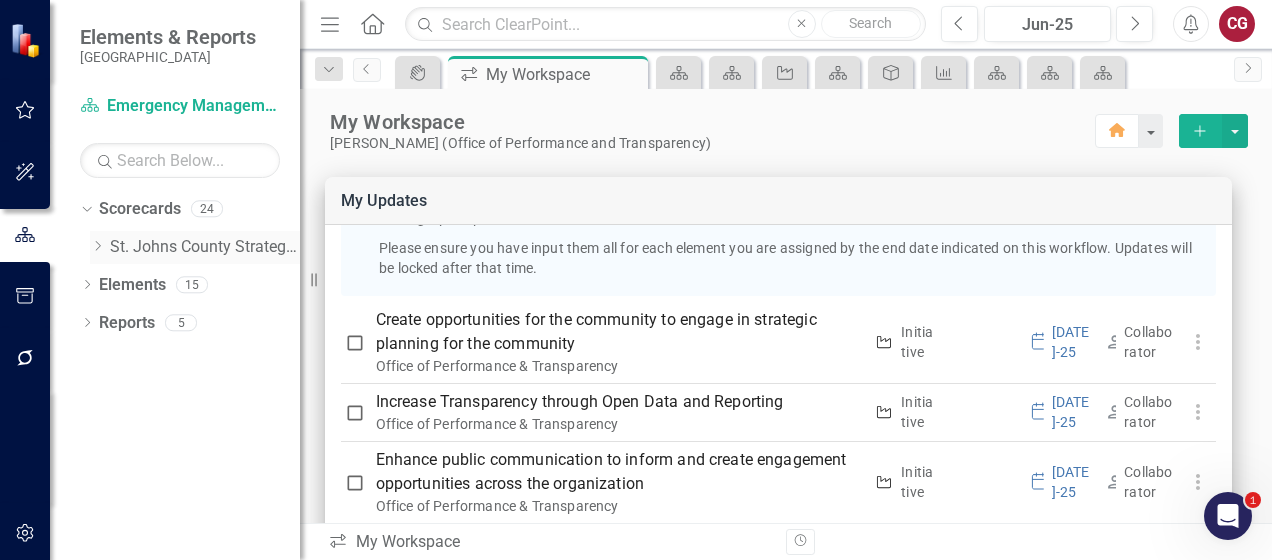 click on "St. Johns County Strategic Plan" at bounding box center (205, 247) 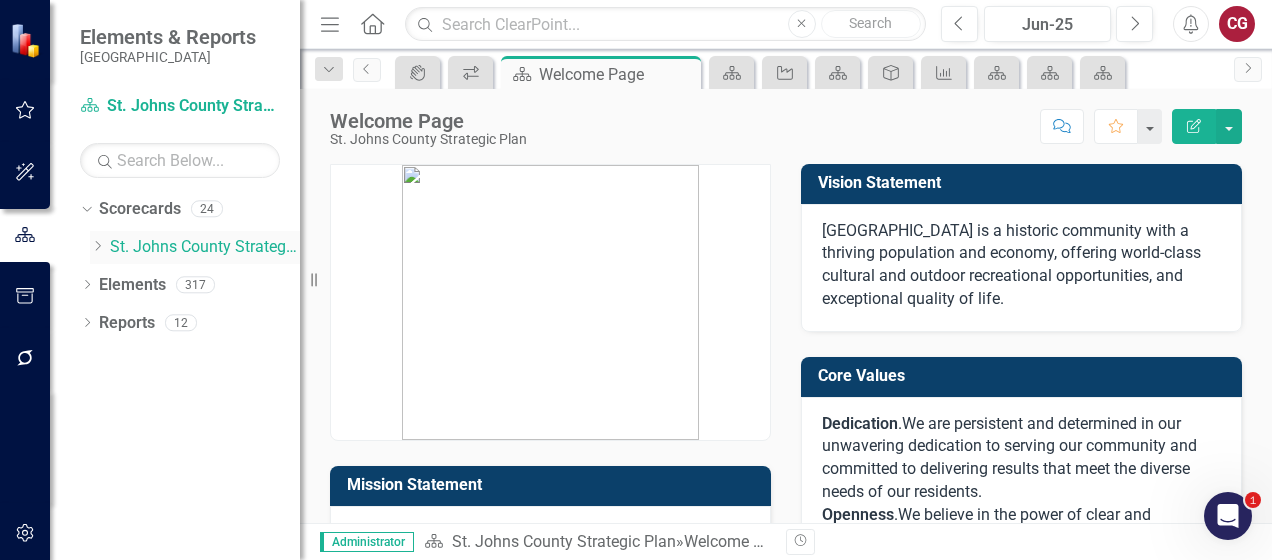 click 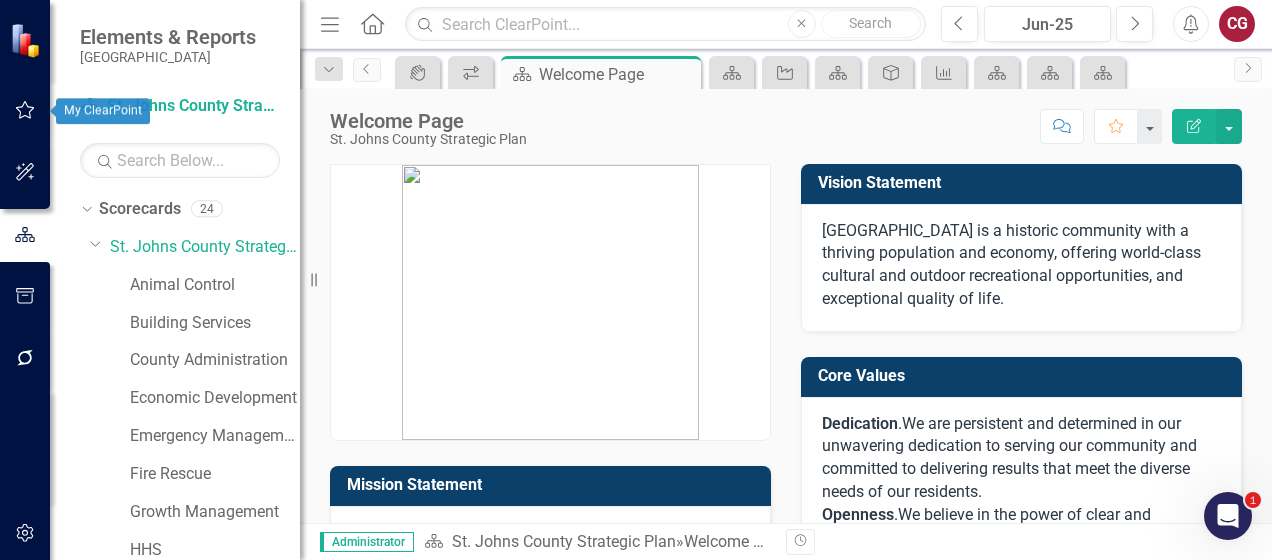 click at bounding box center [25, 111] 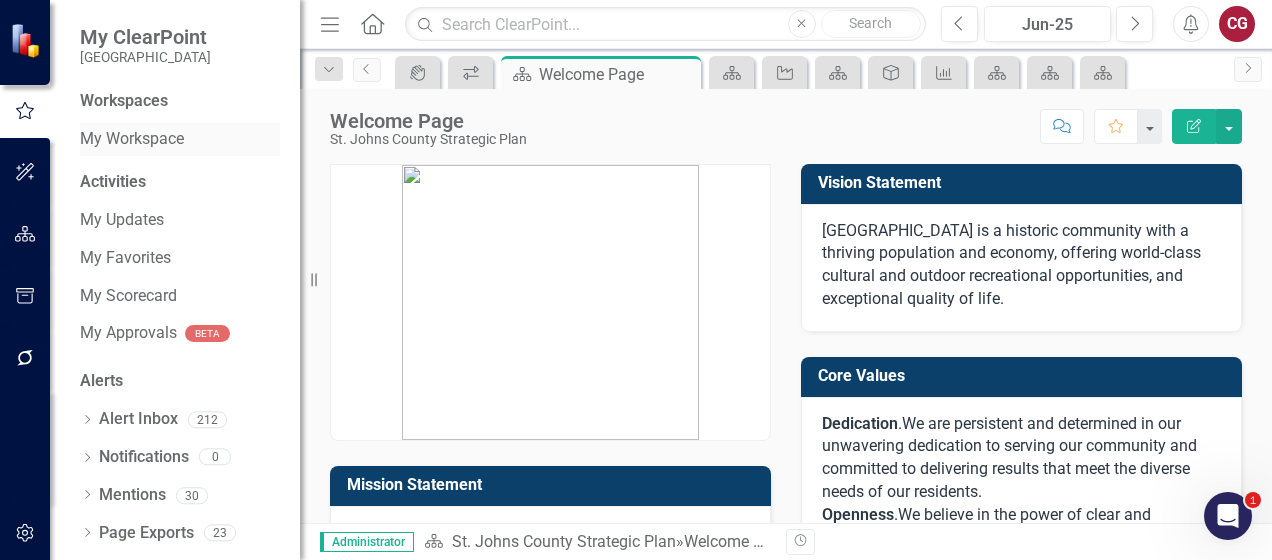 click on "My Workspace" at bounding box center [180, 139] 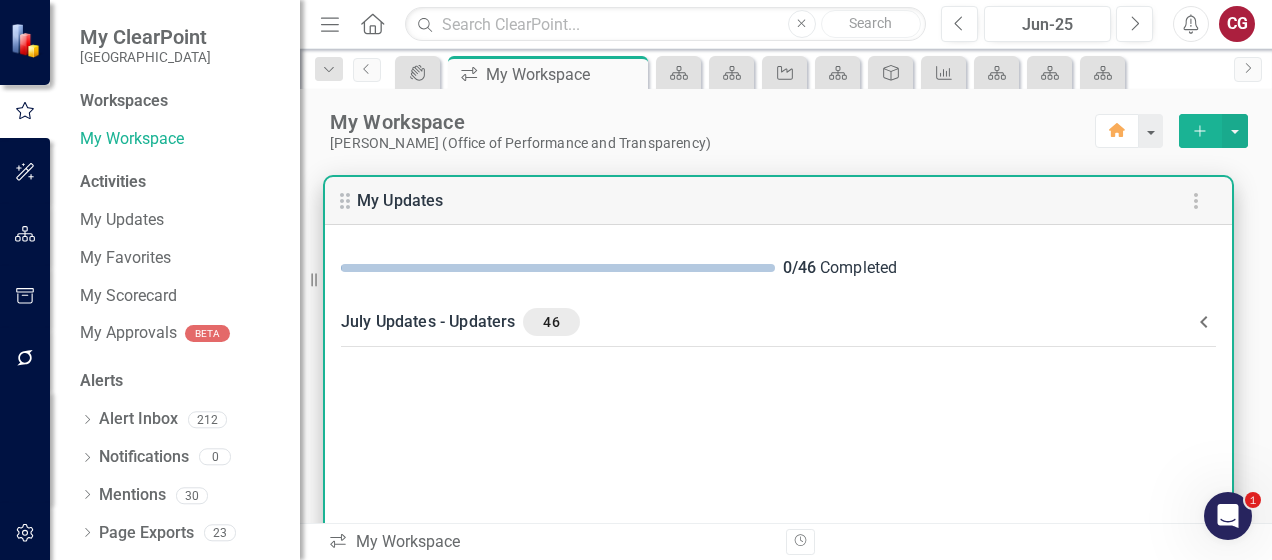 click on "July Updates - Updaters 46" at bounding box center [778, 322] 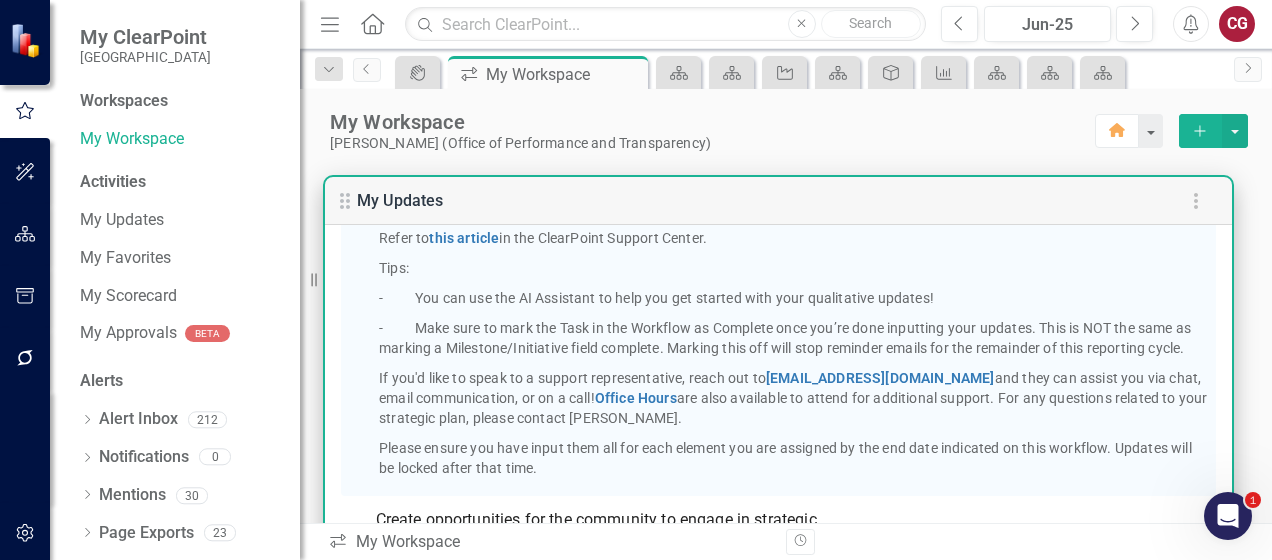 scroll, scrollTop: 700, scrollLeft: 0, axis: vertical 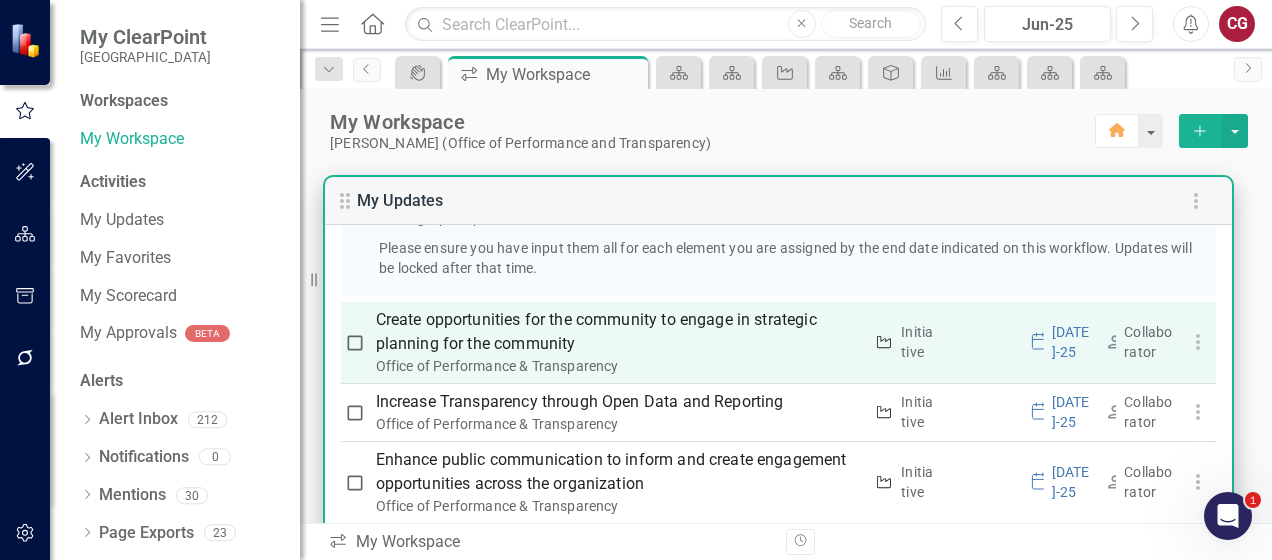 click on "Create opportunities for the community to engage in strategic planning for the community" at bounding box center [619, 332] 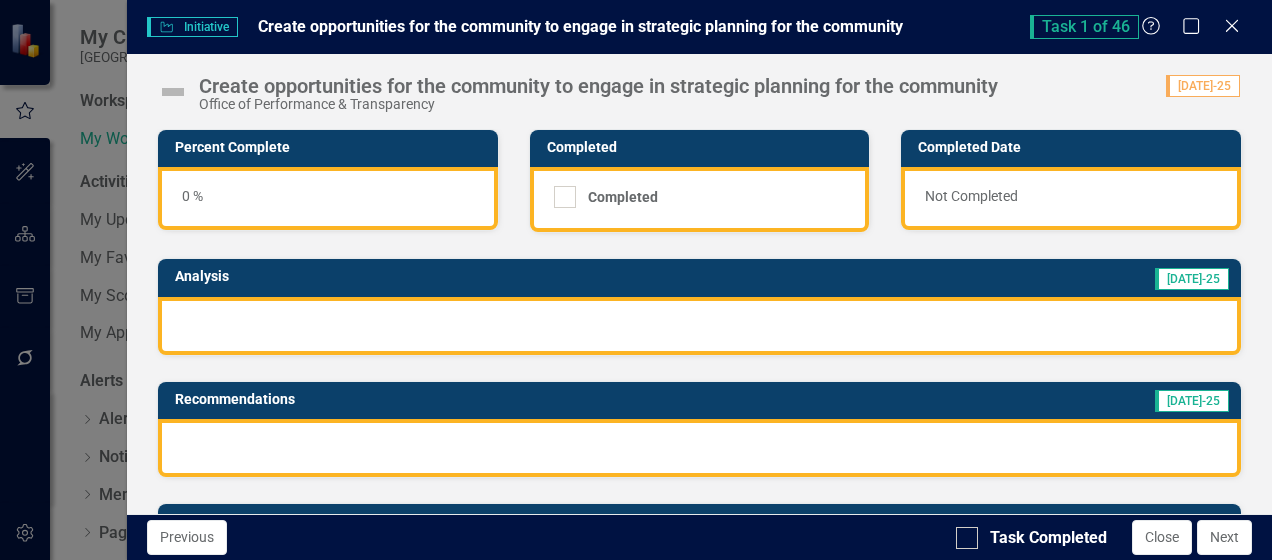 click at bounding box center [699, 326] 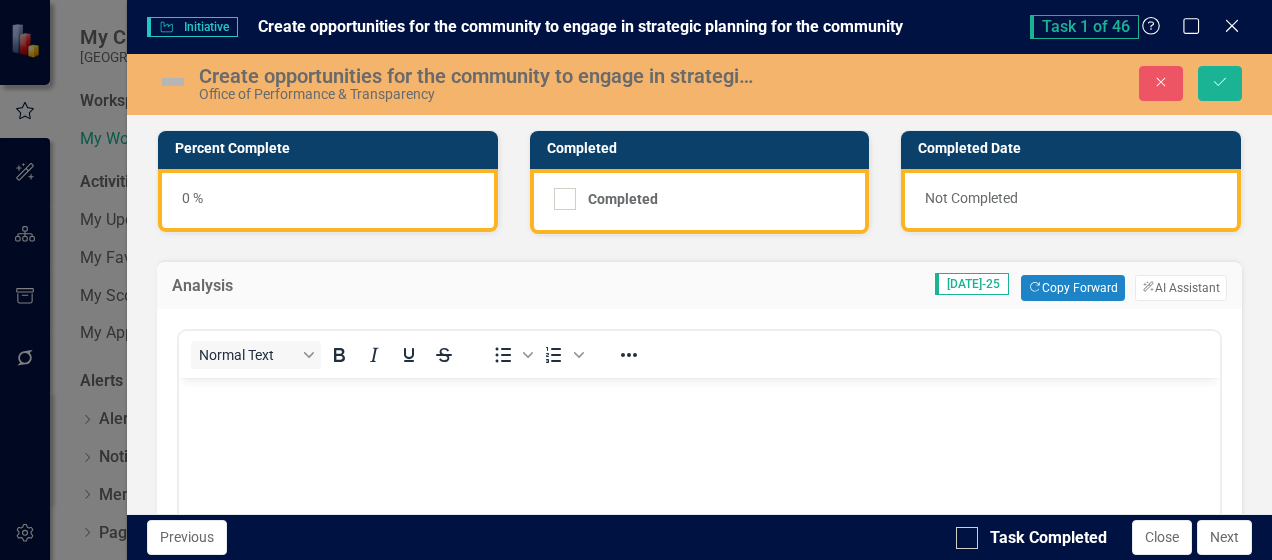scroll, scrollTop: 0, scrollLeft: 0, axis: both 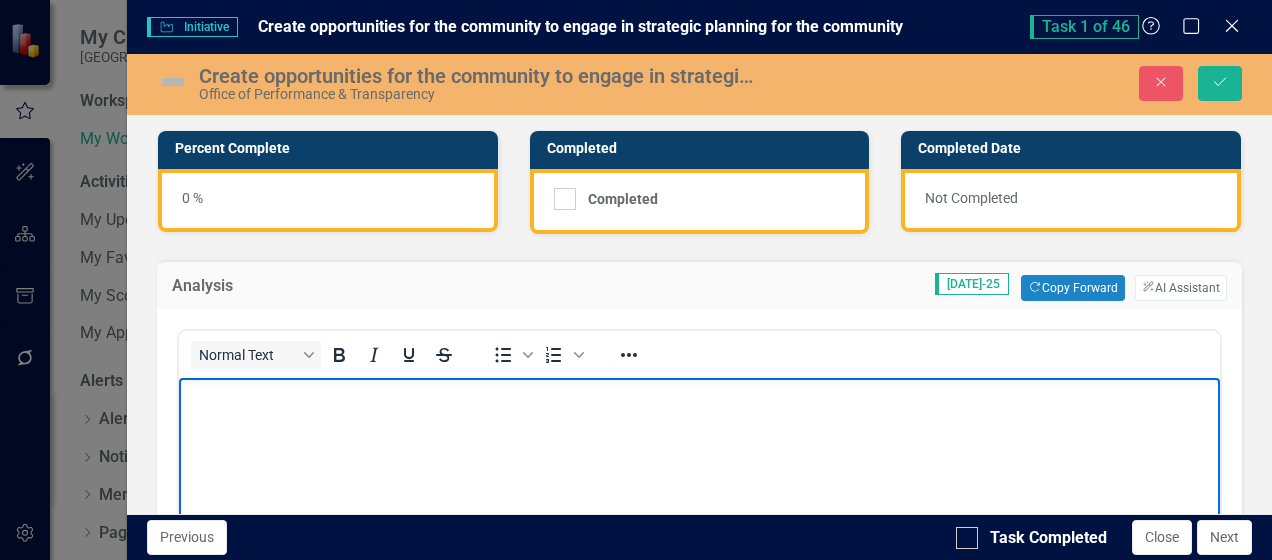 click at bounding box center (699, 394) 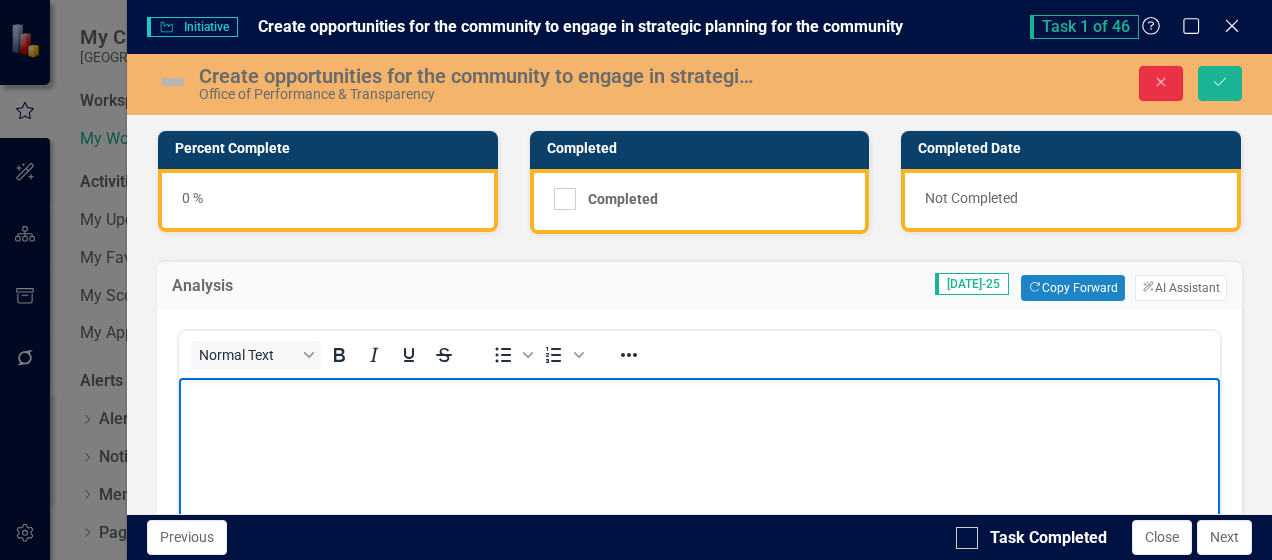 click on "Close" 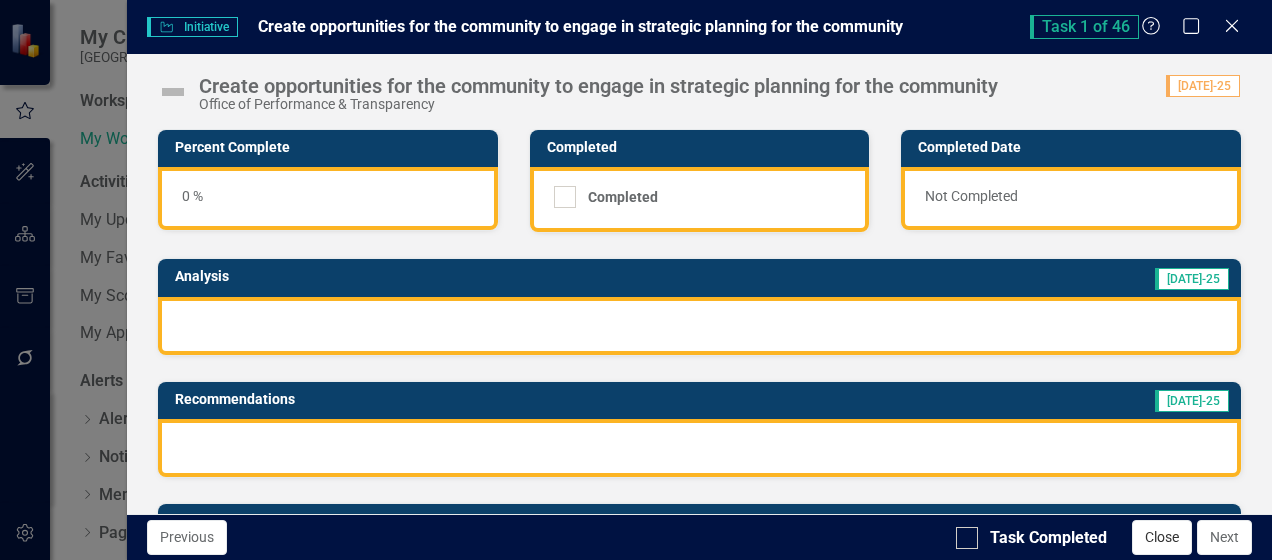 click on "Close" at bounding box center [1162, 537] 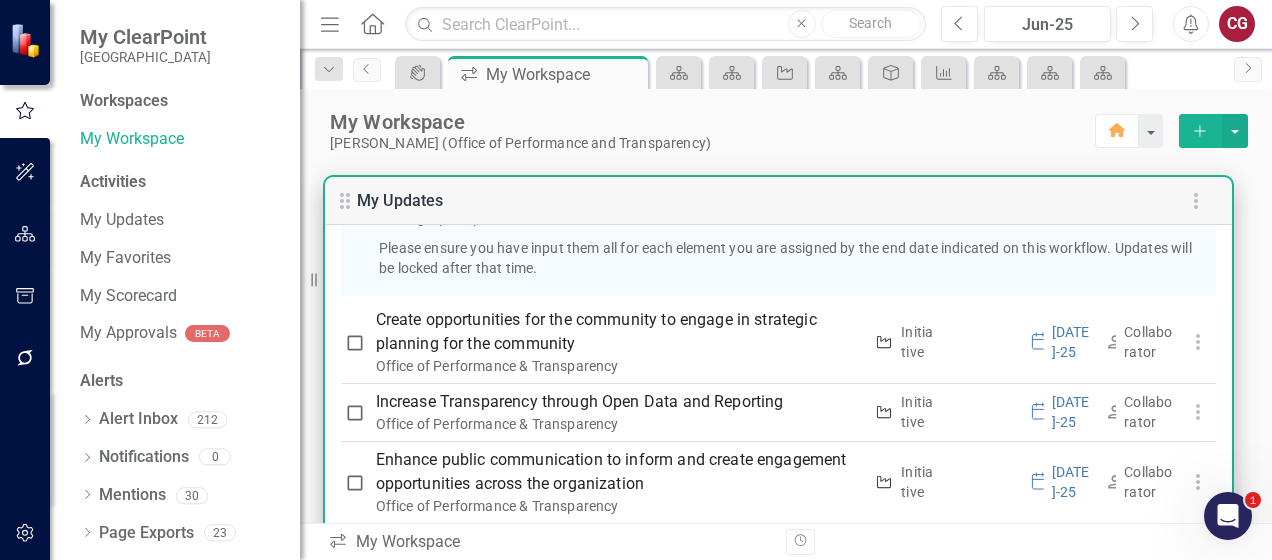 click on "My Updates" at bounding box center [778, 201] 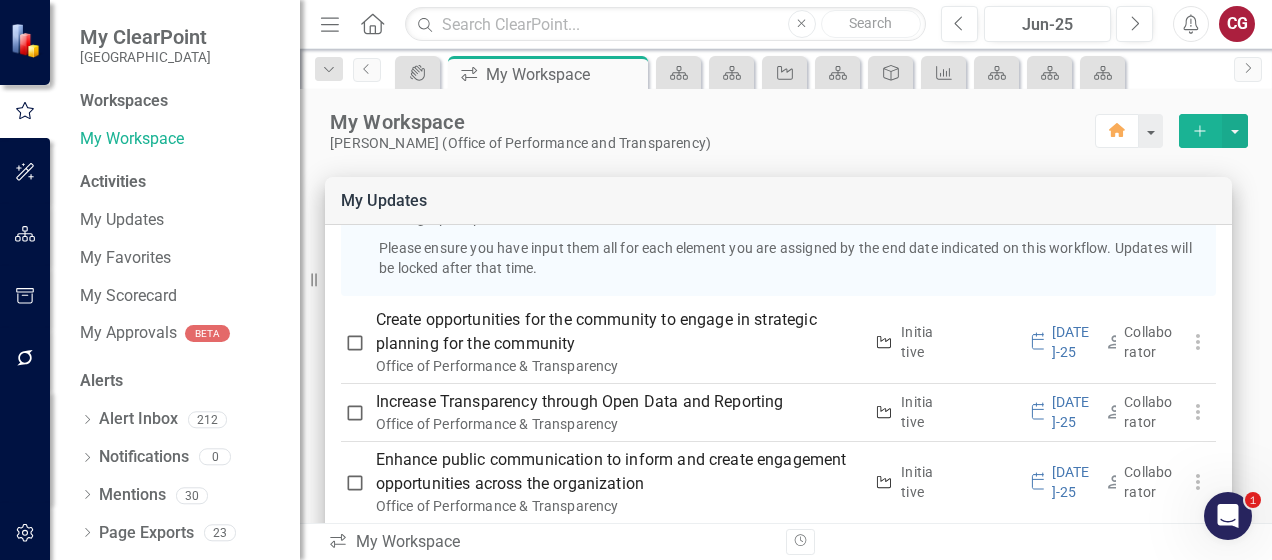 drag, startPoint x: 18, startPoint y: 232, endPoint x: 311, endPoint y: 262, distance: 294.53183 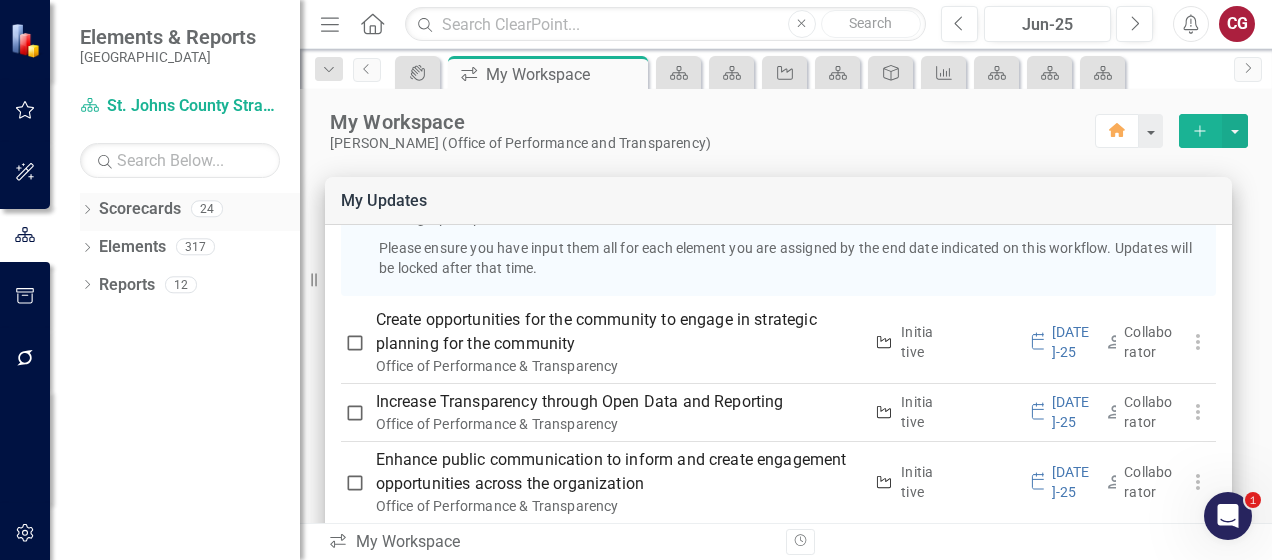 click on "Dropdown" 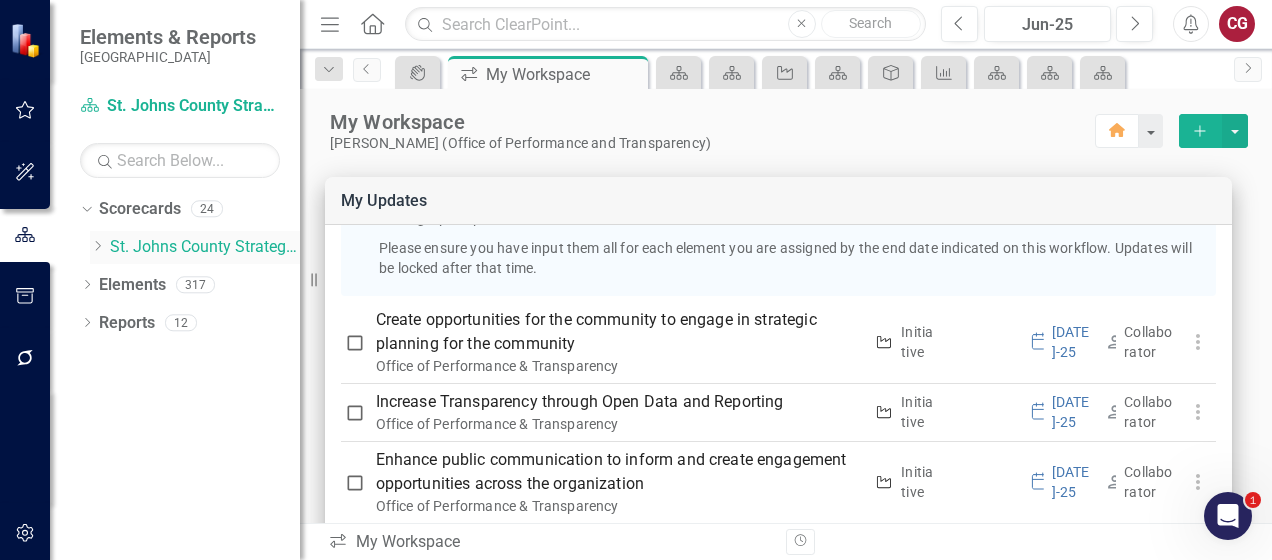 click on "Dropdown" 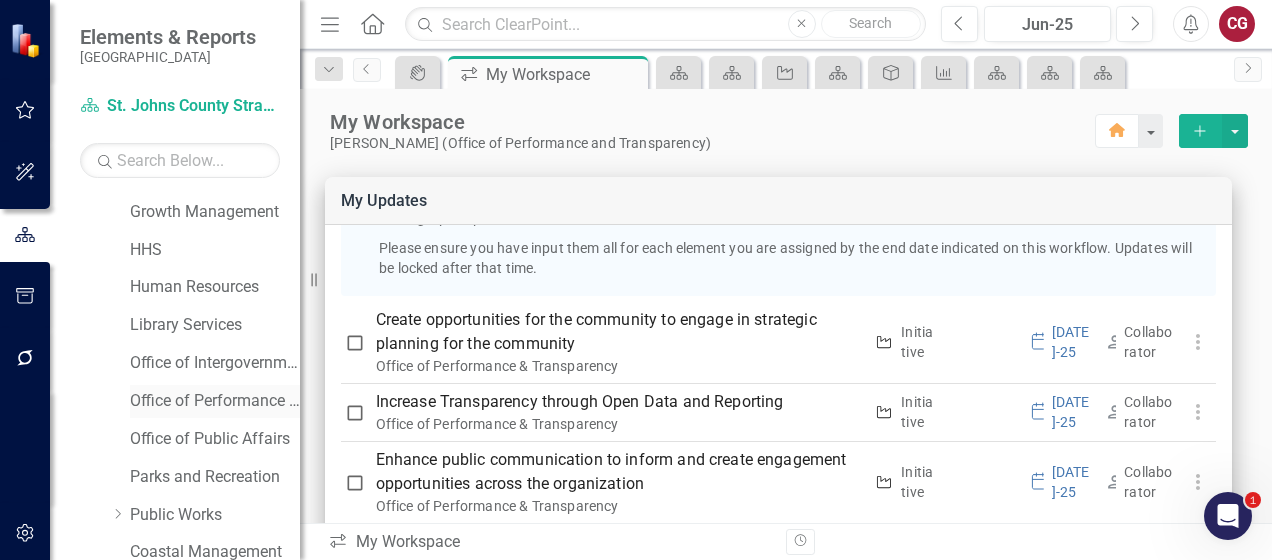 scroll, scrollTop: 400, scrollLeft: 0, axis: vertical 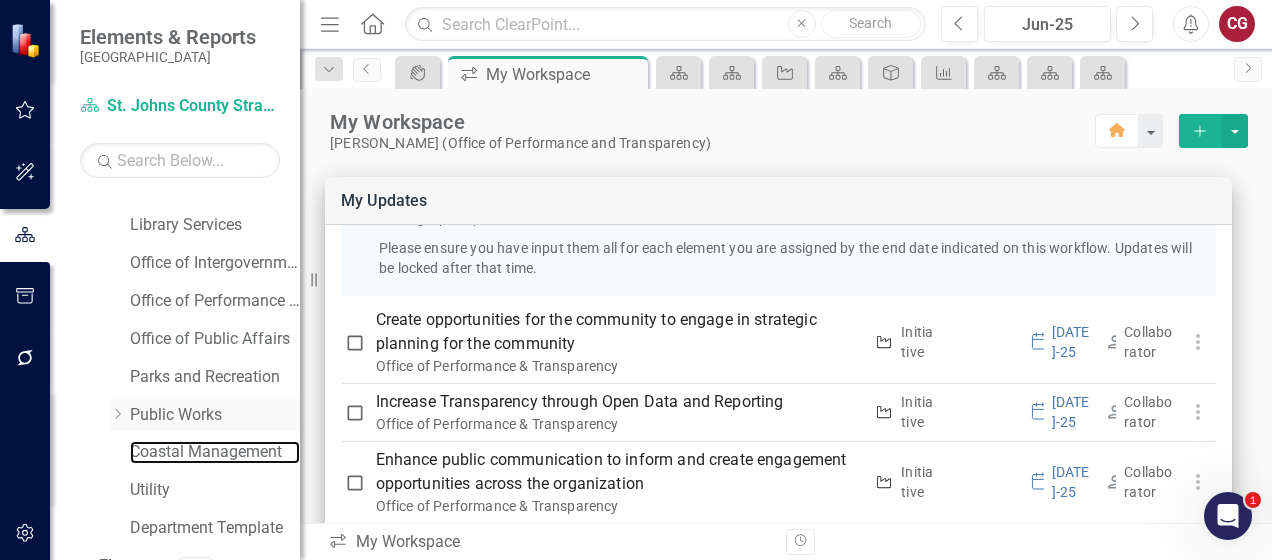 click on "Coastal Management" at bounding box center (215, 452) 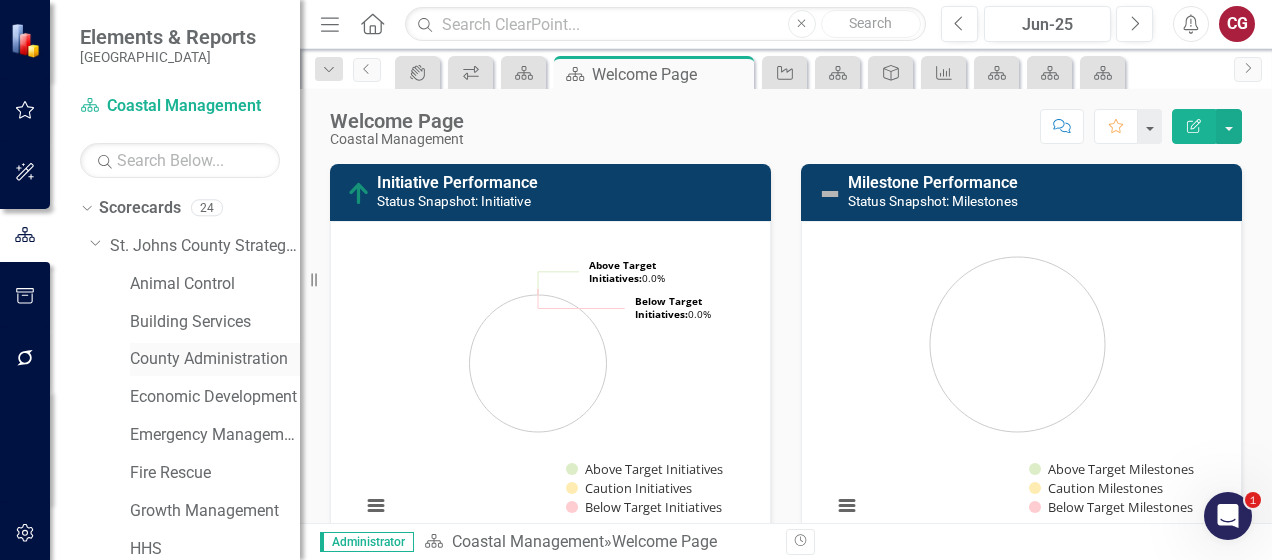 scroll, scrollTop: 0, scrollLeft: 0, axis: both 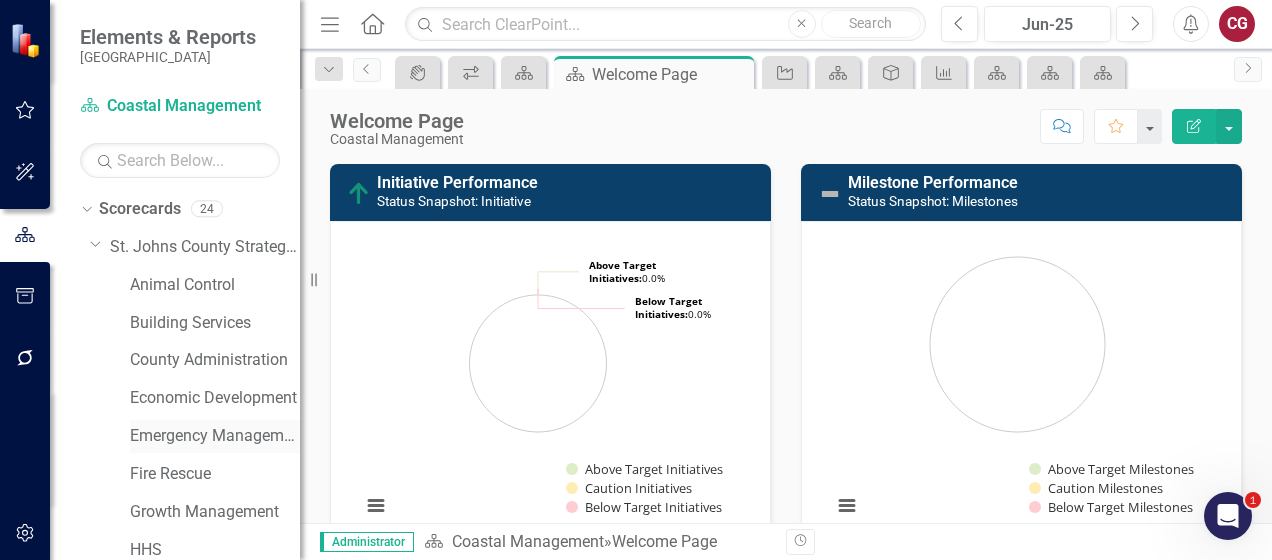 click on "Emergency Management" at bounding box center [215, 436] 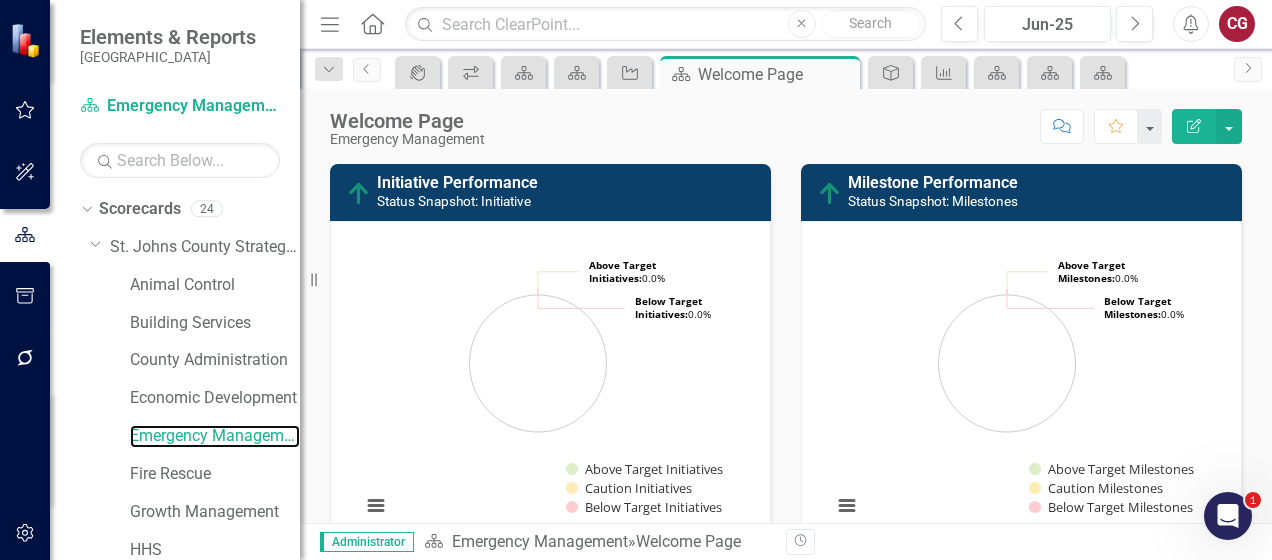 scroll, scrollTop: 200, scrollLeft: 0, axis: vertical 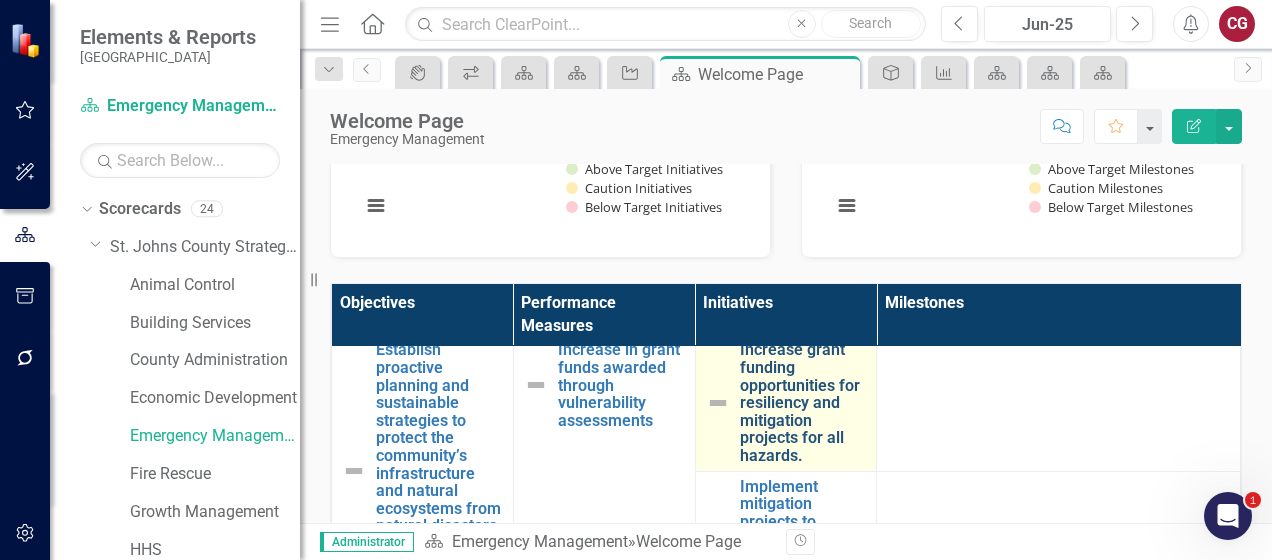click on "Increase grant funding opportunities for resiliency and mitigation projects for all hazards." at bounding box center [803, 402] 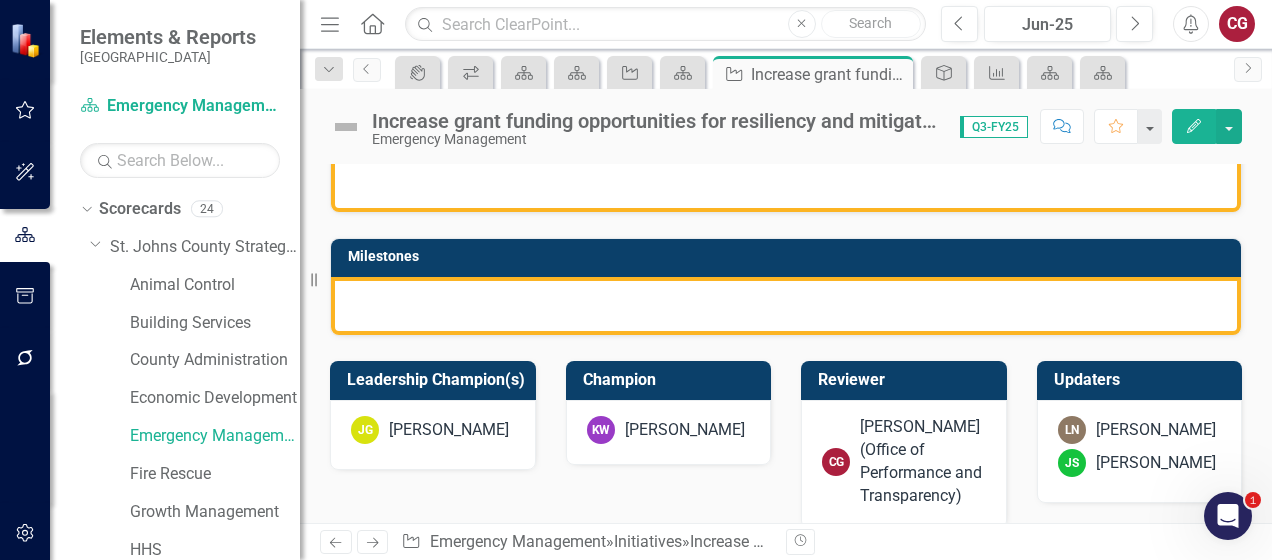 scroll, scrollTop: 400, scrollLeft: 0, axis: vertical 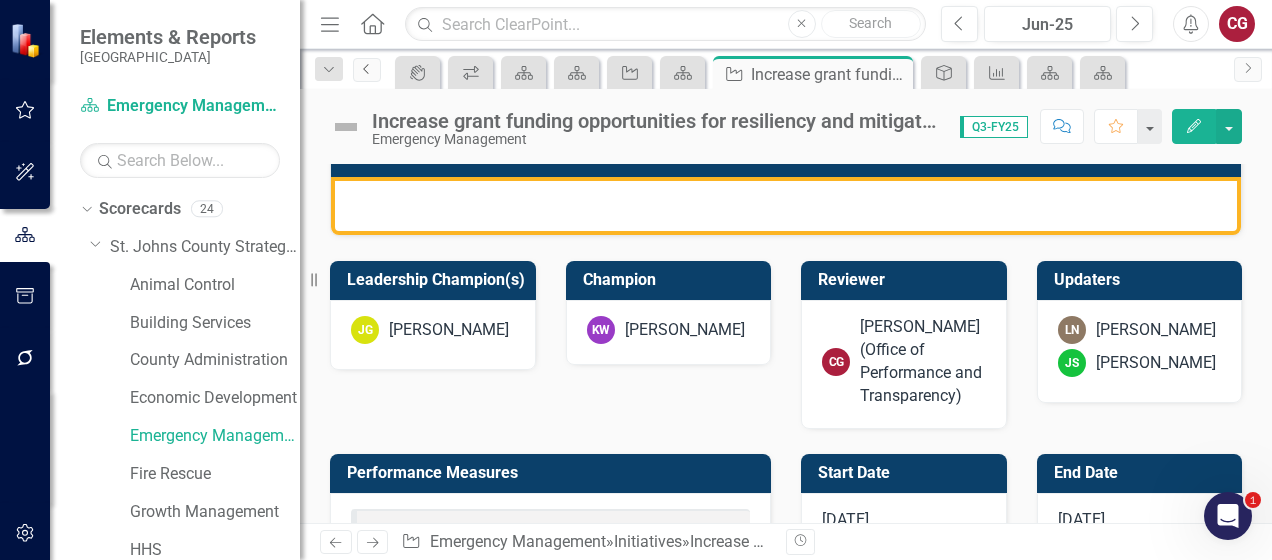 click on "Previous" 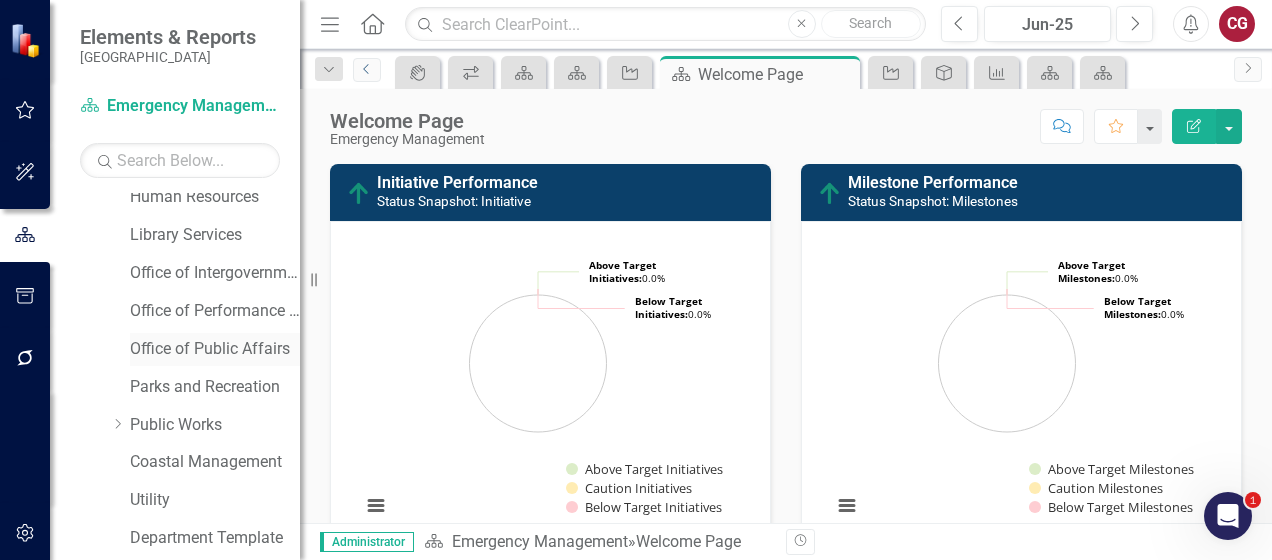scroll, scrollTop: 400, scrollLeft: 0, axis: vertical 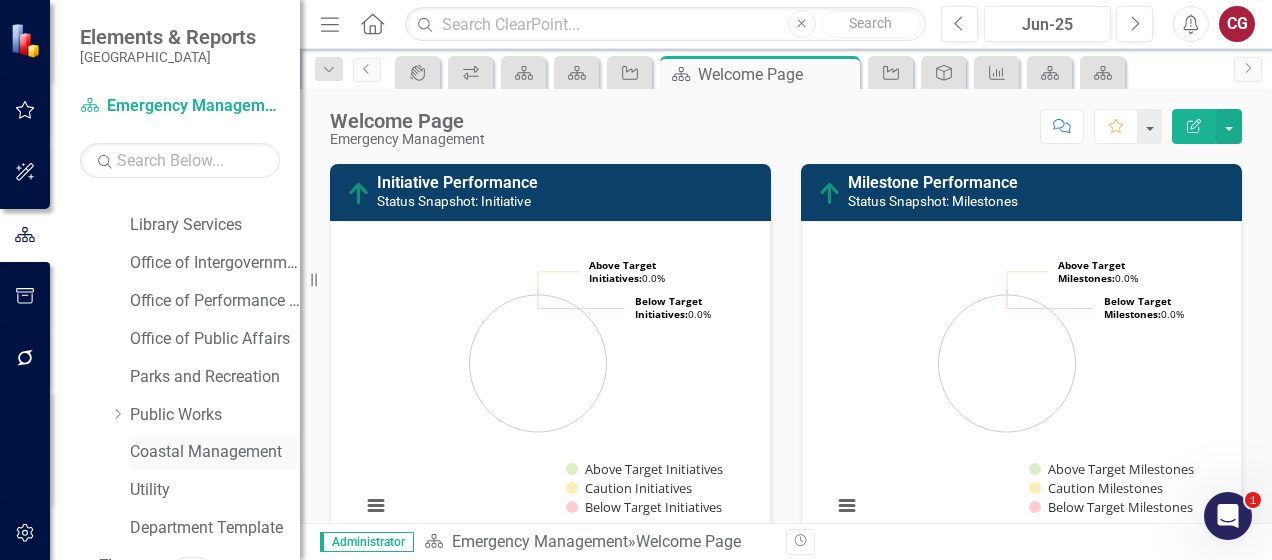 click on "Coastal Management" at bounding box center [215, 452] 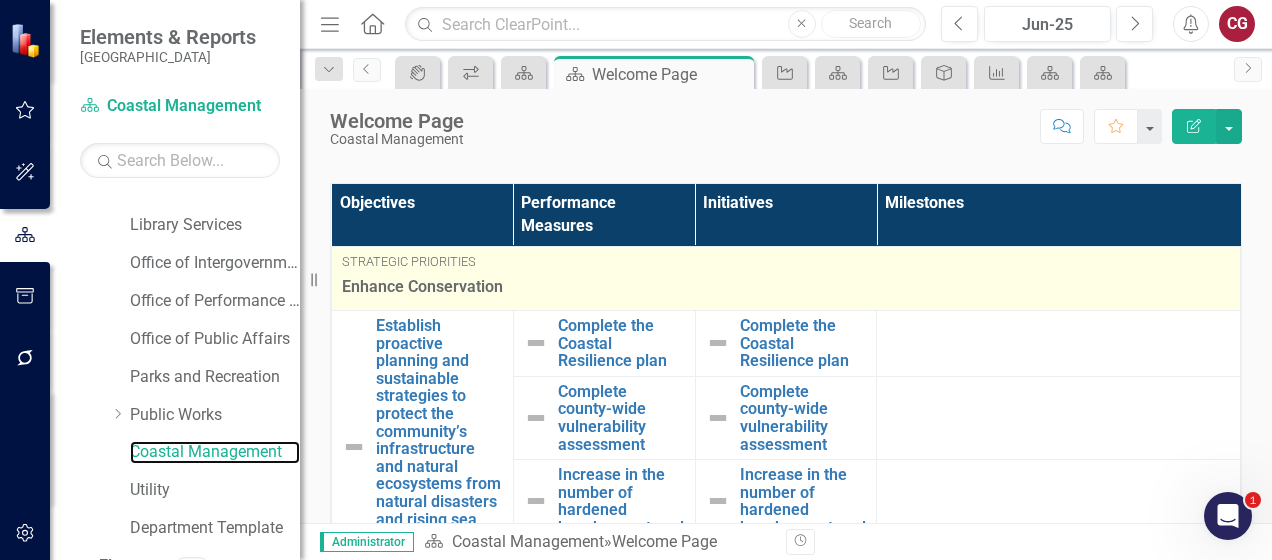 scroll, scrollTop: 300, scrollLeft: 0, axis: vertical 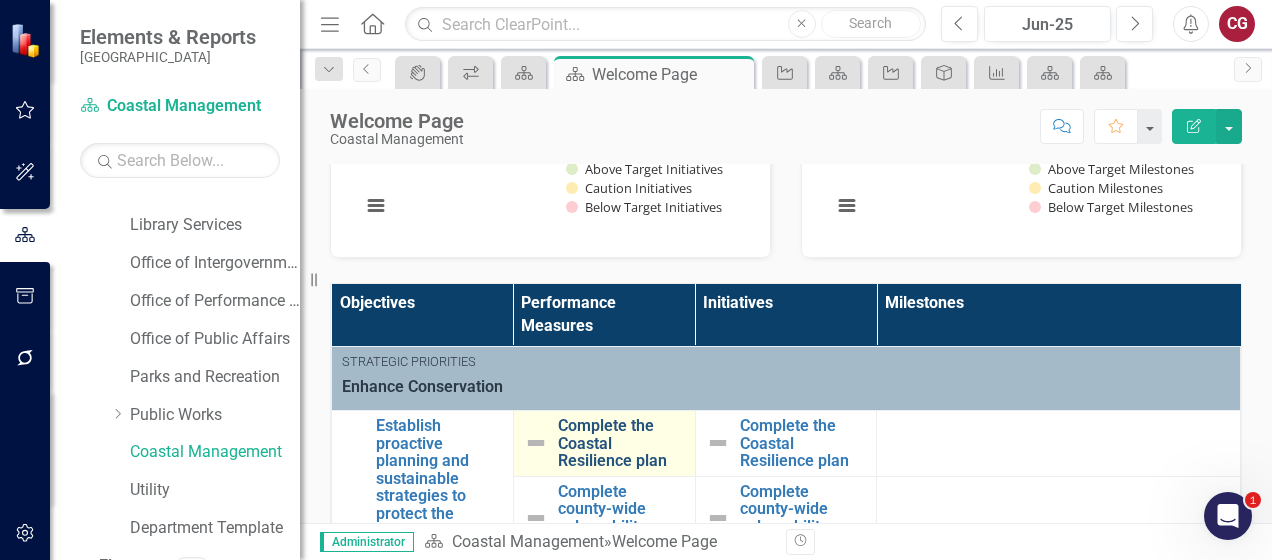click on "Complete the Coastal Resilience plan" at bounding box center [621, 443] 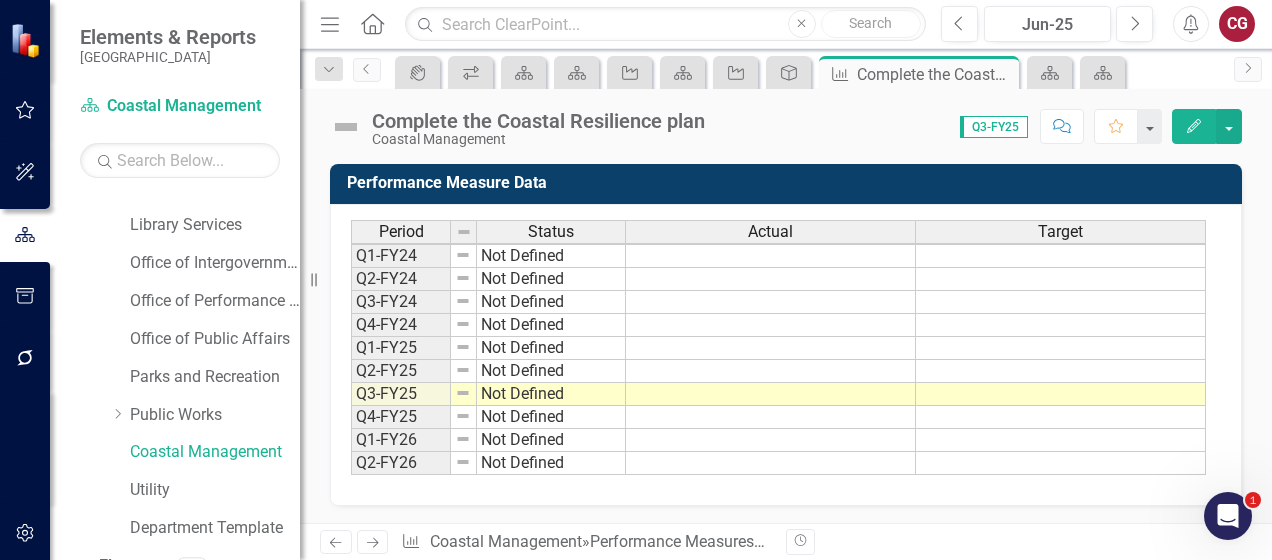 scroll, scrollTop: 0, scrollLeft: 0, axis: both 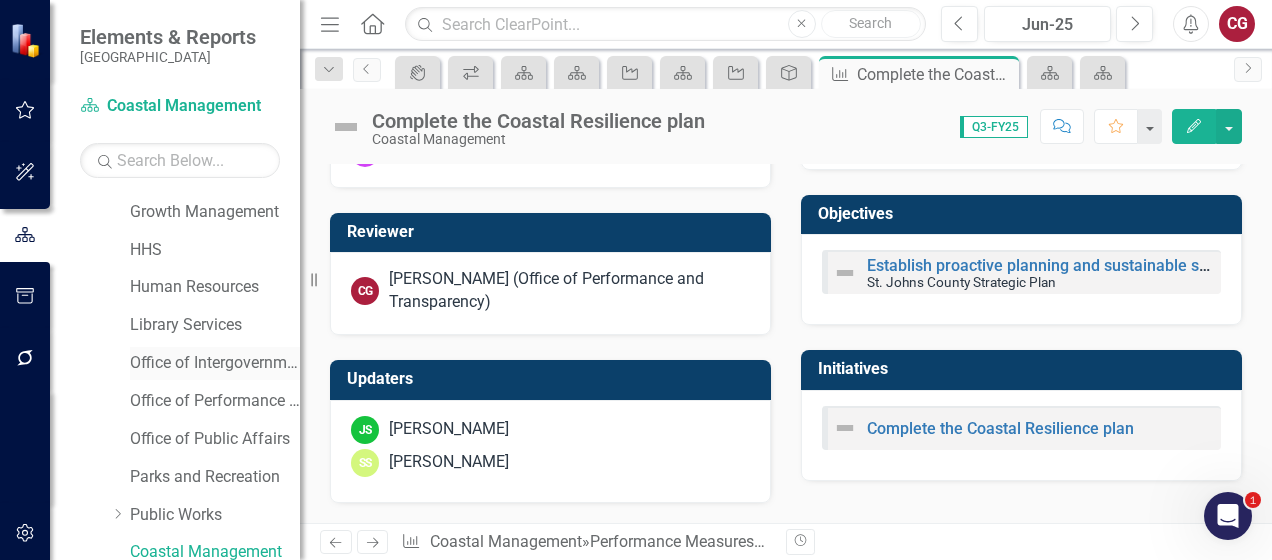 click on "Office of Intergovernmental Affairs" at bounding box center (215, 363) 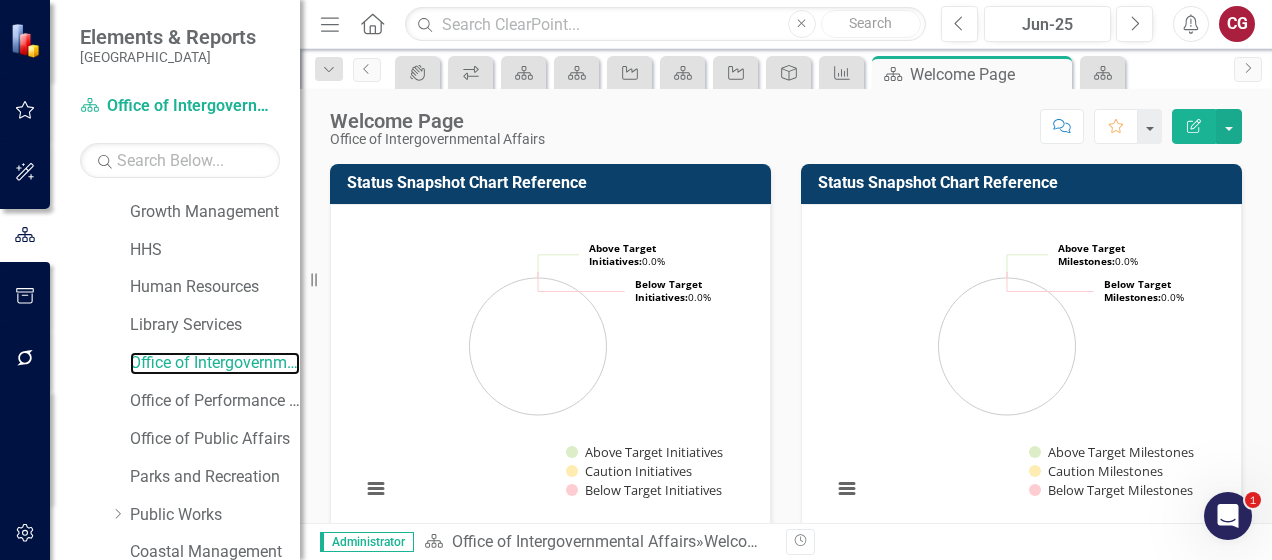 scroll, scrollTop: 200, scrollLeft: 0, axis: vertical 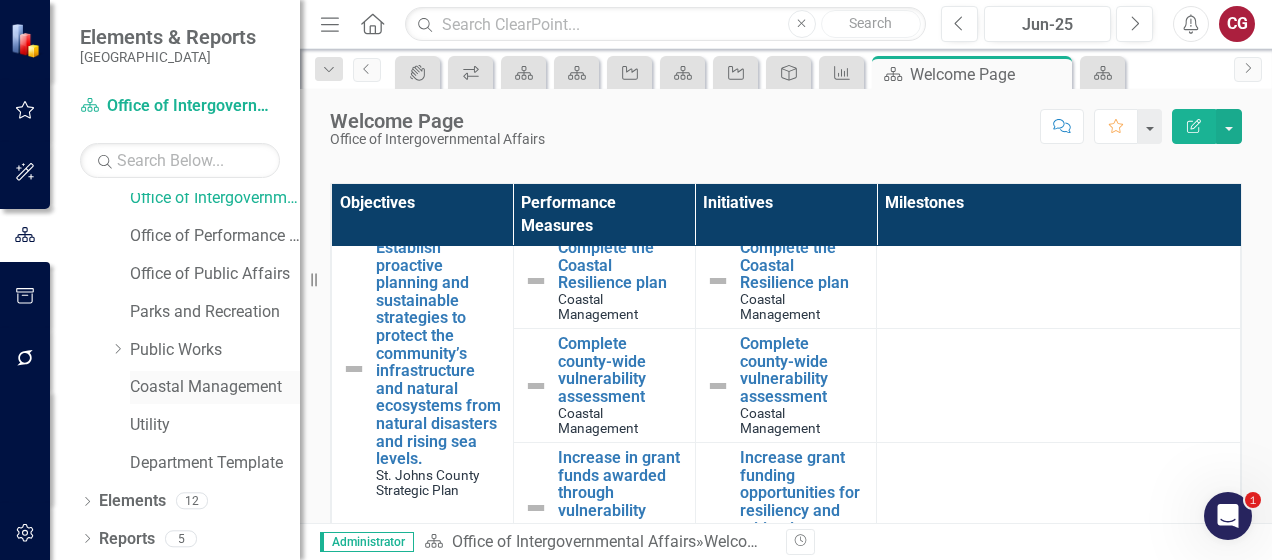 click on "Coastal Management" at bounding box center [215, 387] 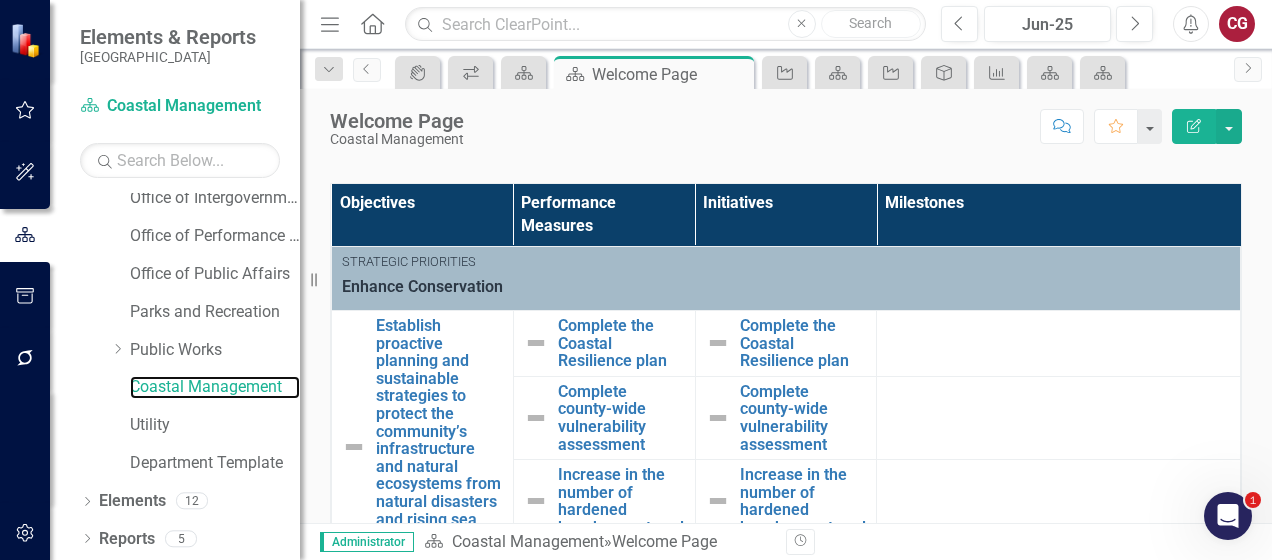 scroll, scrollTop: 500, scrollLeft: 0, axis: vertical 